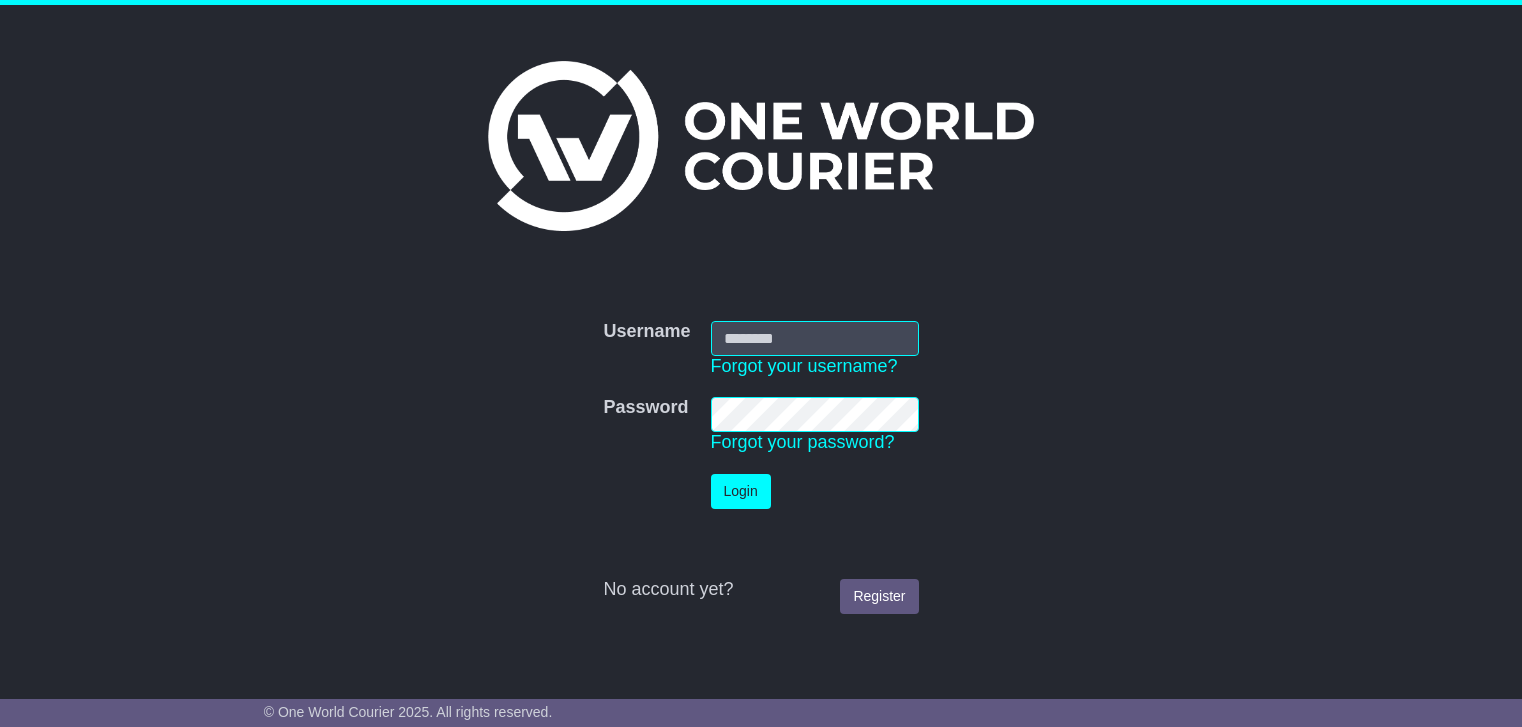 scroll, scrollTop: 0, scrollLeft: 0, axis: both 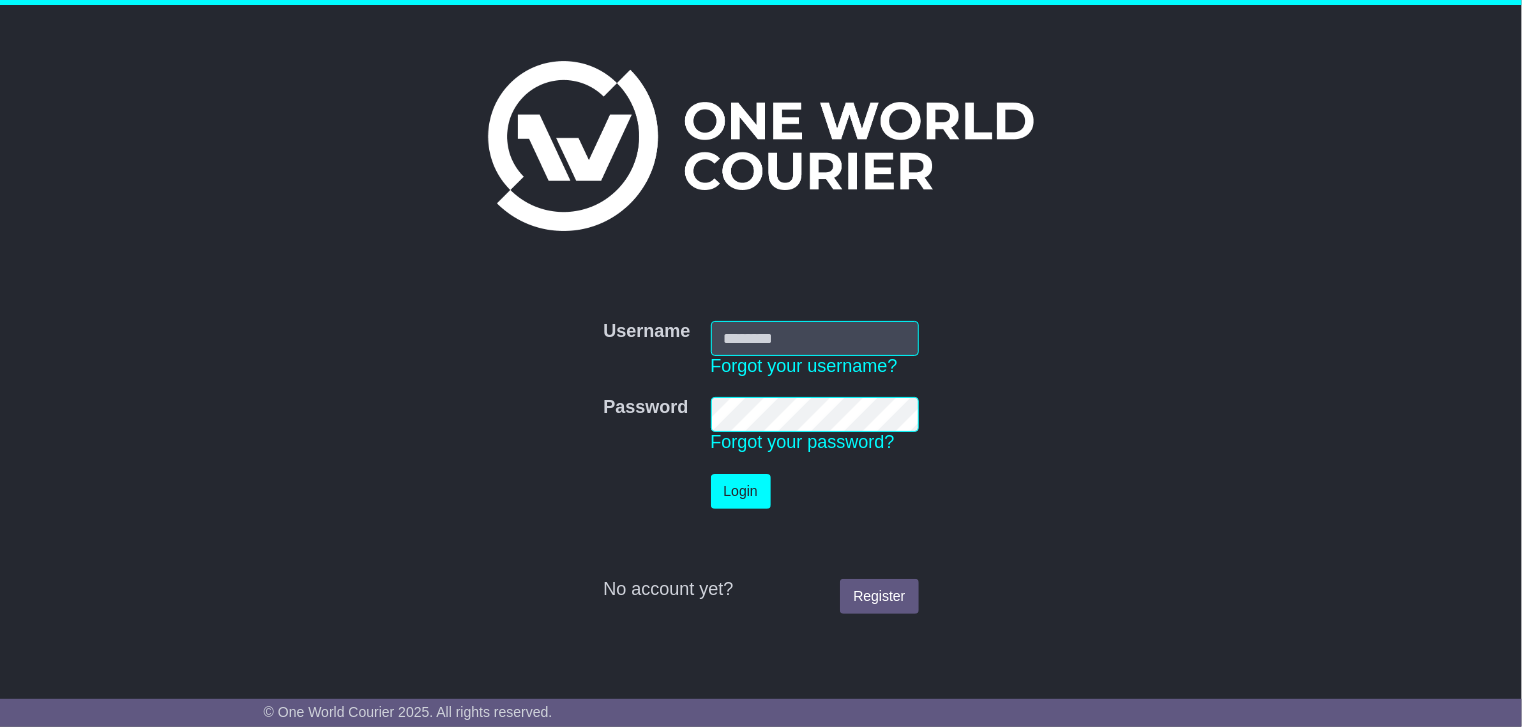type on "**********" 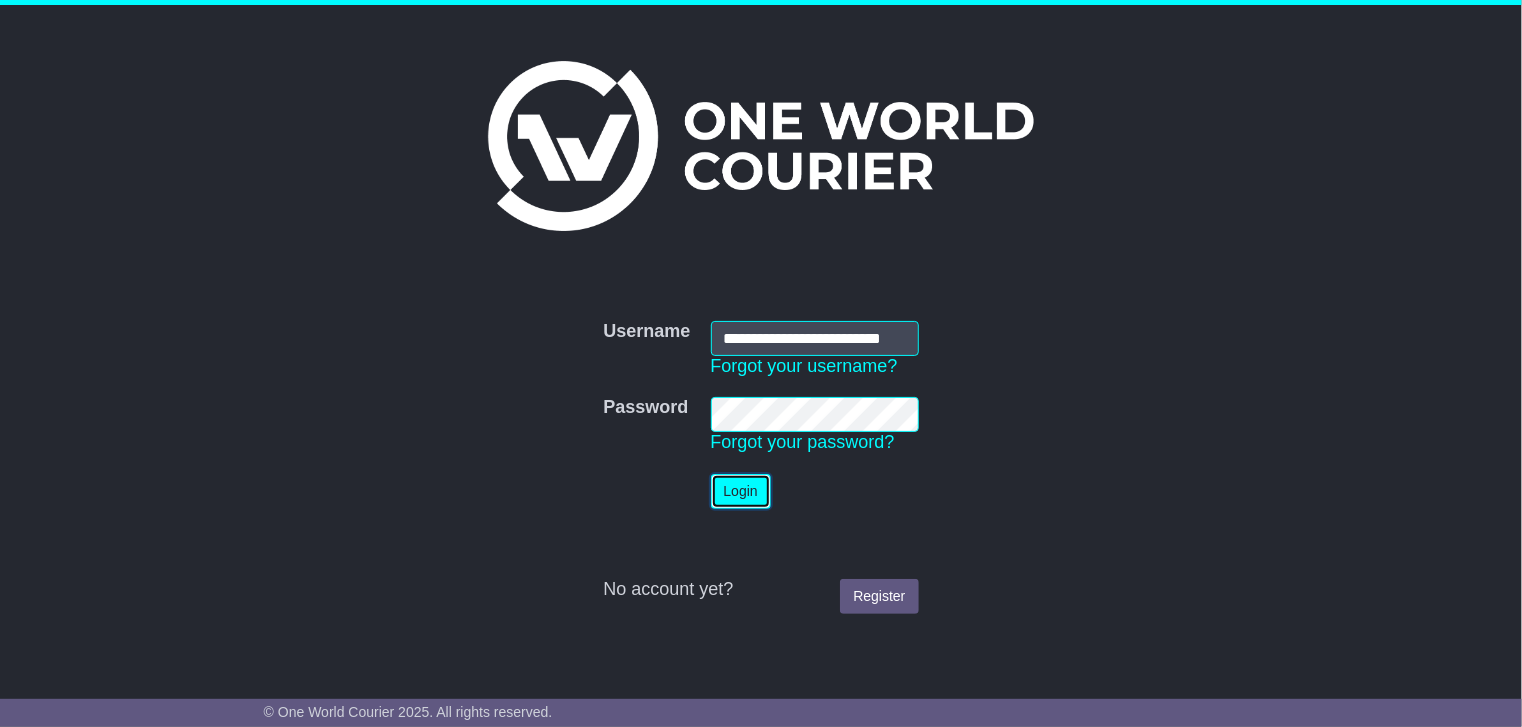 click on "Login" at bounding box center (741, 491) 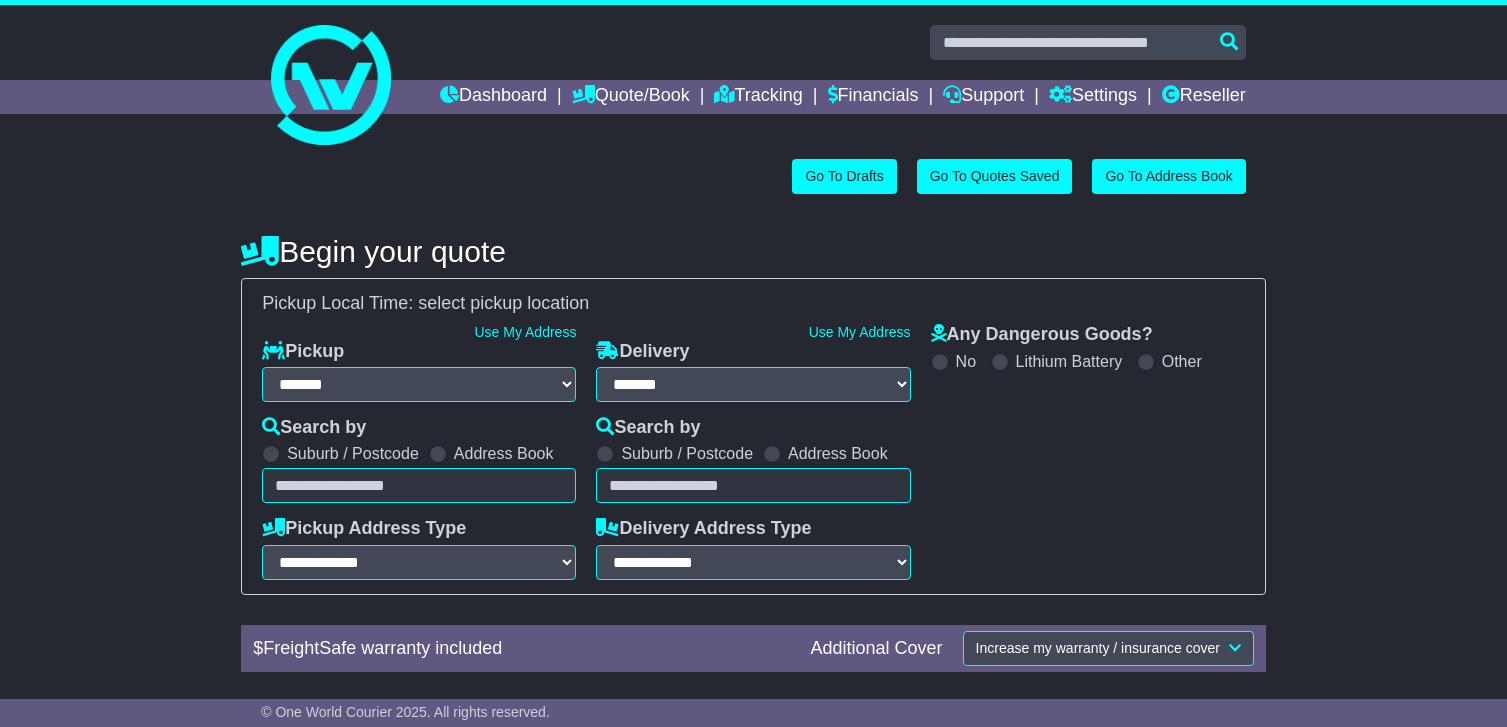 select on "**" 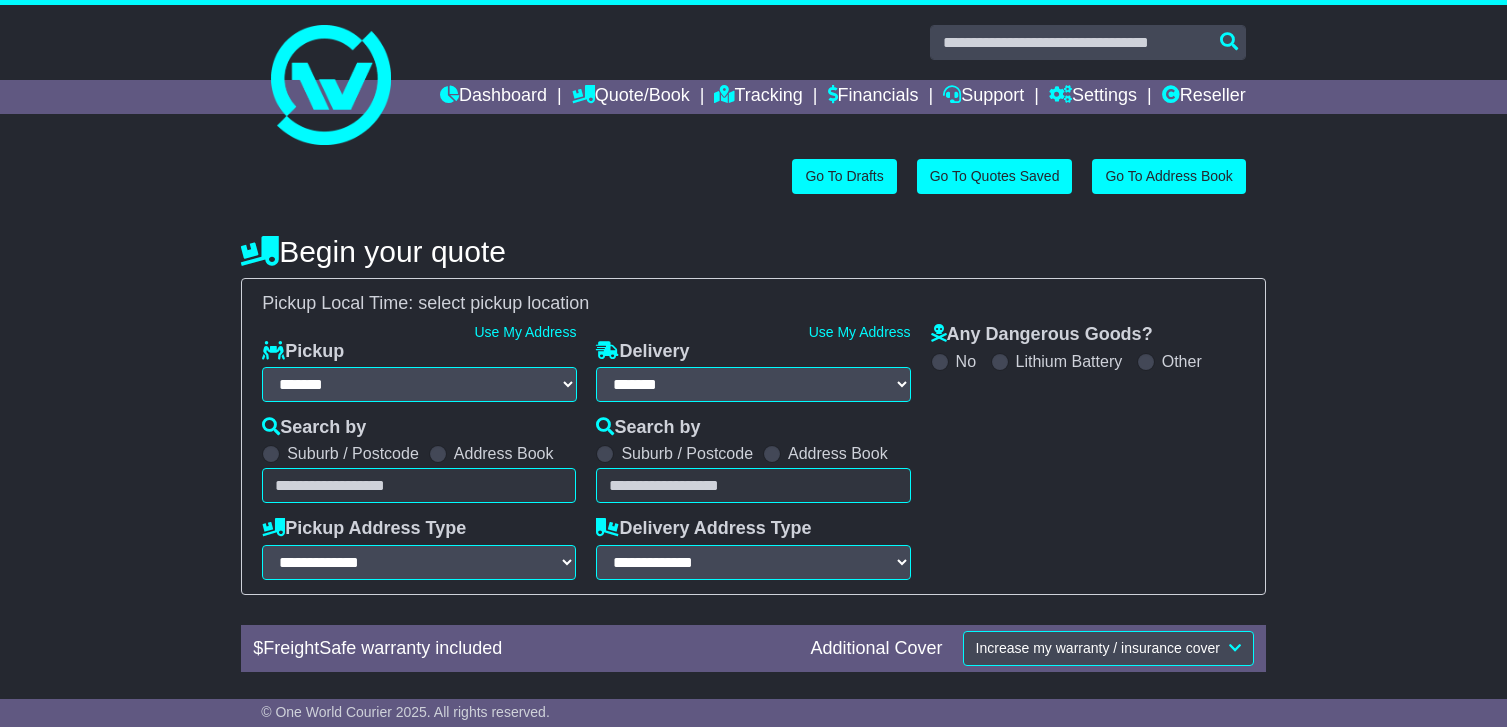scroll, scrollTop: 0, scrollLeft: 0, axis: both 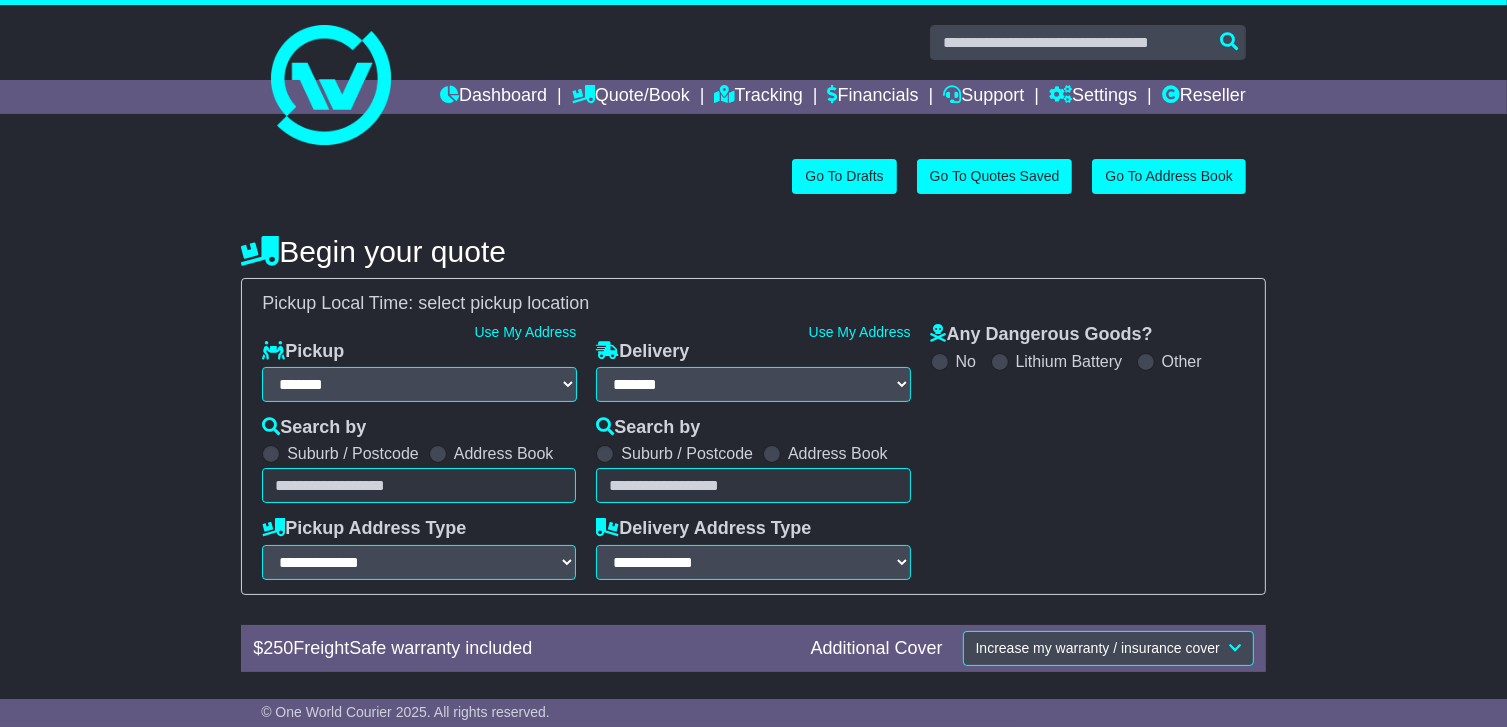 click at bounding box center [419, 485] 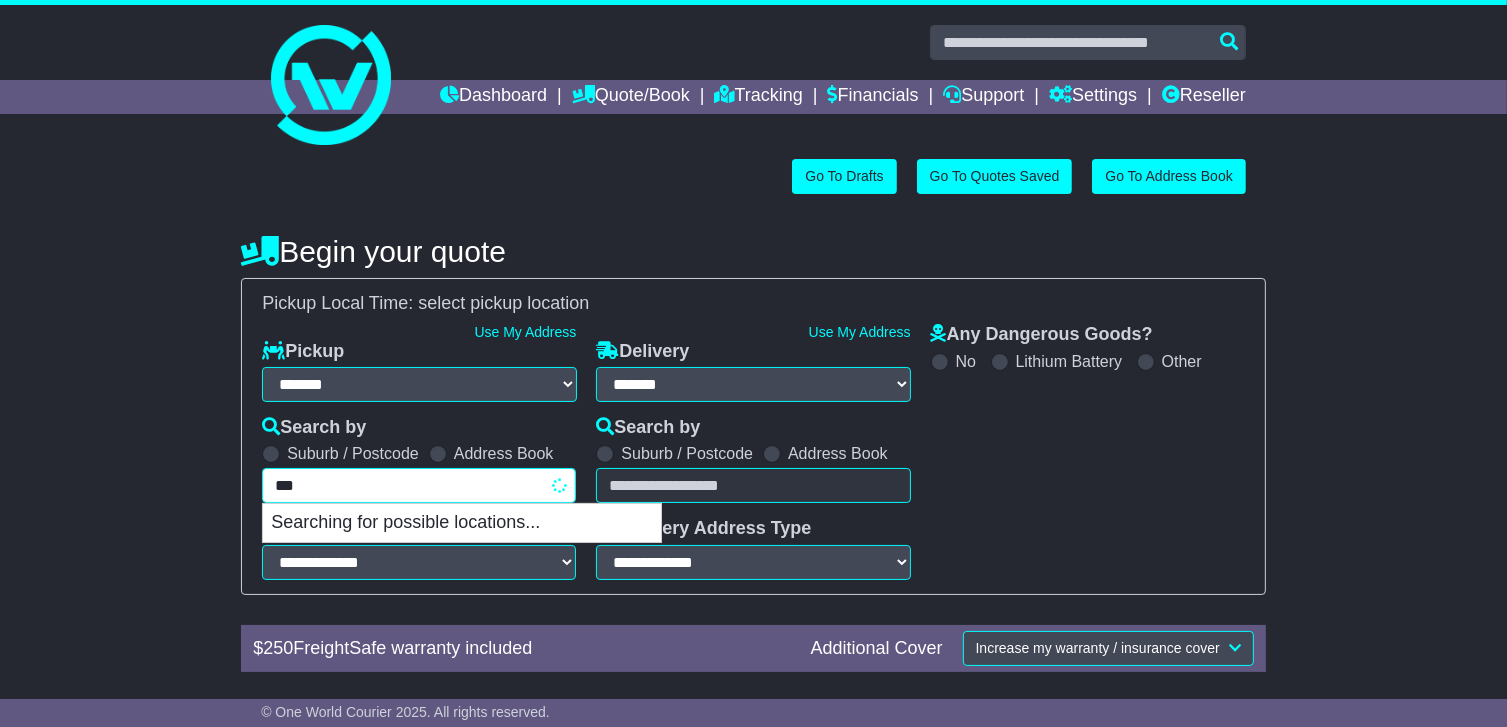 type on "****" 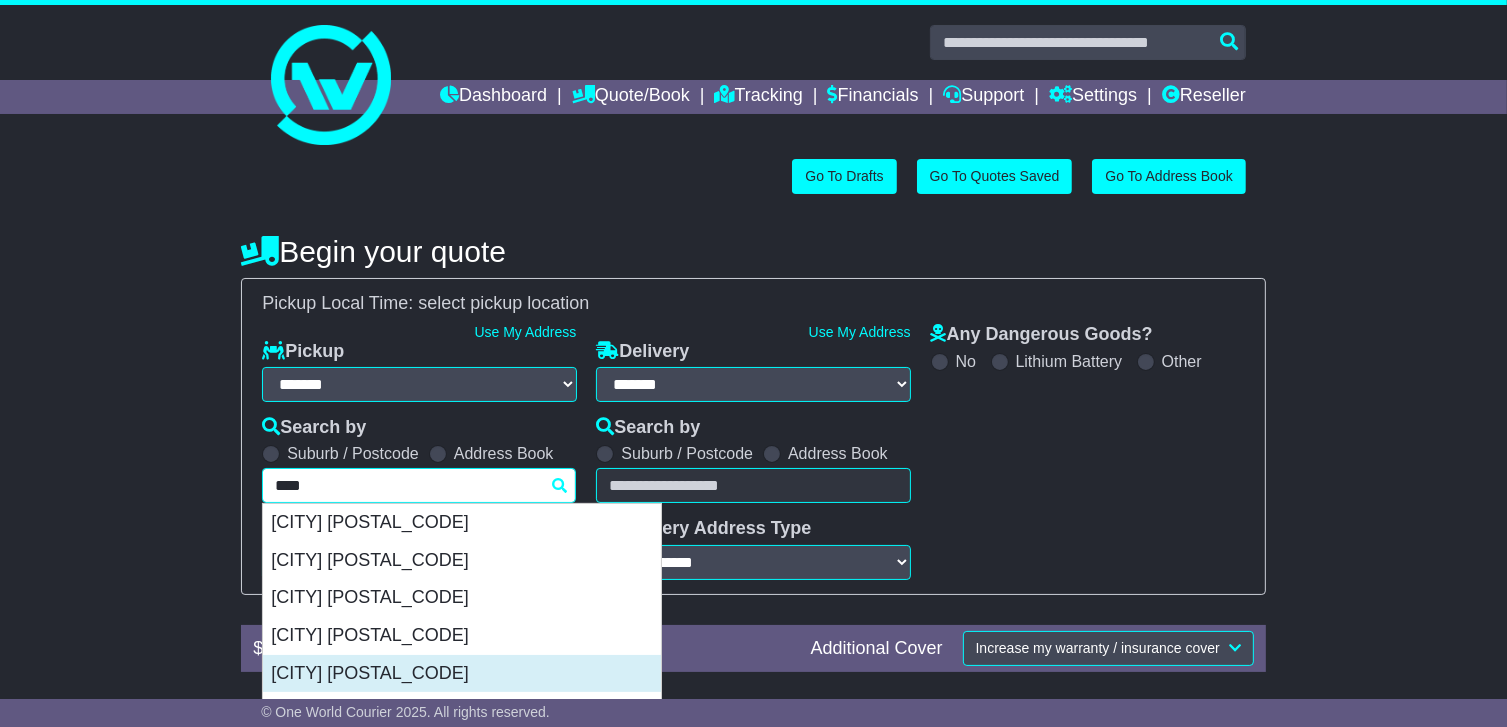 click on "DEER PARK 3023" at bounding box center (462, 674) 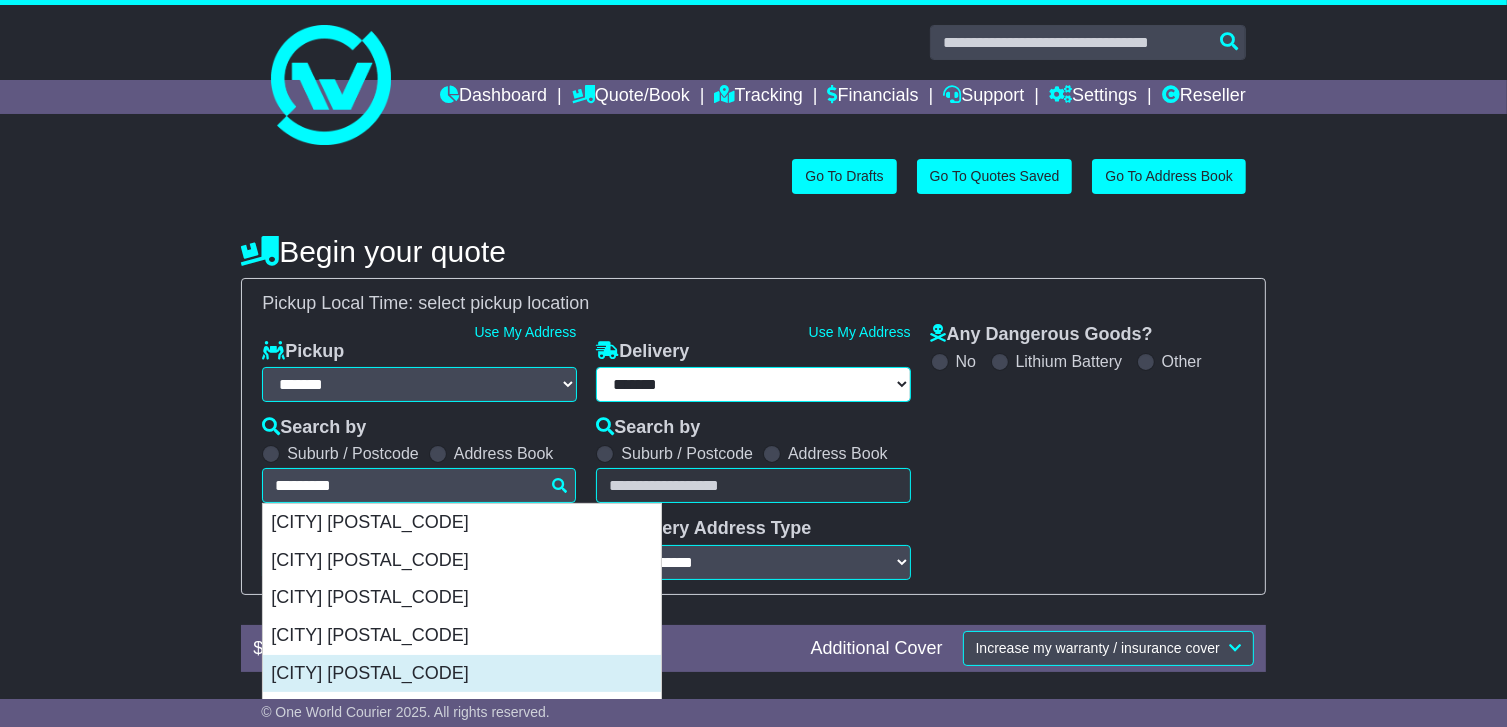 type on "**********" 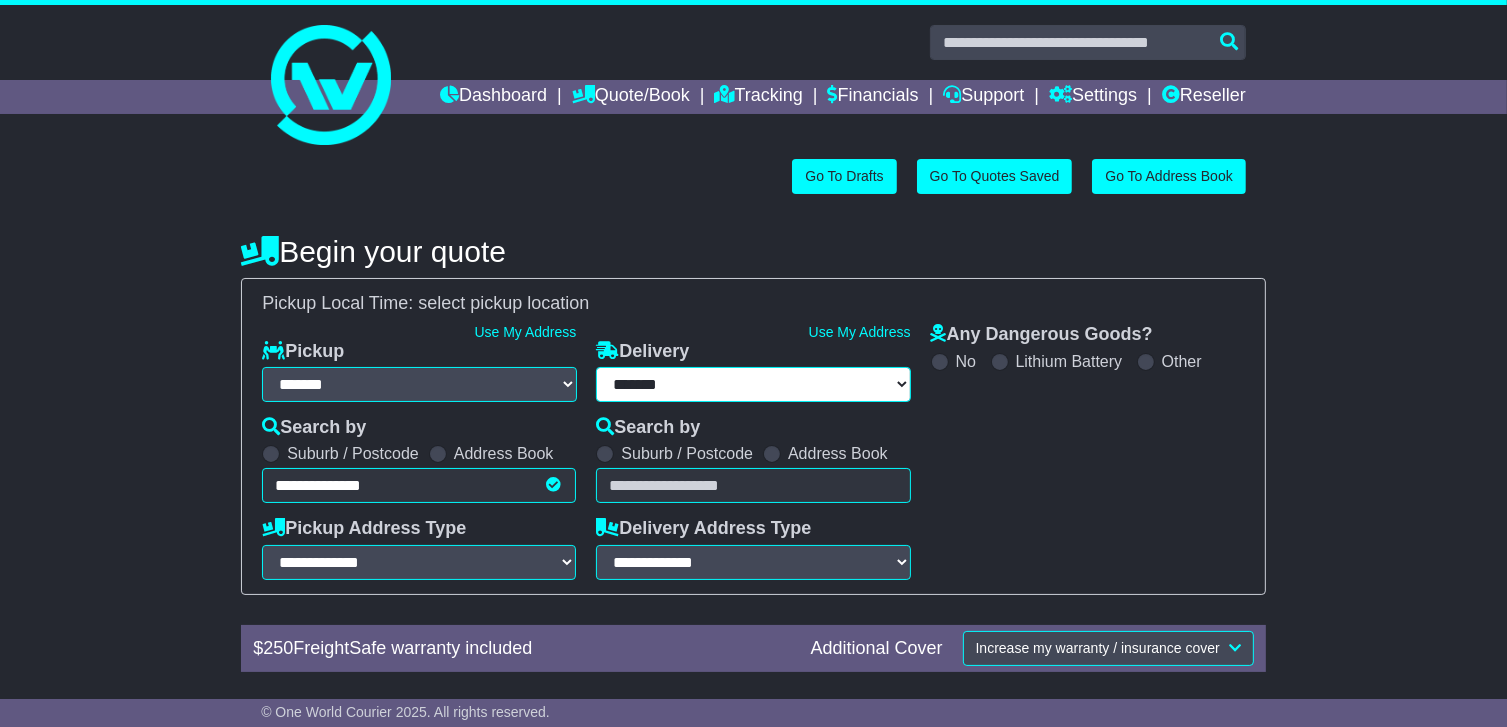 type on "**********" 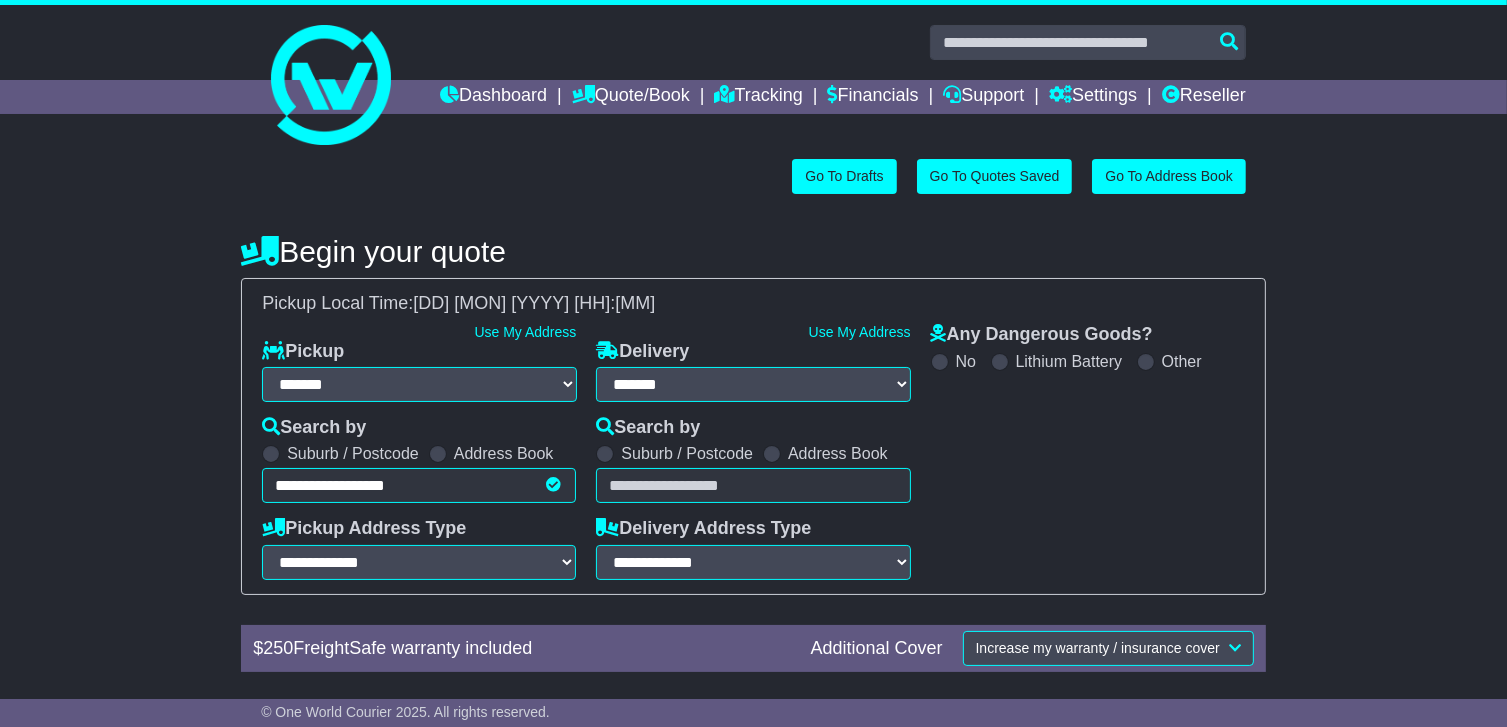 click at bounding box center (753, 485) 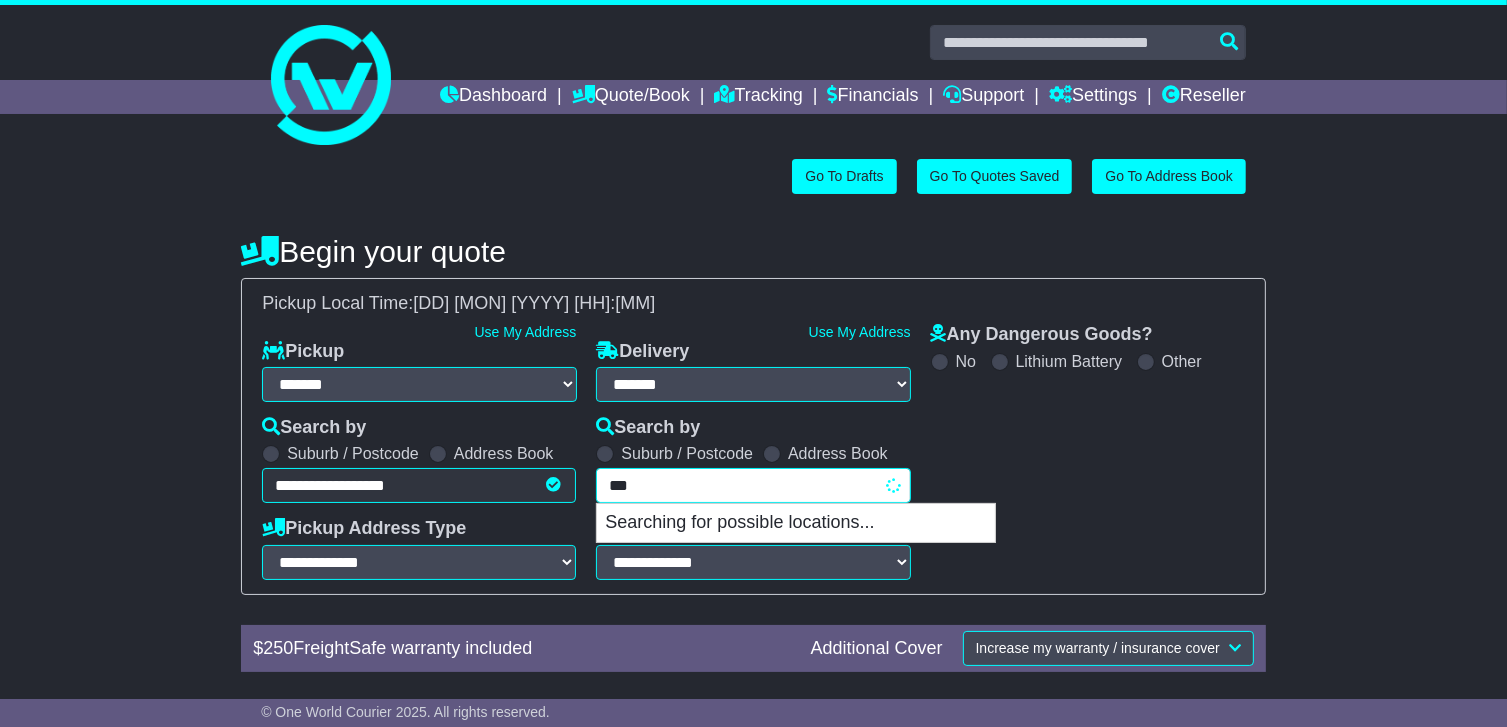 type on "****" 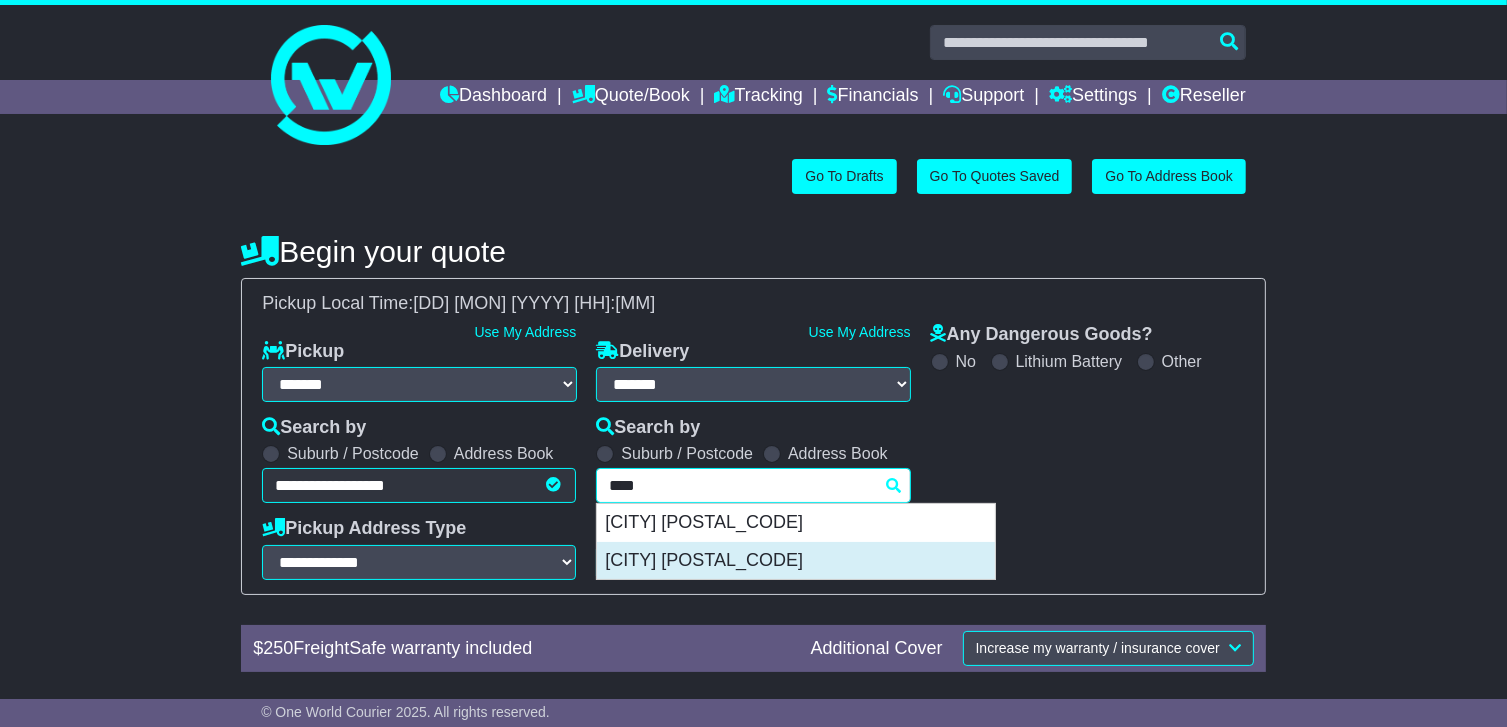 click on "BAYSWATER NORTH 3153" at bounding box center (796, 561) 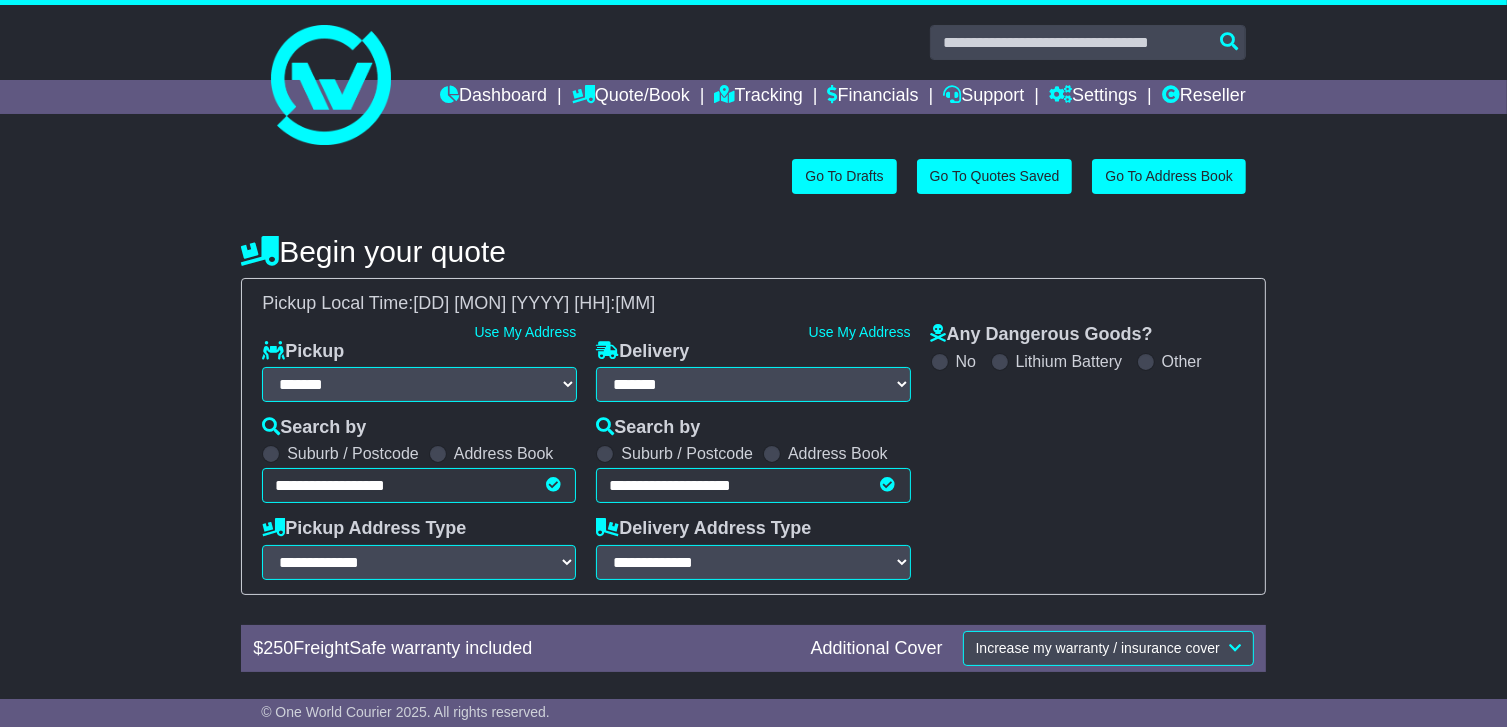 type on "**********" 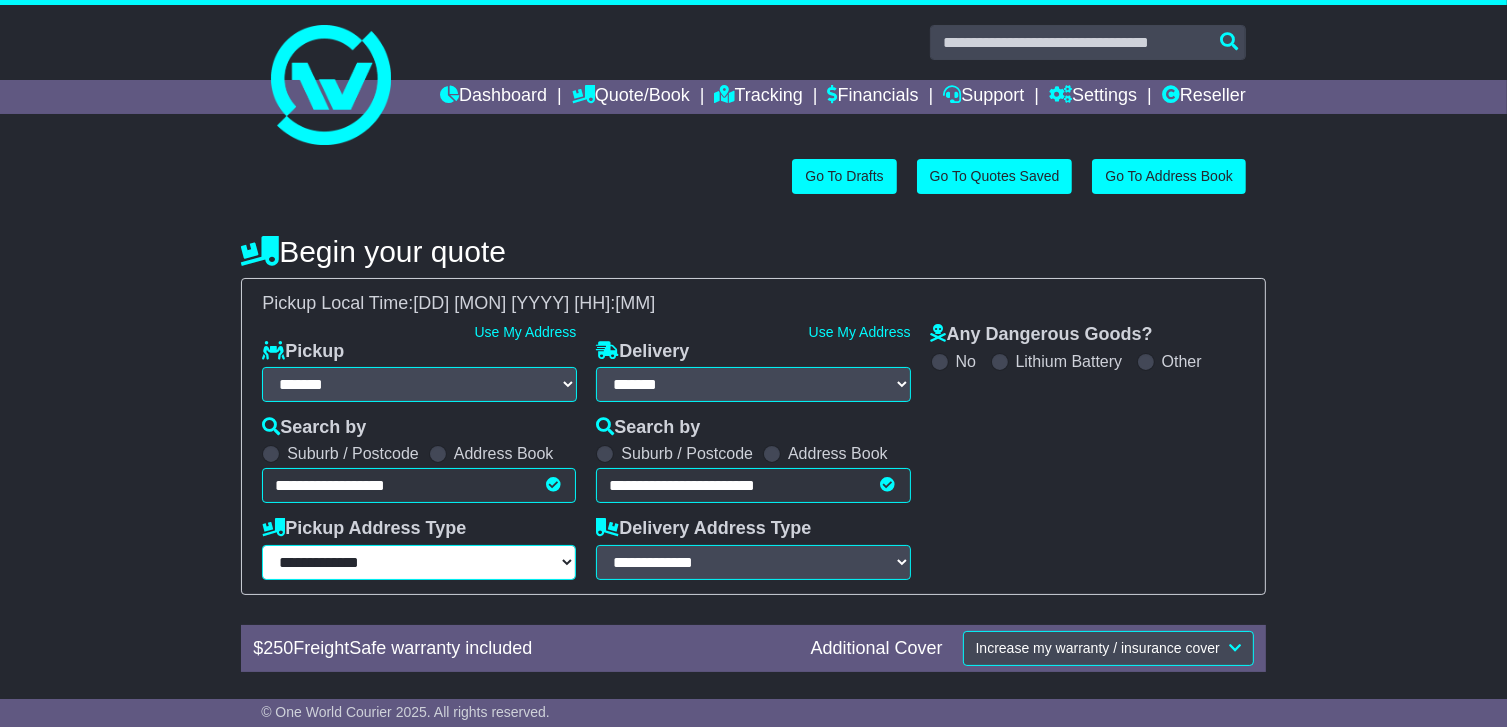 click on "**********" at bounding box center [419, 562] 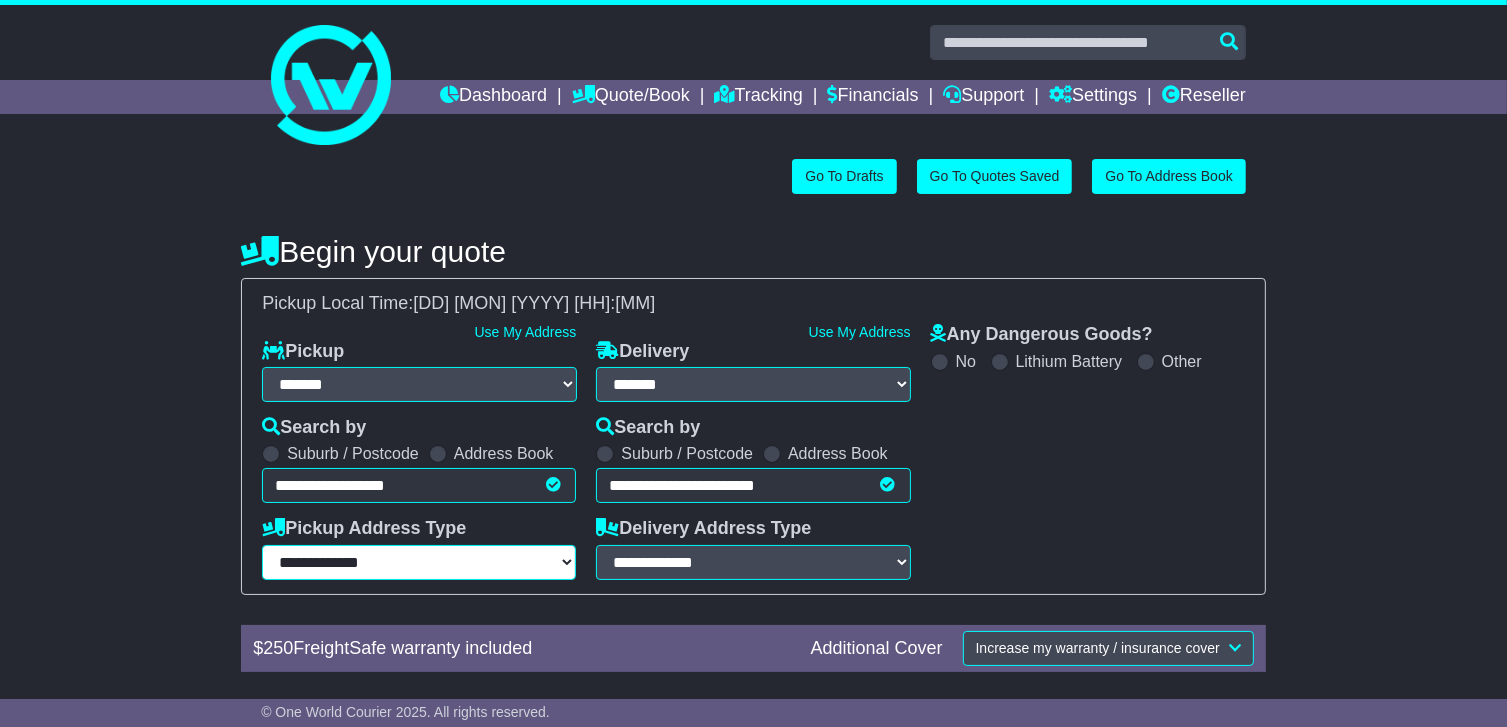 select on "**********" 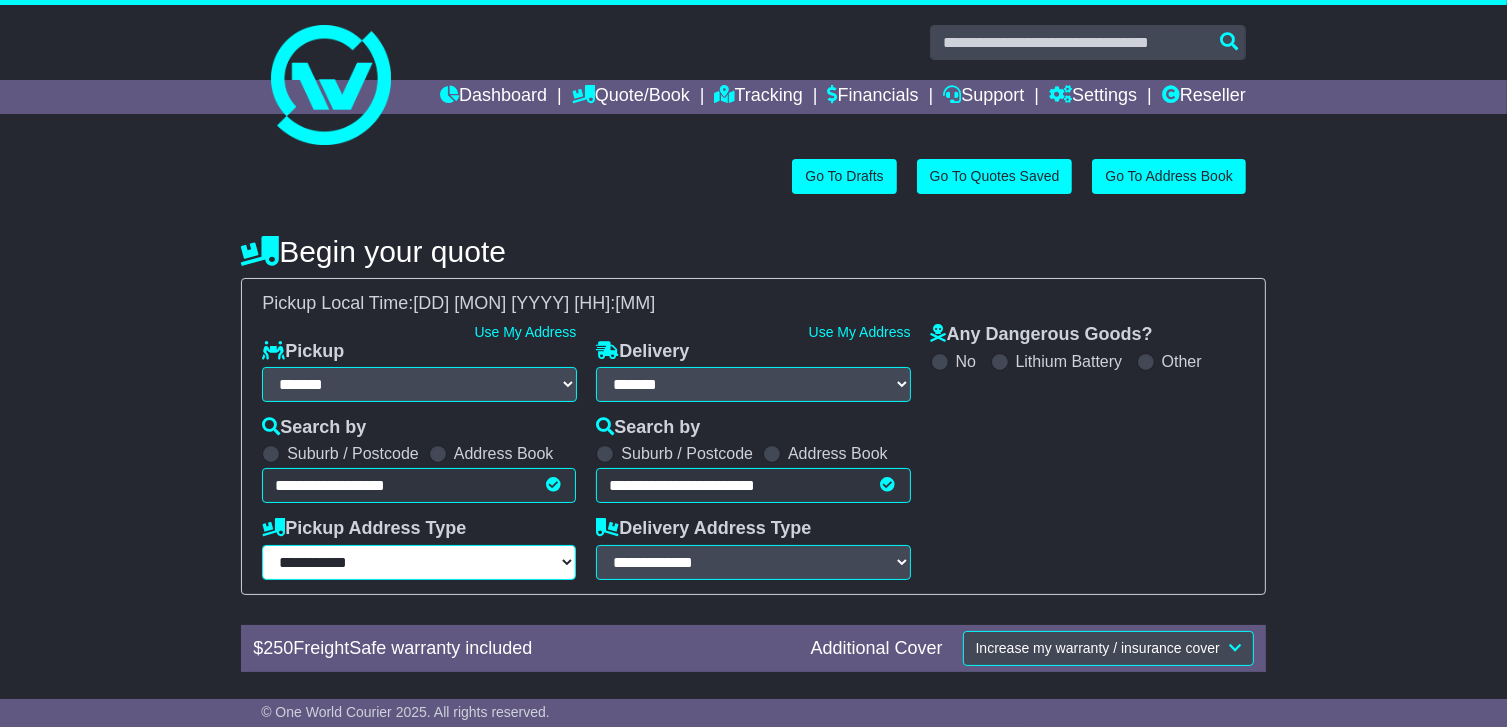 click on "**********" at bounding box center [419, 562] 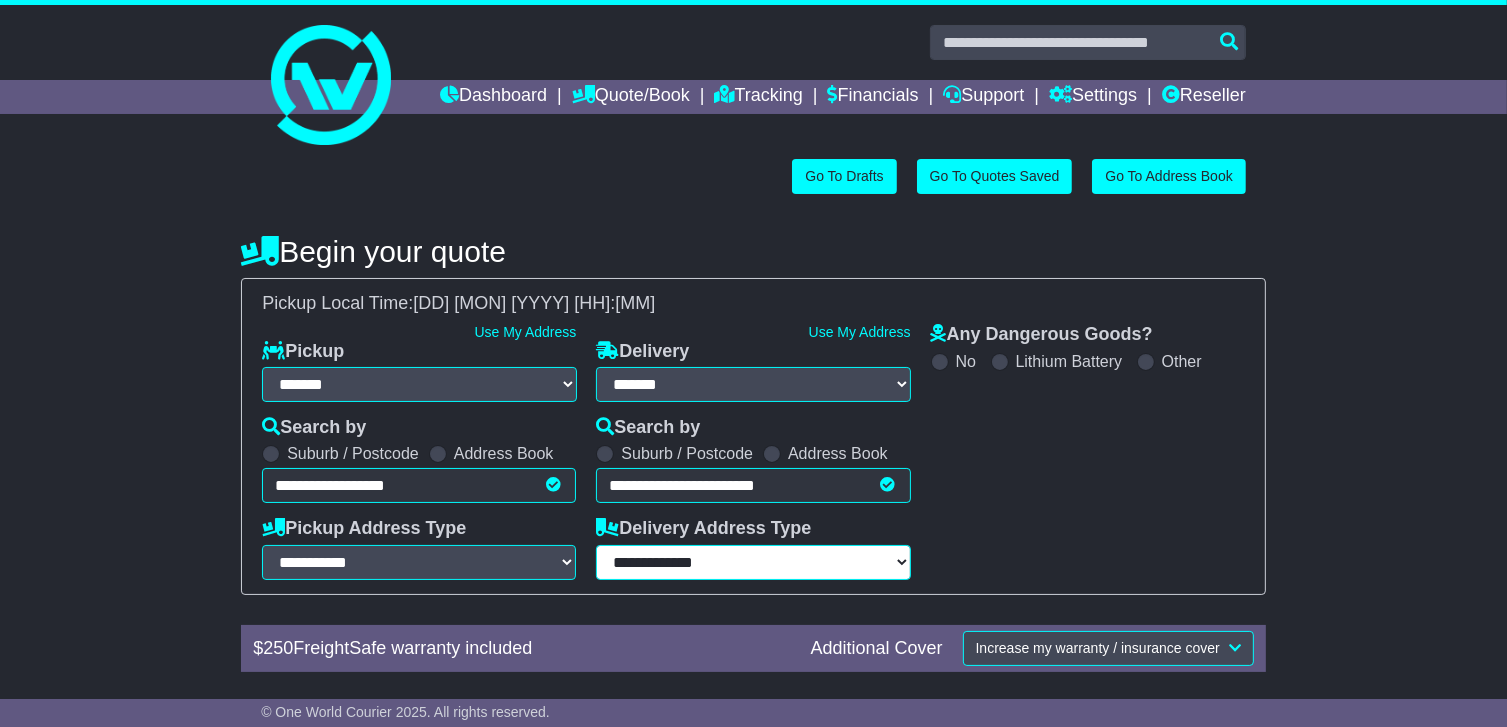 click on "**********" at bounding box center (753, 562) 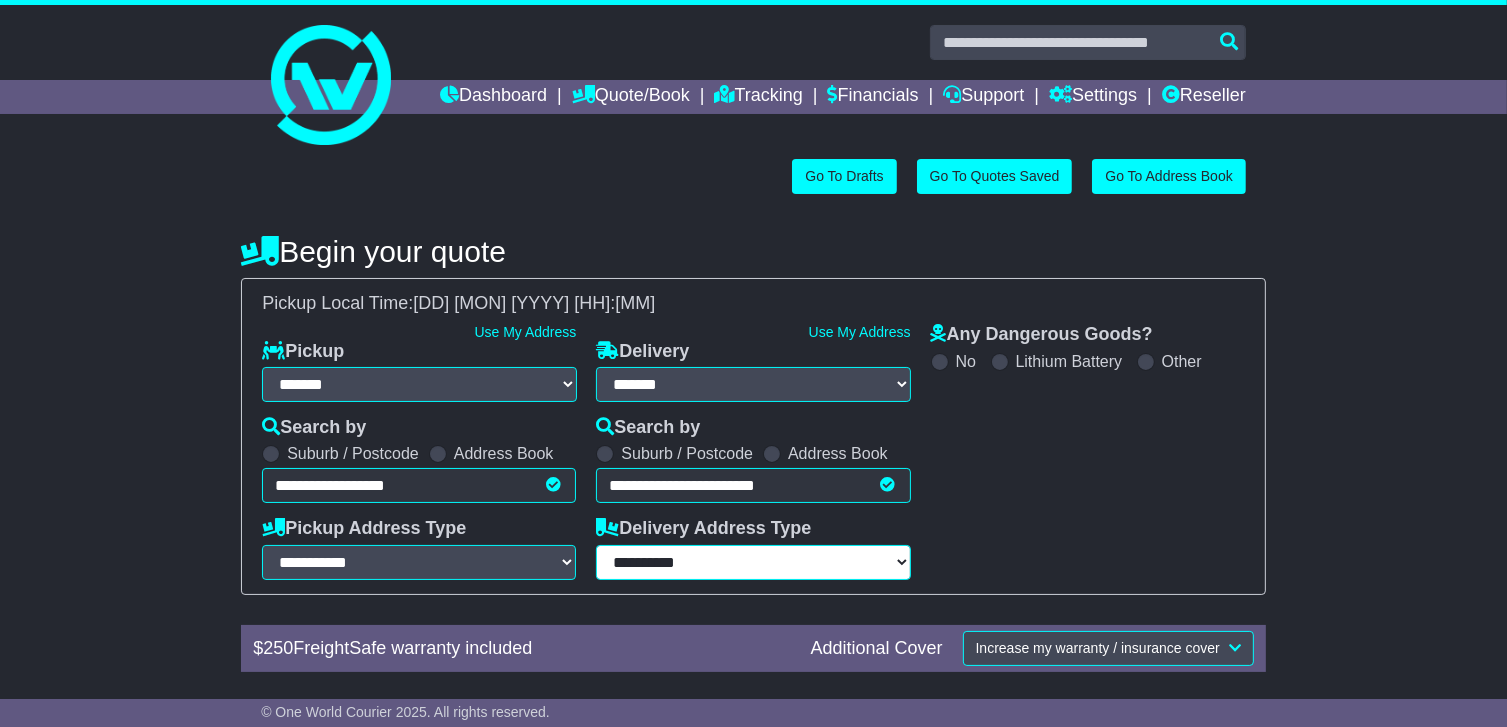 click on "**********" at bounding box center (753, 562) 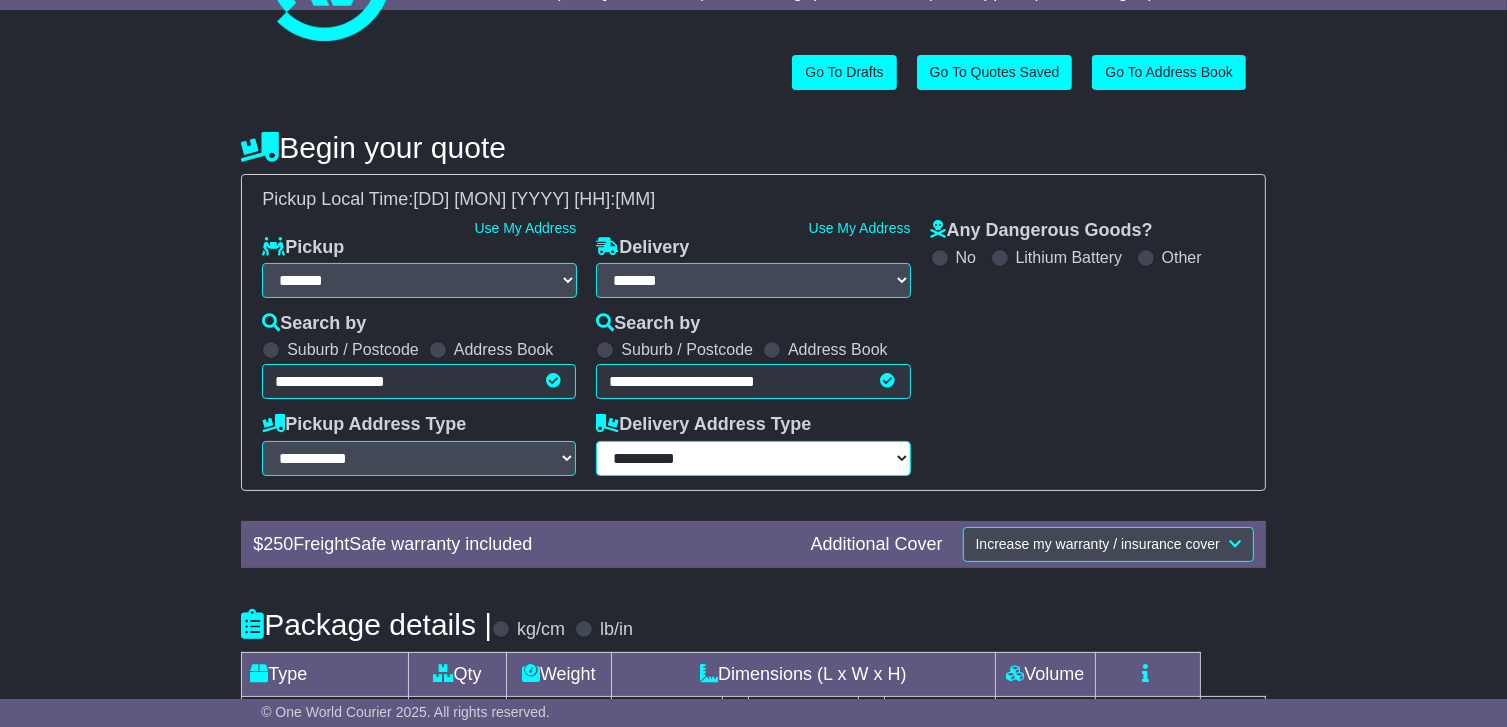 scroll, scrollTop: 200, scrollLeft: 0, axis: vertical 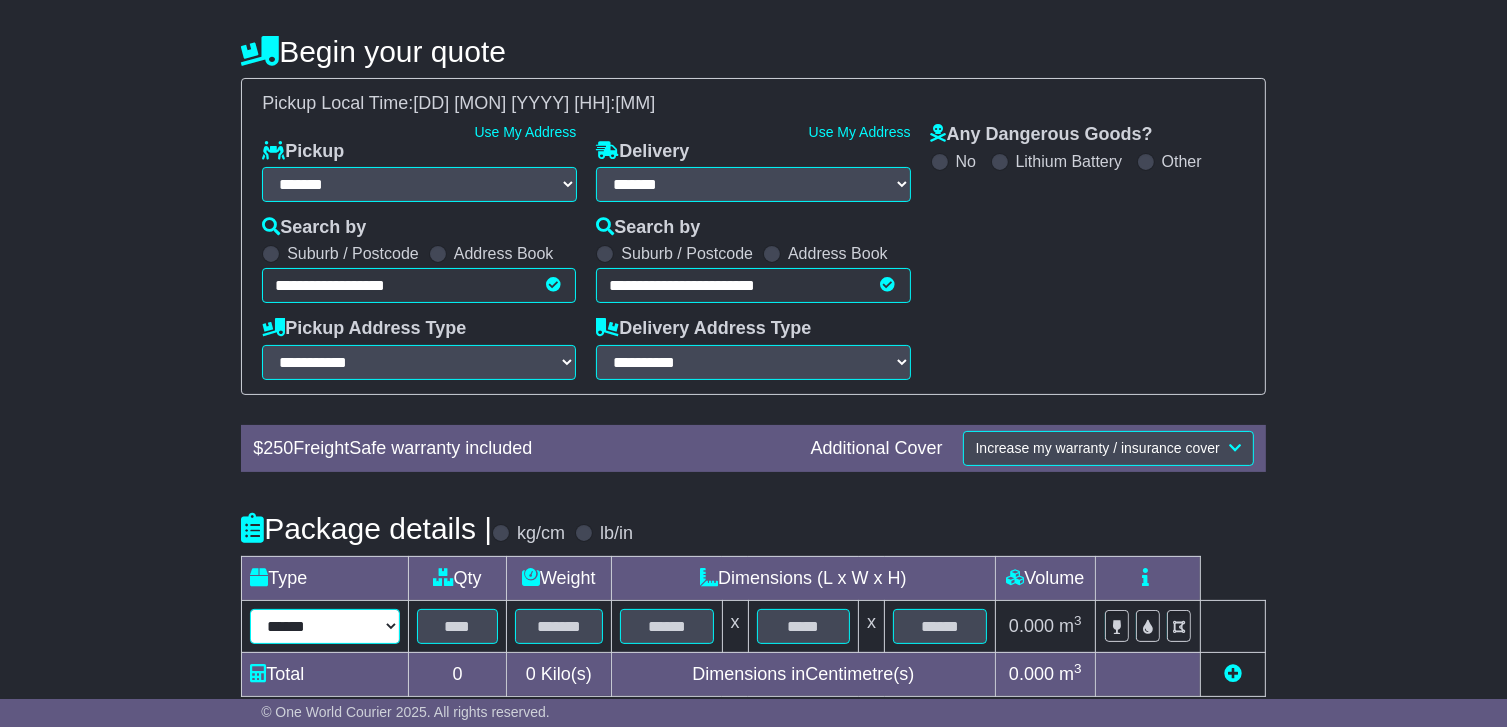 click on "****** ****** *** ******** ***** **** **** ****** *** *******" at bounding box center (325, 626) 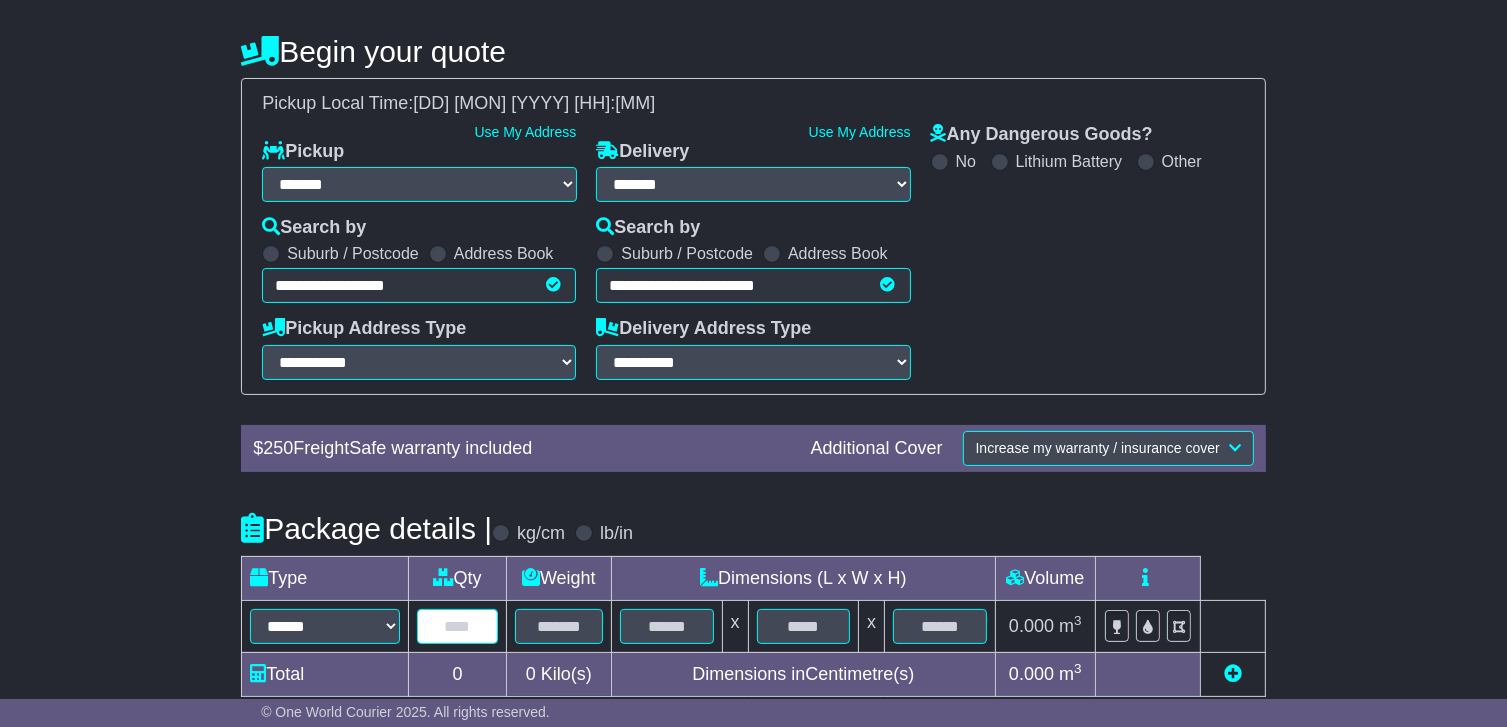 click at bounding box center [457, 626] 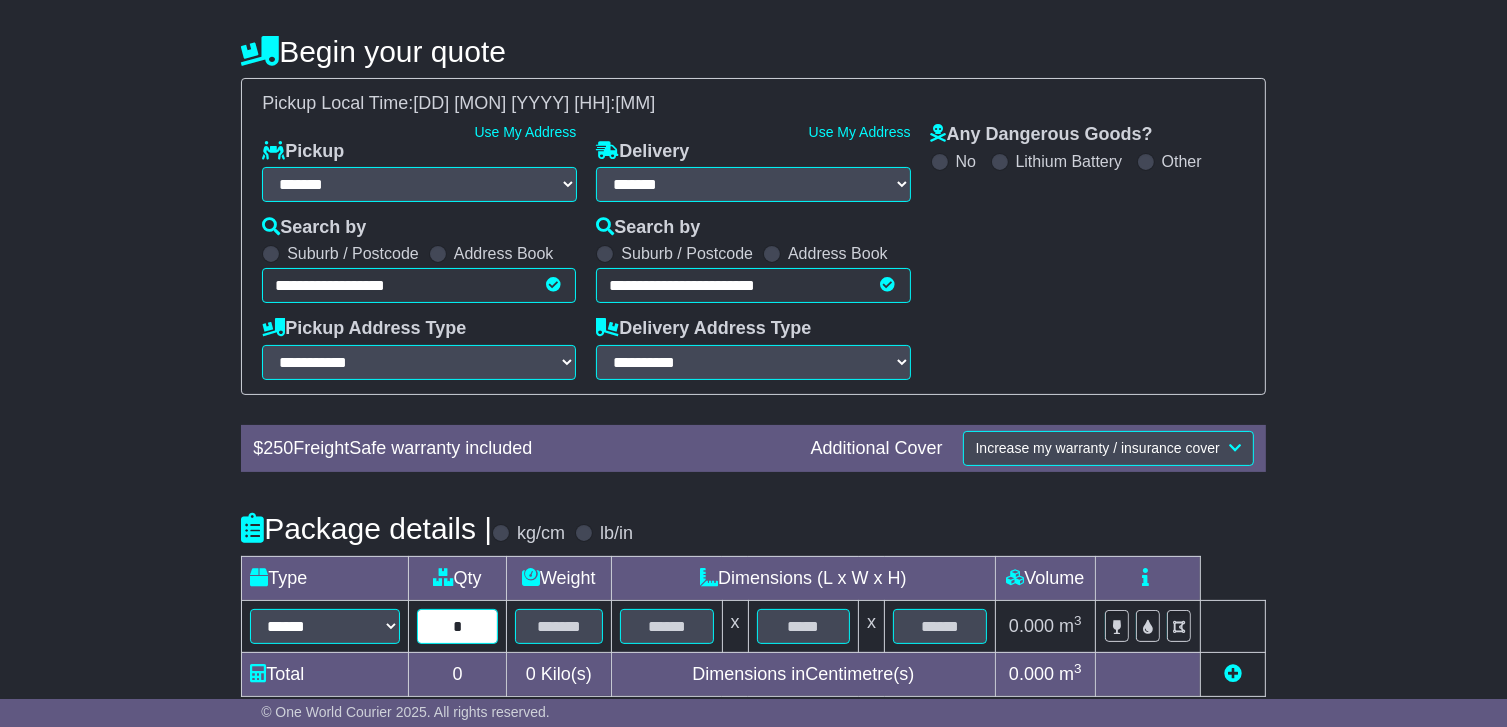 type on "*" 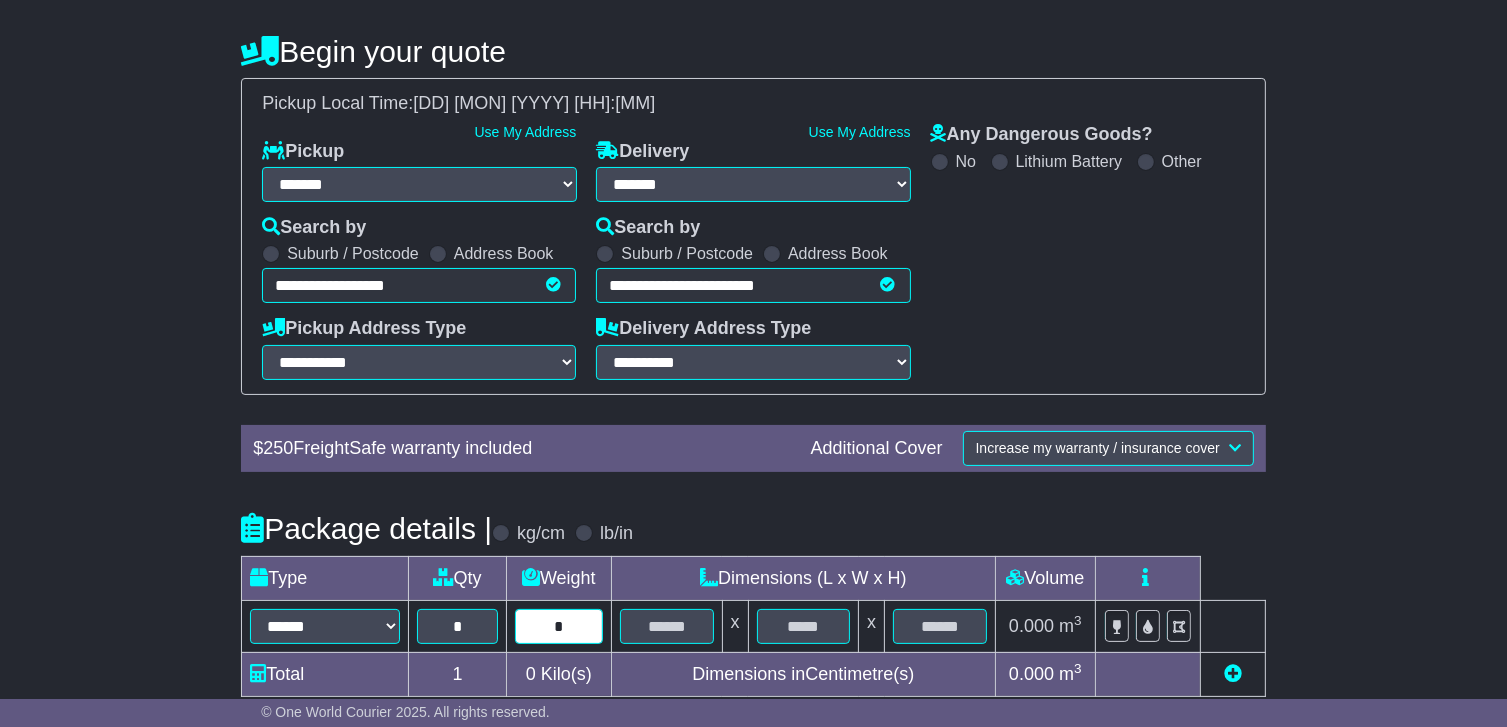 type on "*" 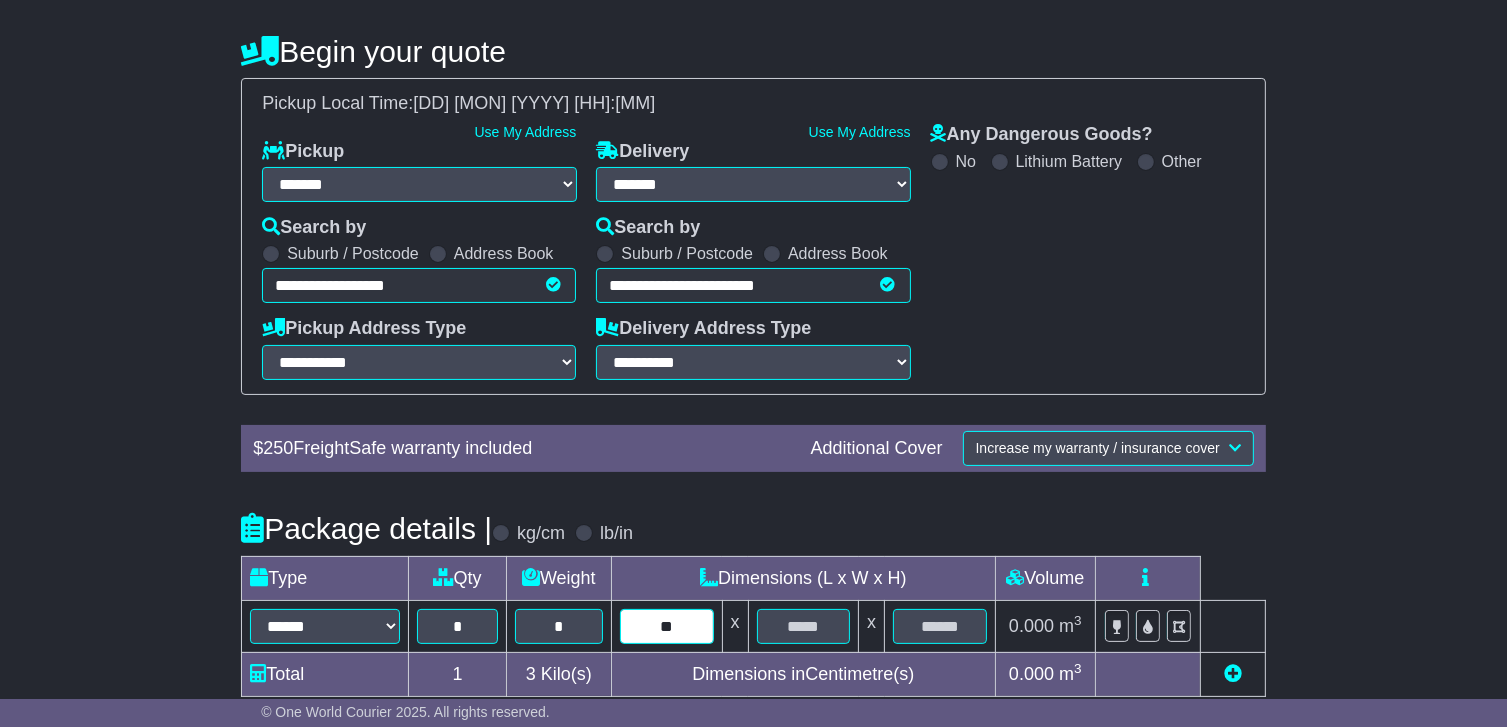 type on "**" 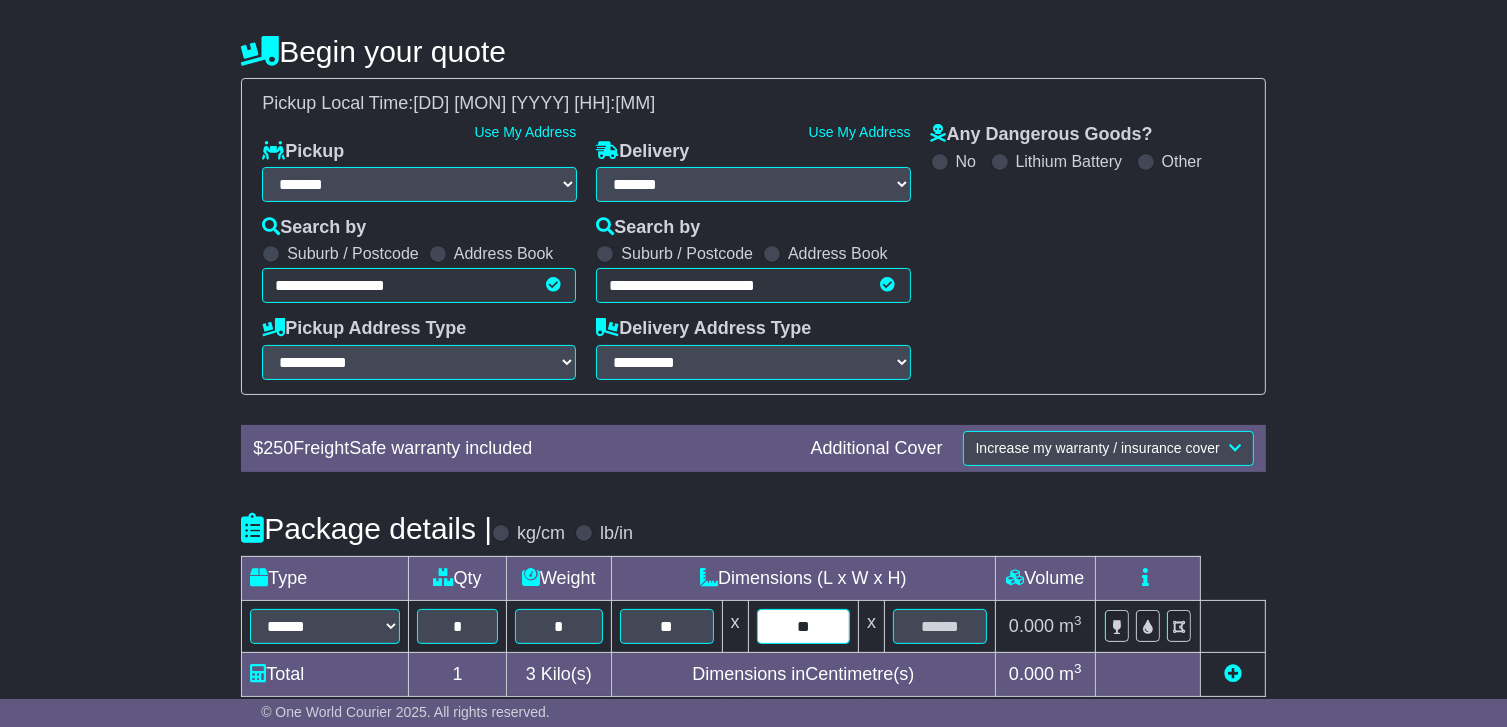 type on "**" 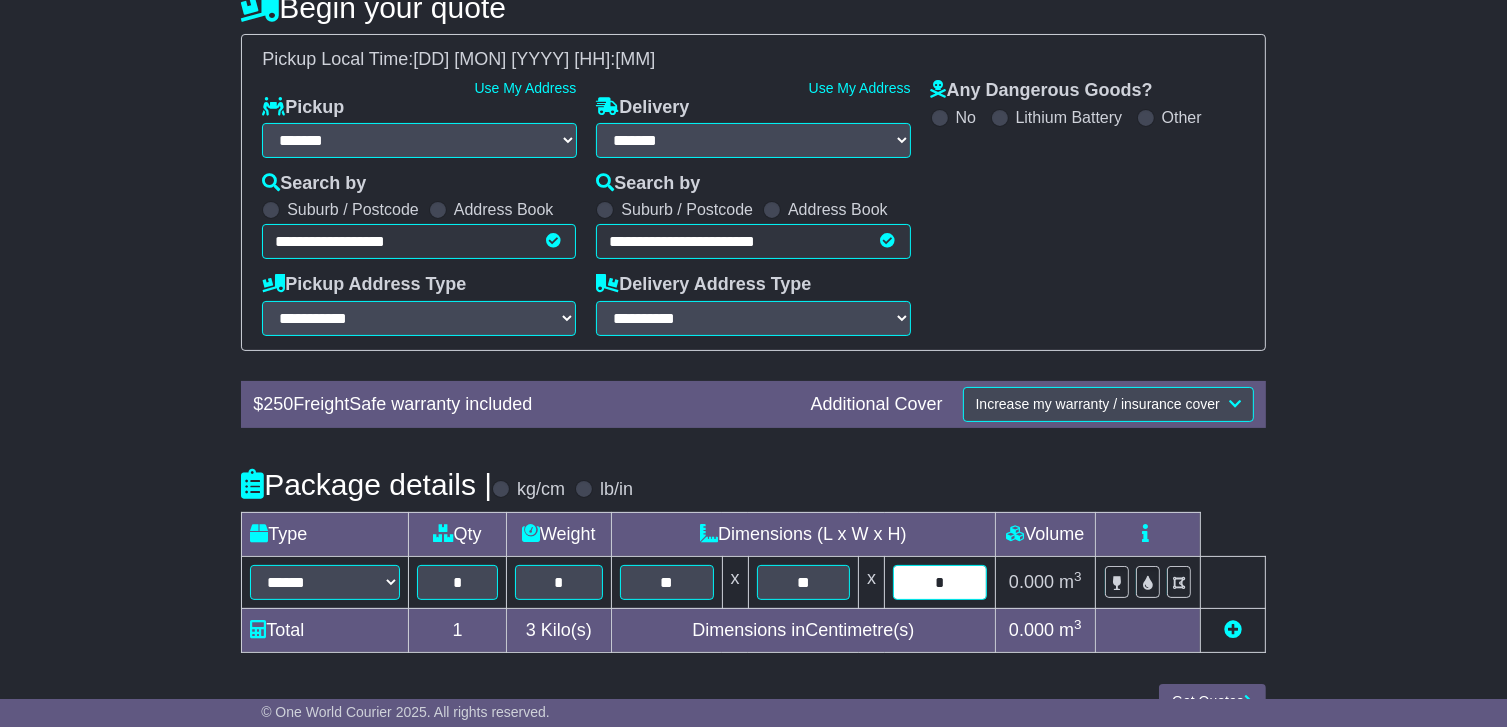 scroll, scrollTop: 283, scrollLeft: 0, axis: vertical 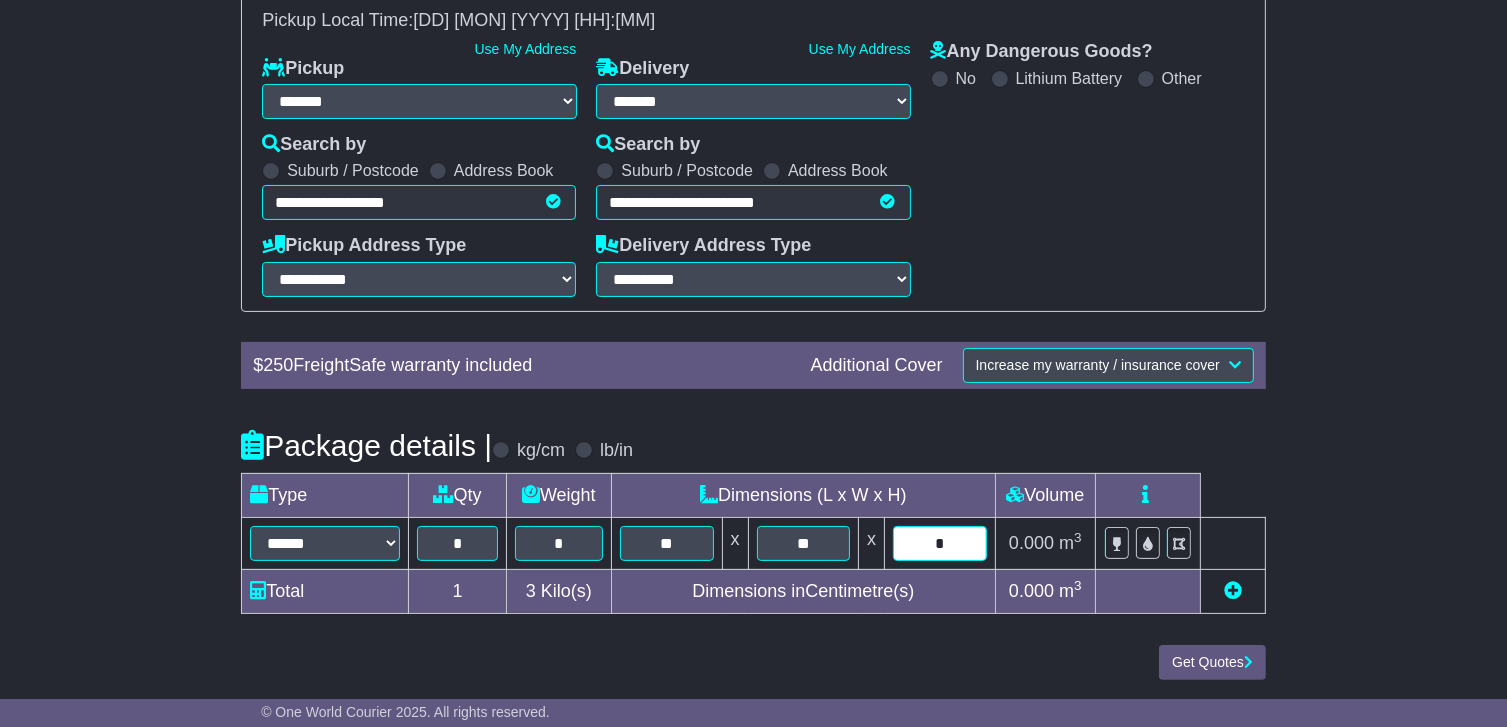 type on "*" 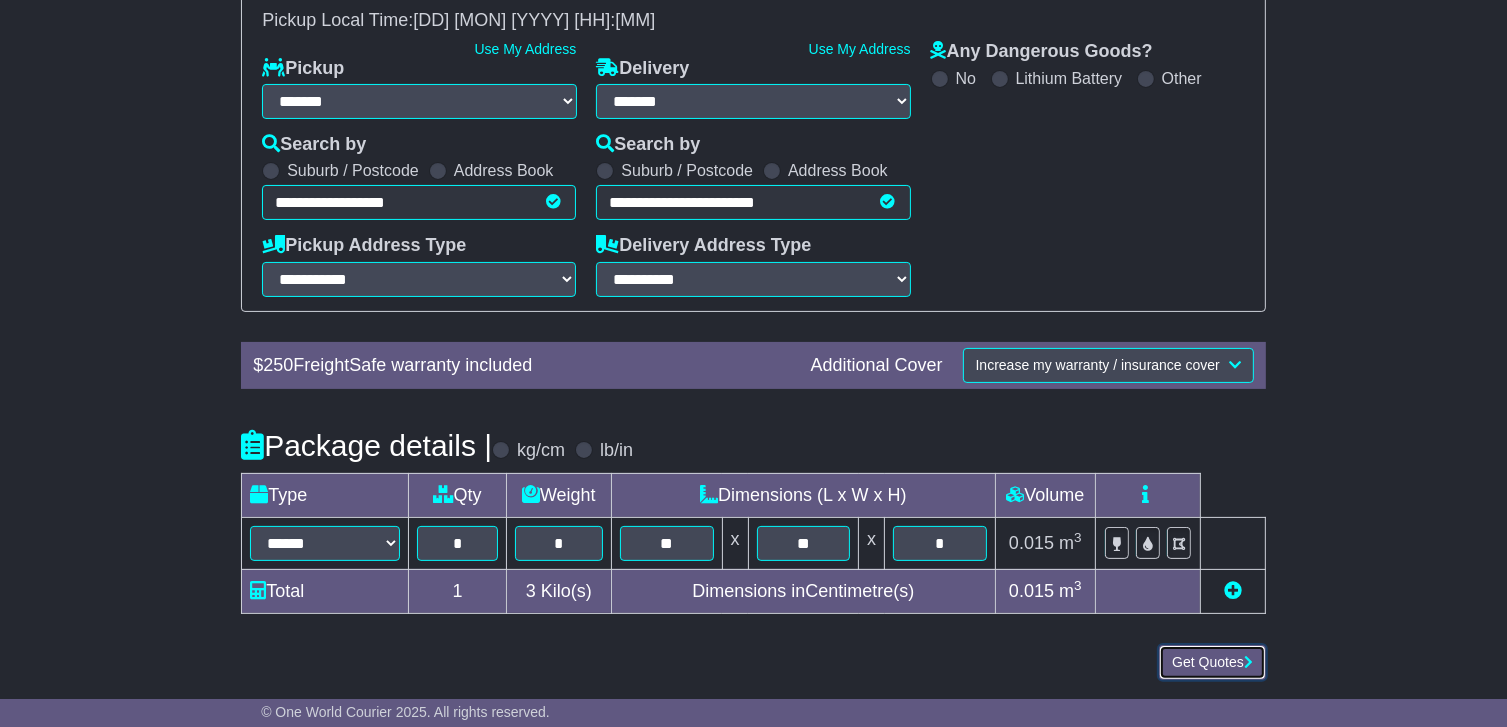 click on "Get Quotes" at bounding box center (1212, 662) 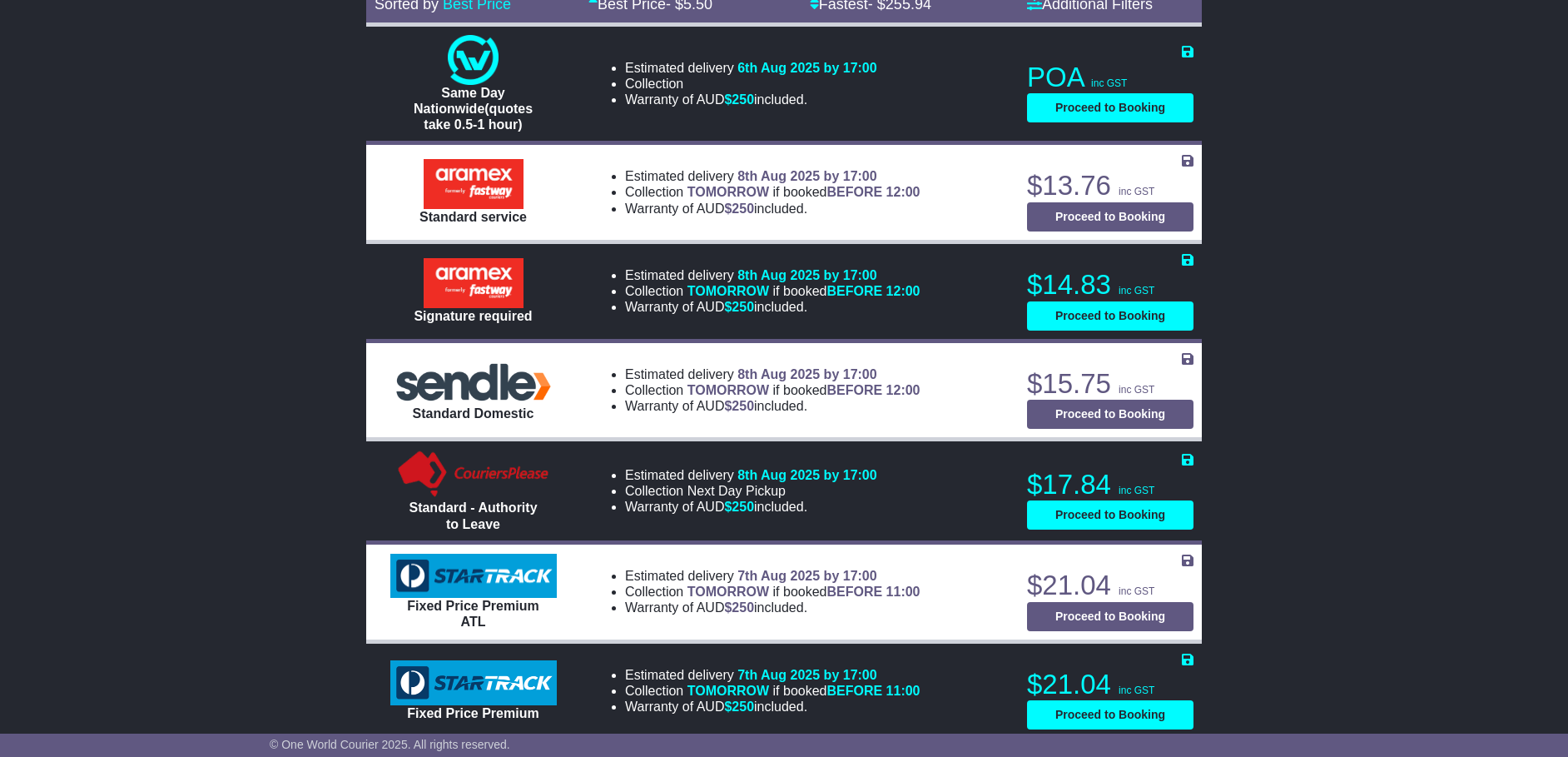 scroll, scrollTop: 632, scrollLeft: 0, axis: vertical 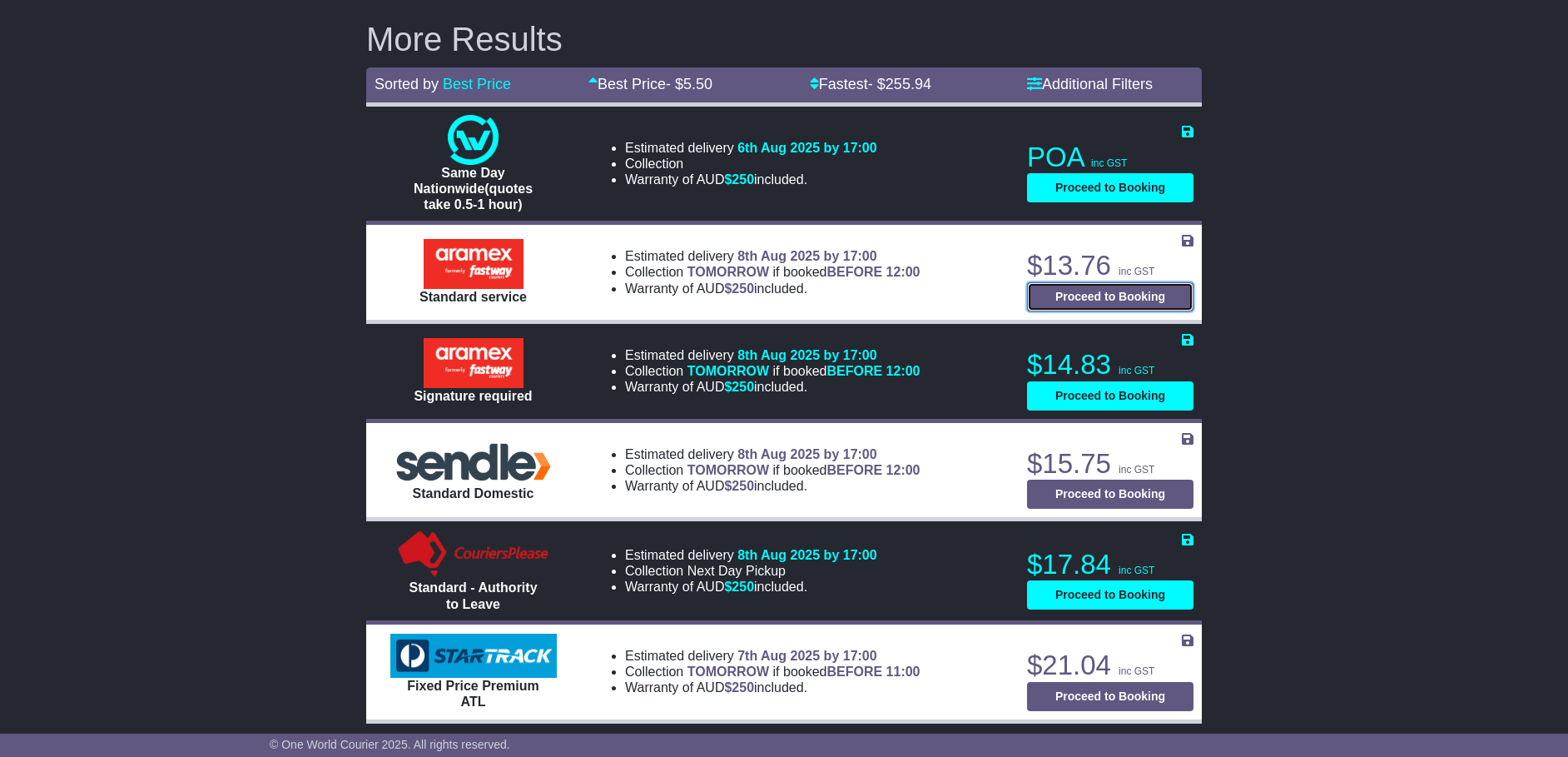 click on "Proceed to Booking" at bounding box center [1110, 296] 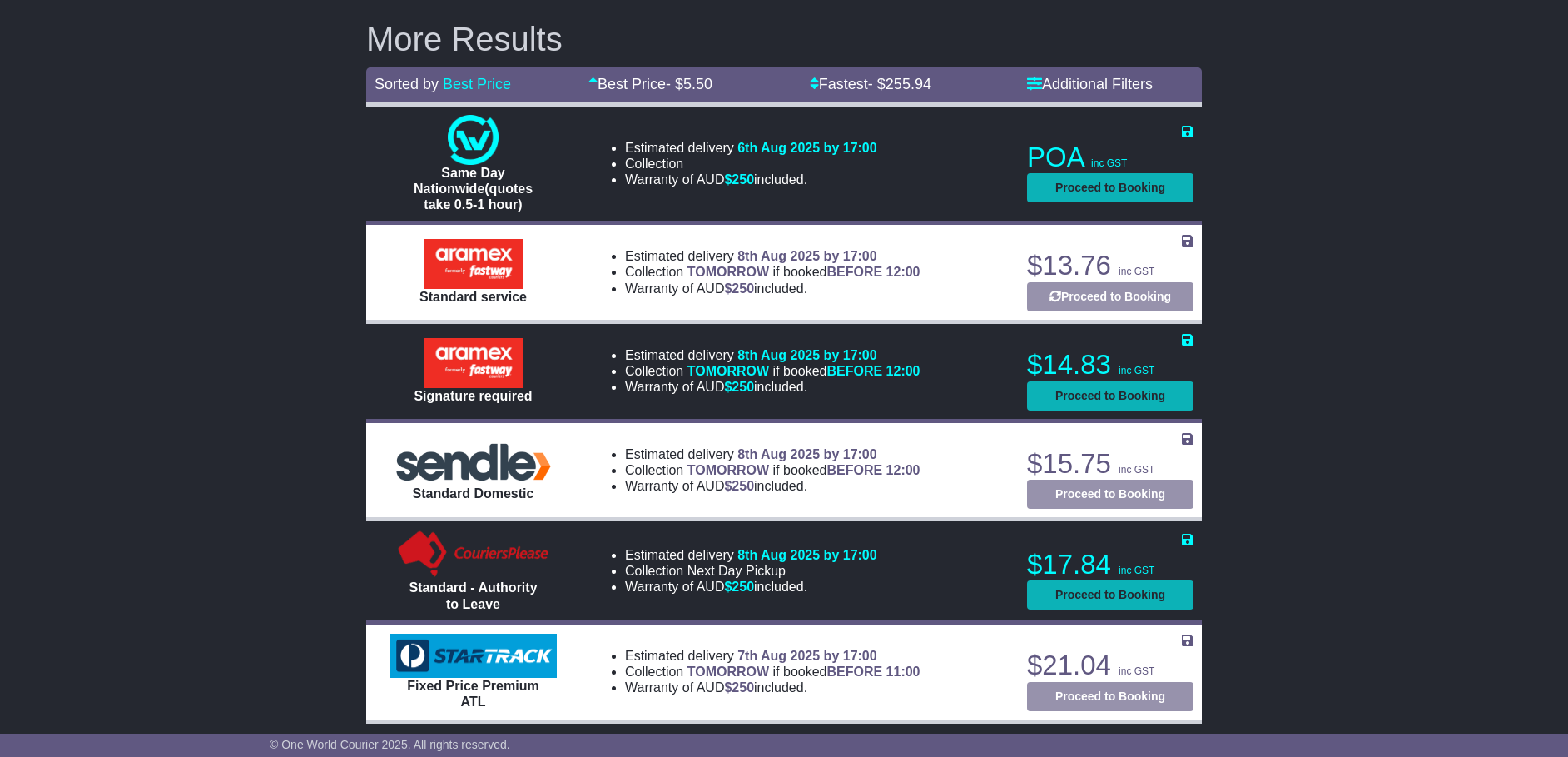 select on "**********" 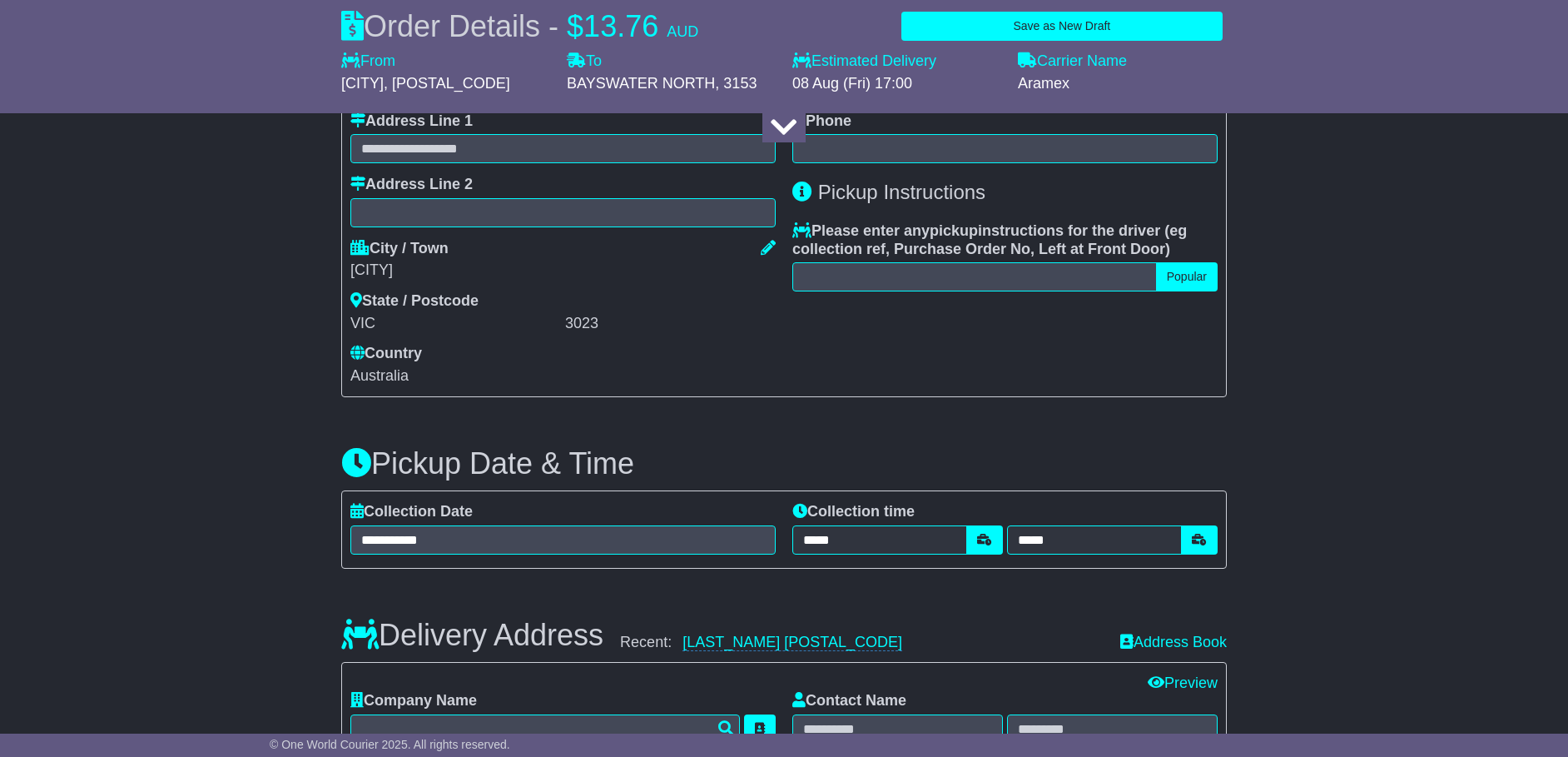 select 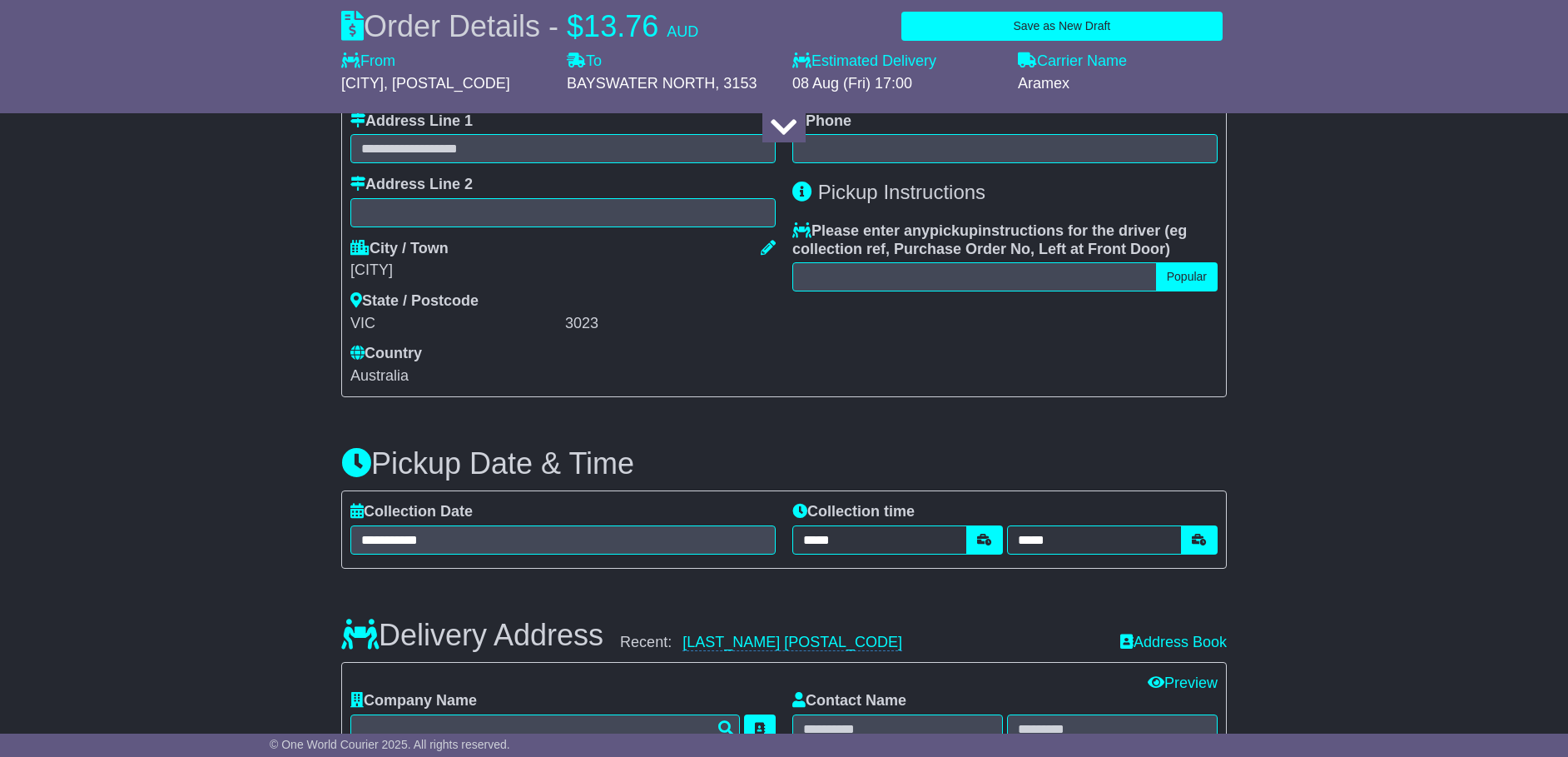 click on "Delivery Address
Recent:
Vathey Pty Ltd
Address Book" at bounding box center (784, 623) 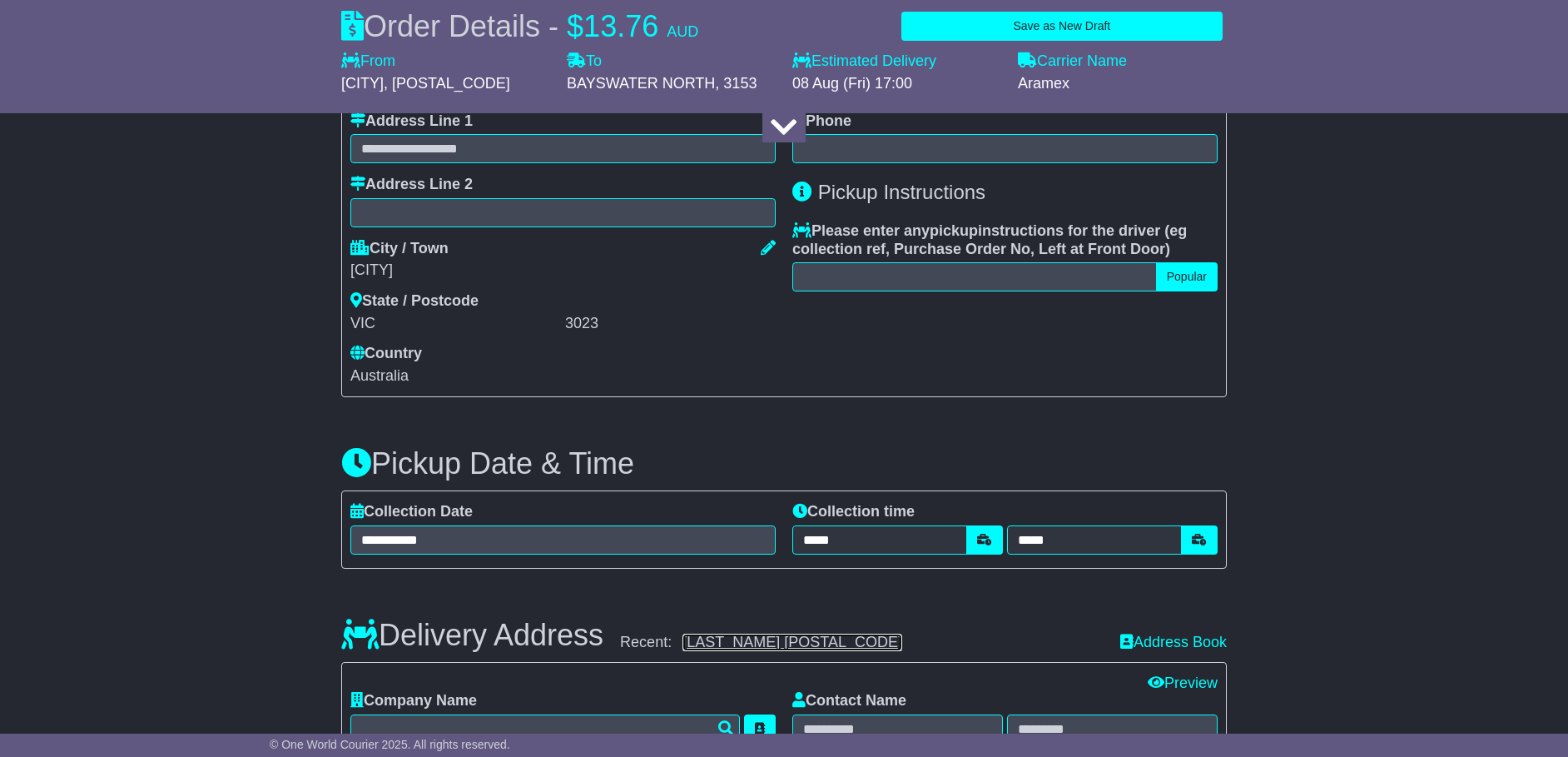 click on "Vathey Pty Ltd" at bounding box center (792, 642) 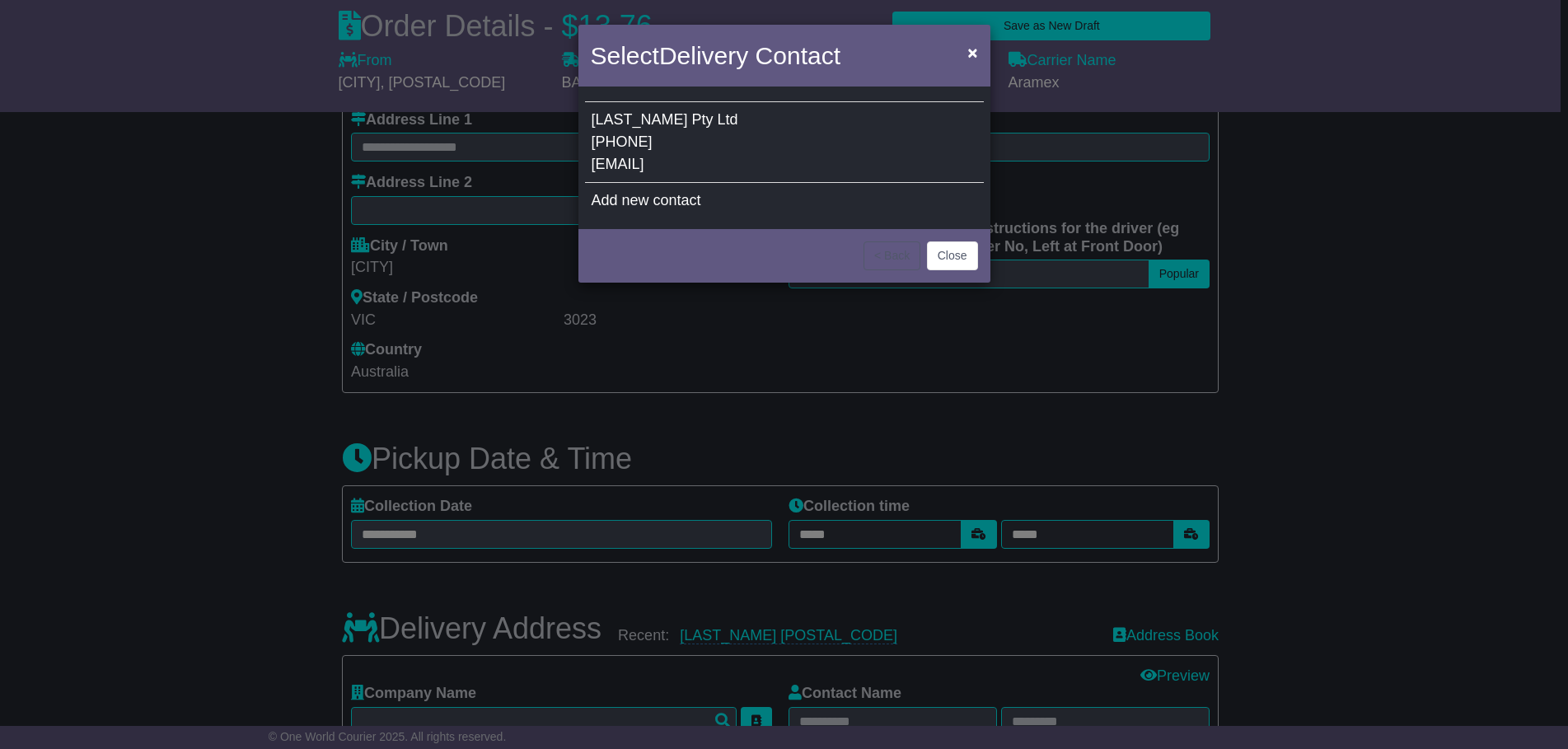 click on "Vathey   Pty Ltd
0492952866
customerservice@batteryexpert.com.au" at bounding box center [784, 143] 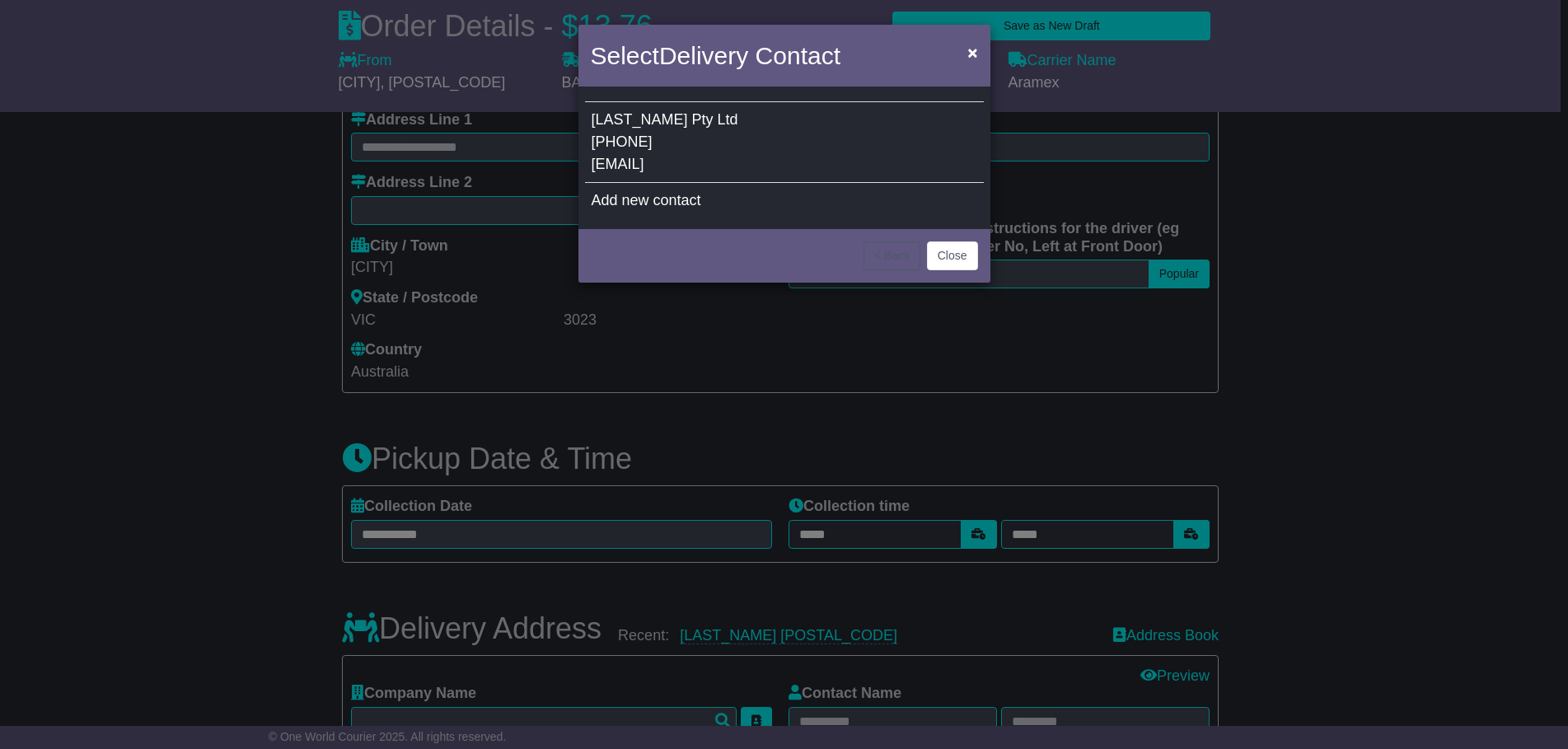 type on "**********" 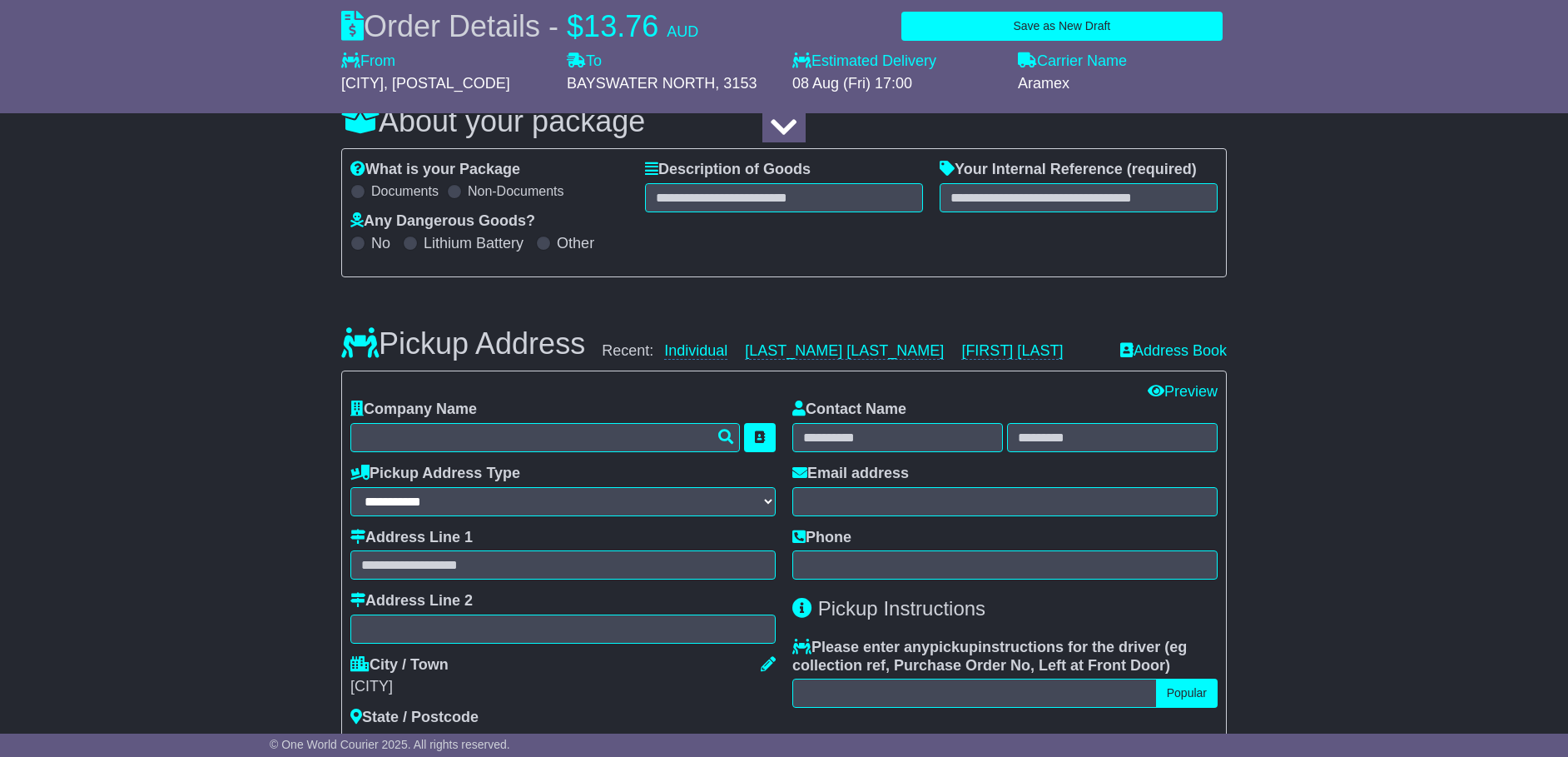 scroll, scrollTop: 112, scrollLeft: 0, axis: vertical 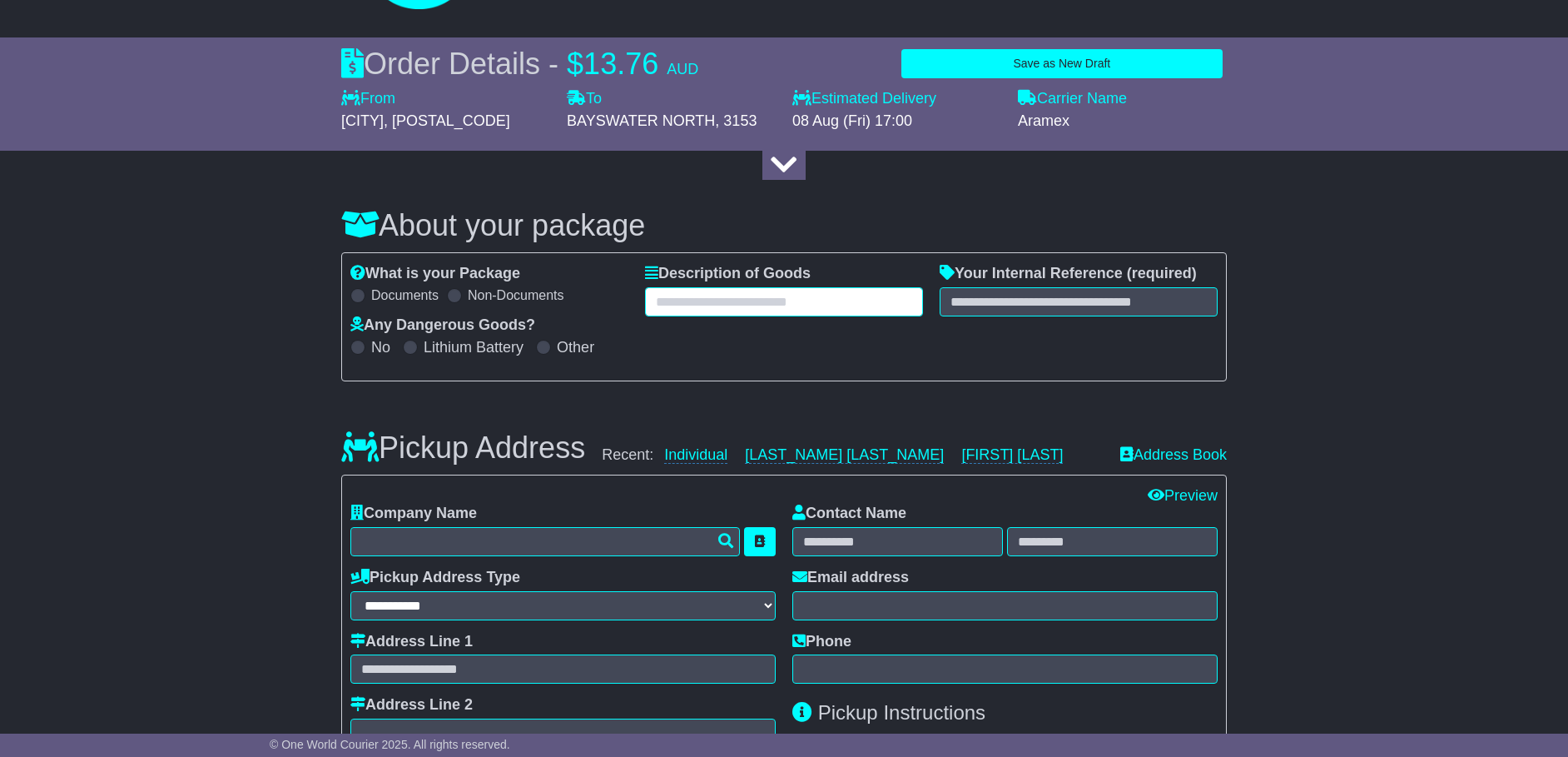 click at bounding box center [784, 301] 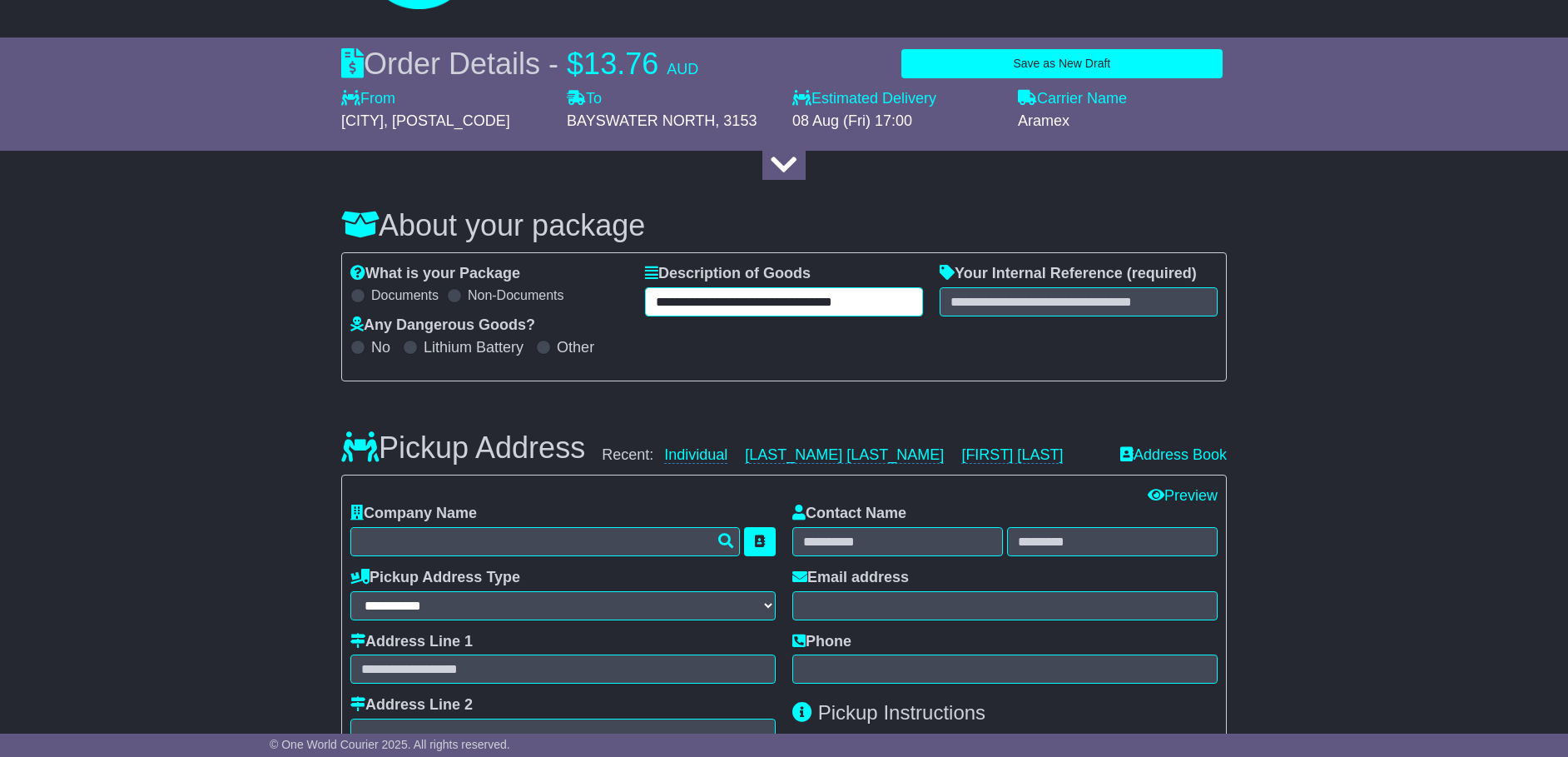 type on "**********" 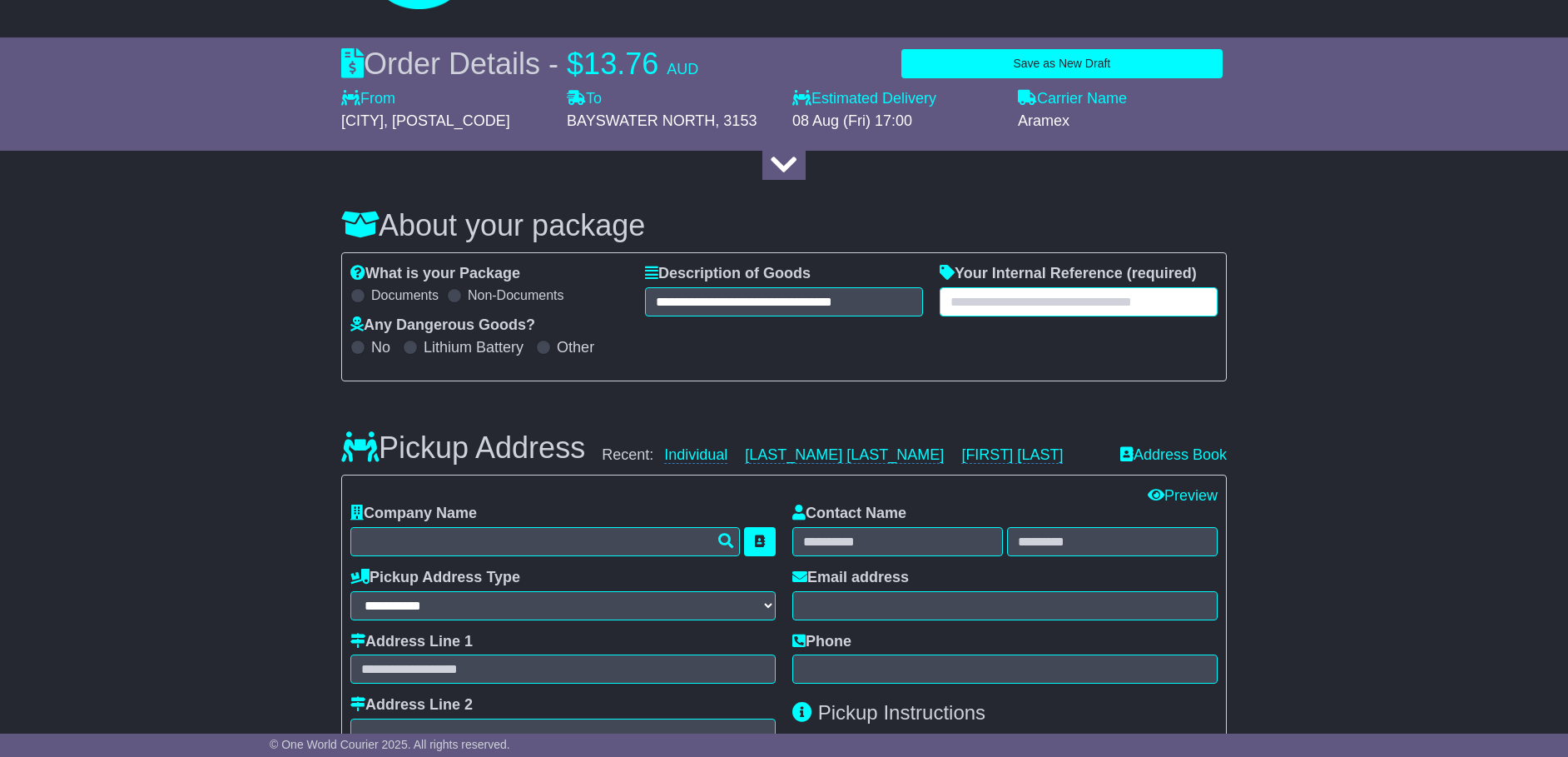 click at bounding box center (1079, 301) 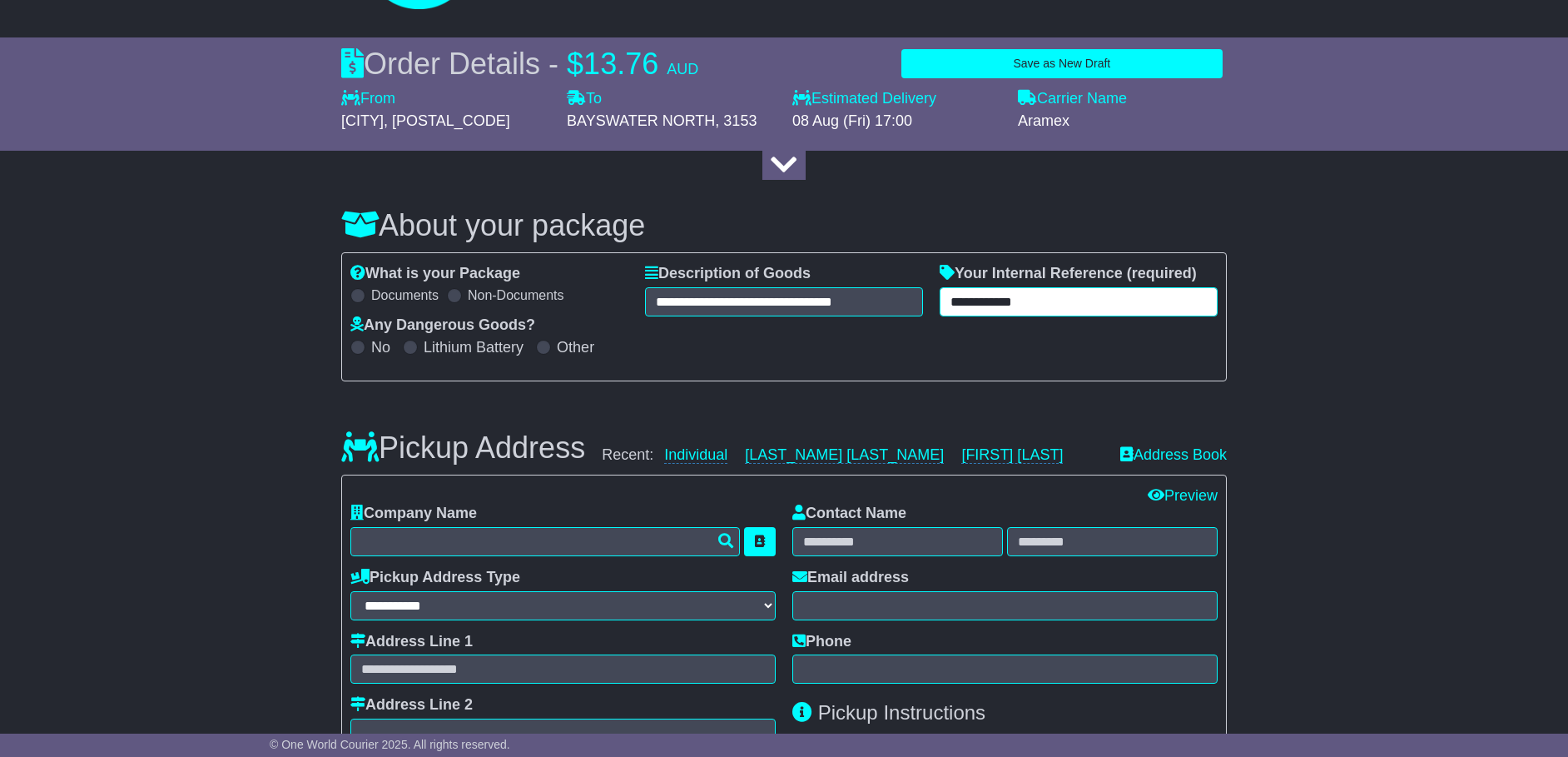 type on "**********" 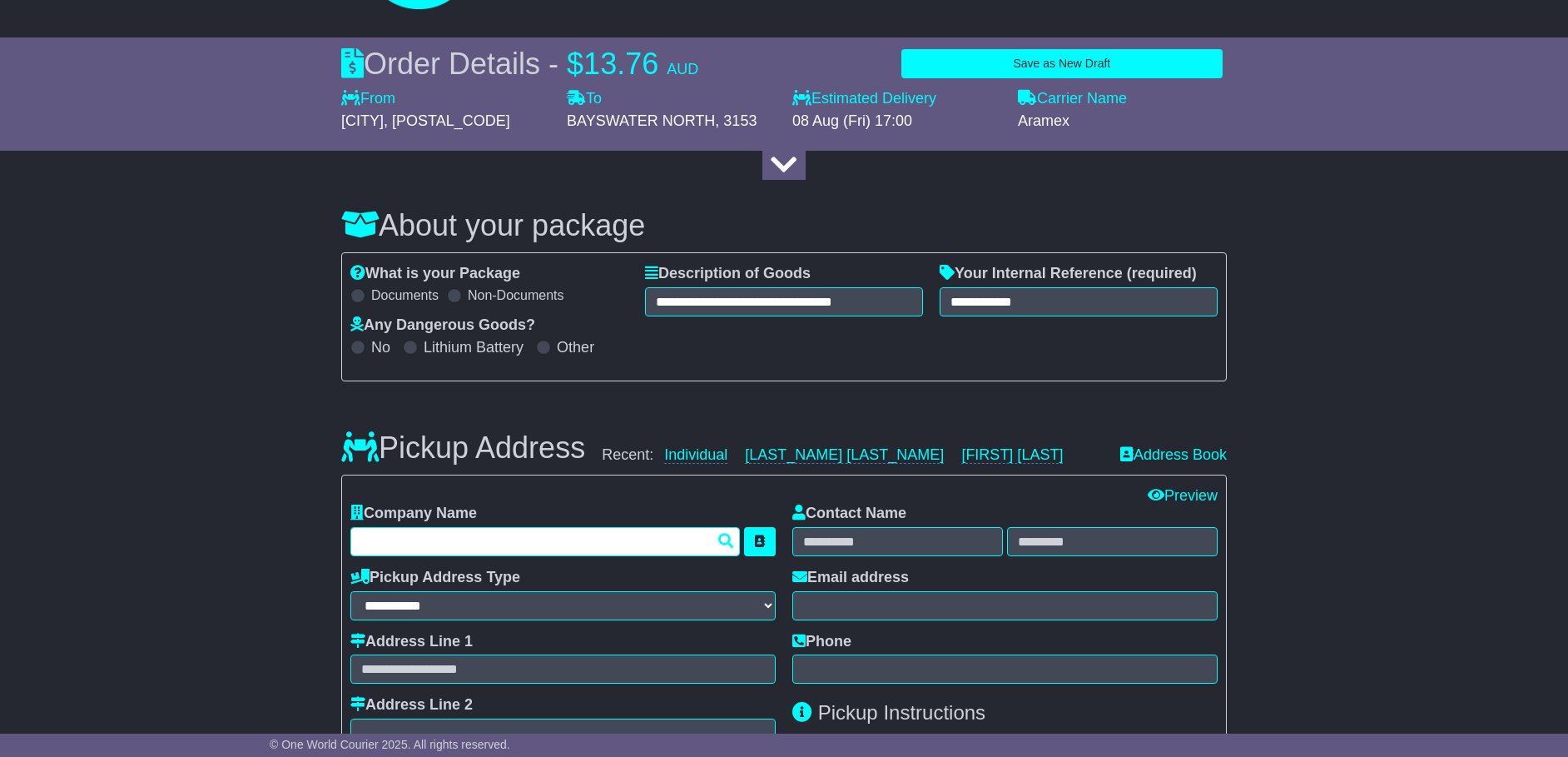 click at bounding box center [545, 541] 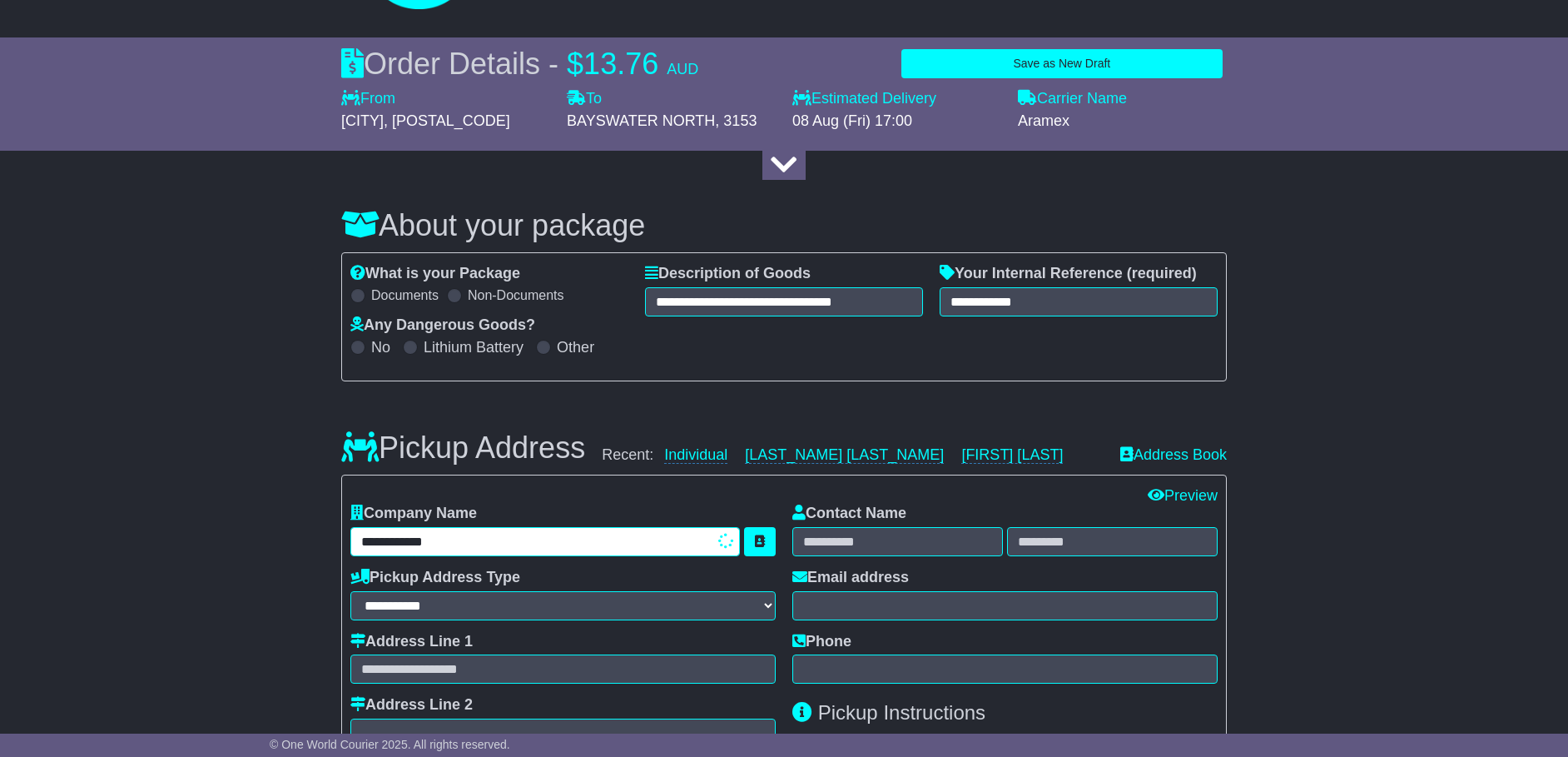 type on "**********" 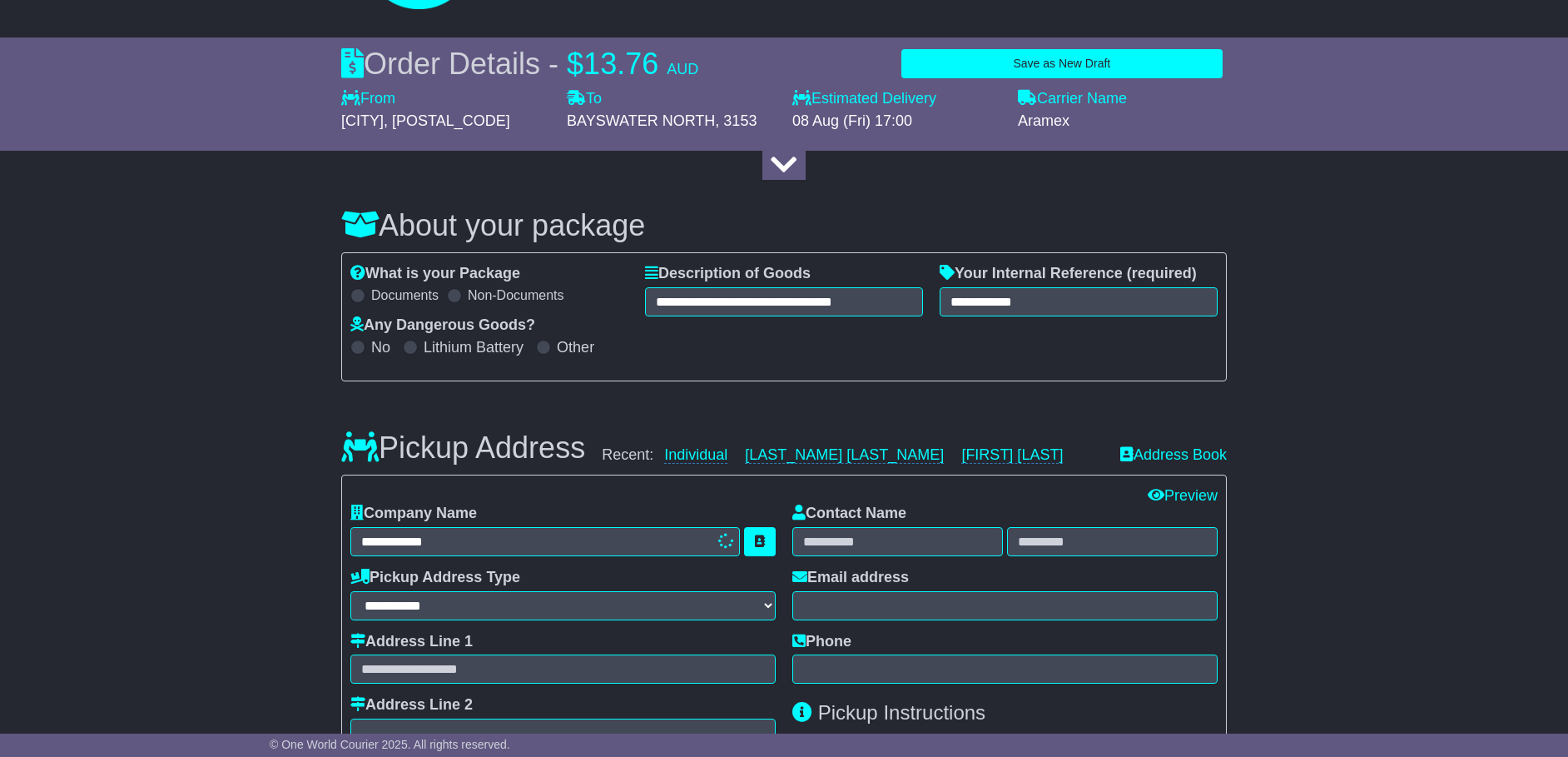 click on "Contact Name" at bounding box center (849, 514) 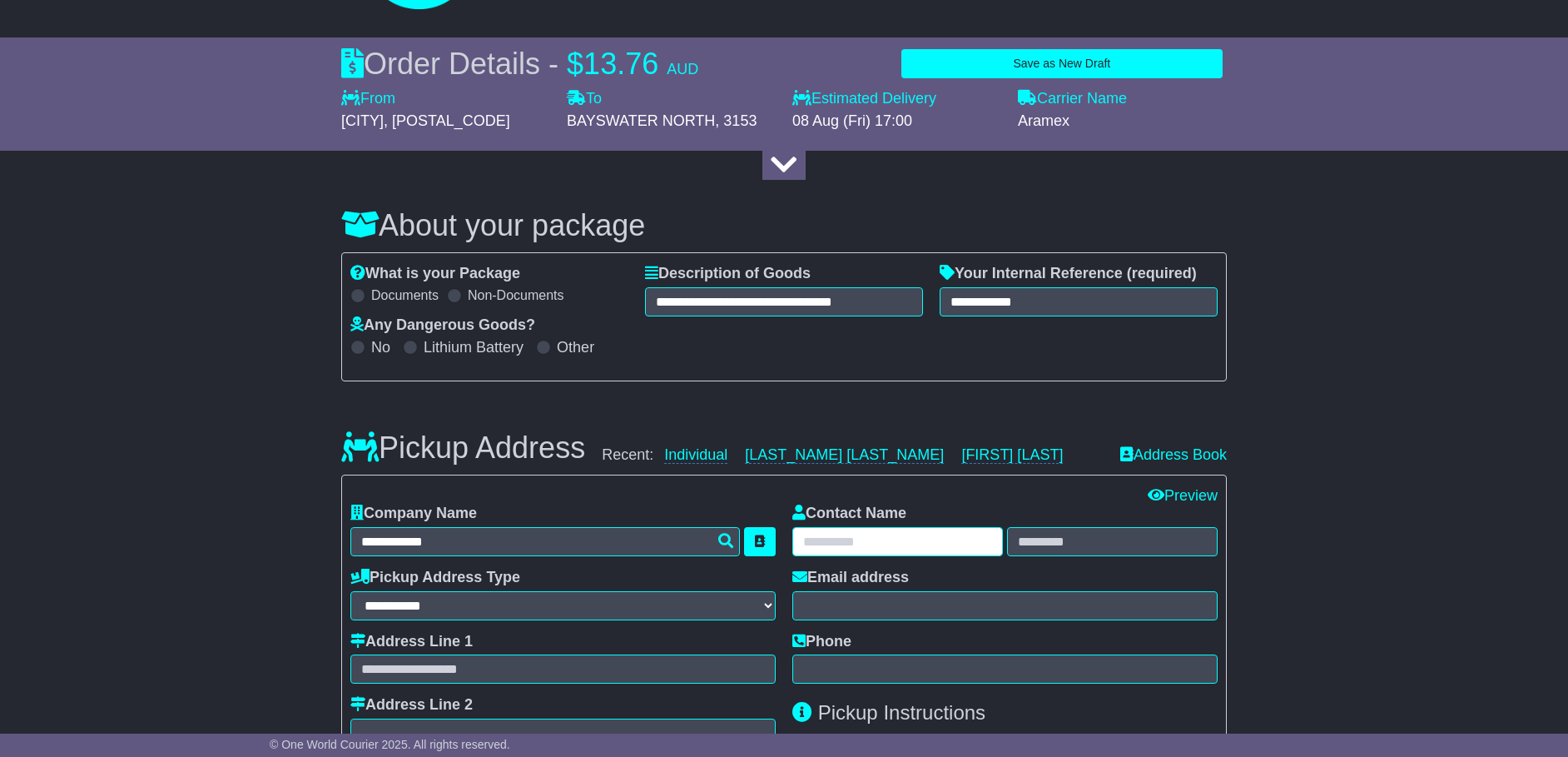 click at bounding box center (897, 541) 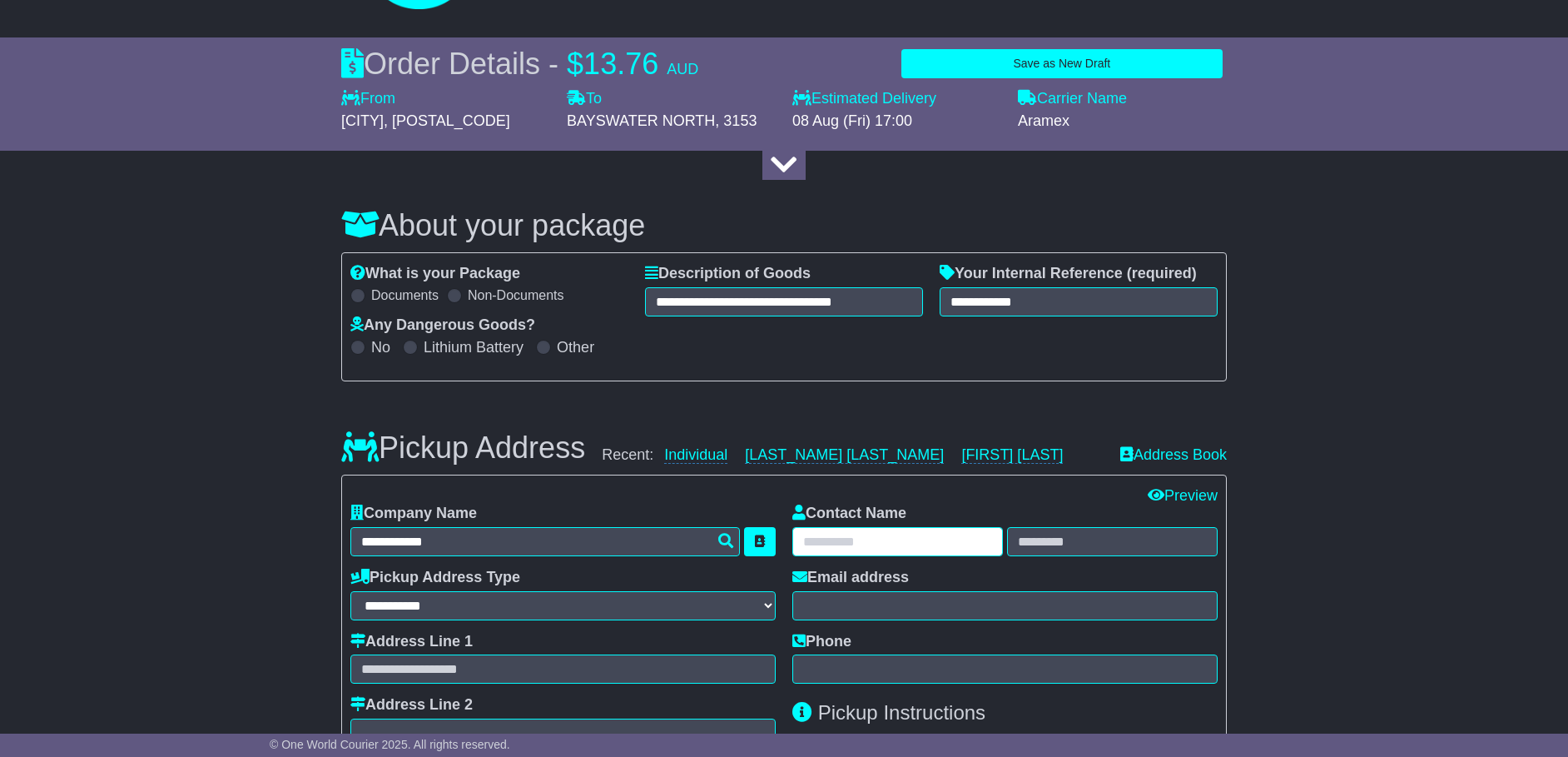 paste on "**********" 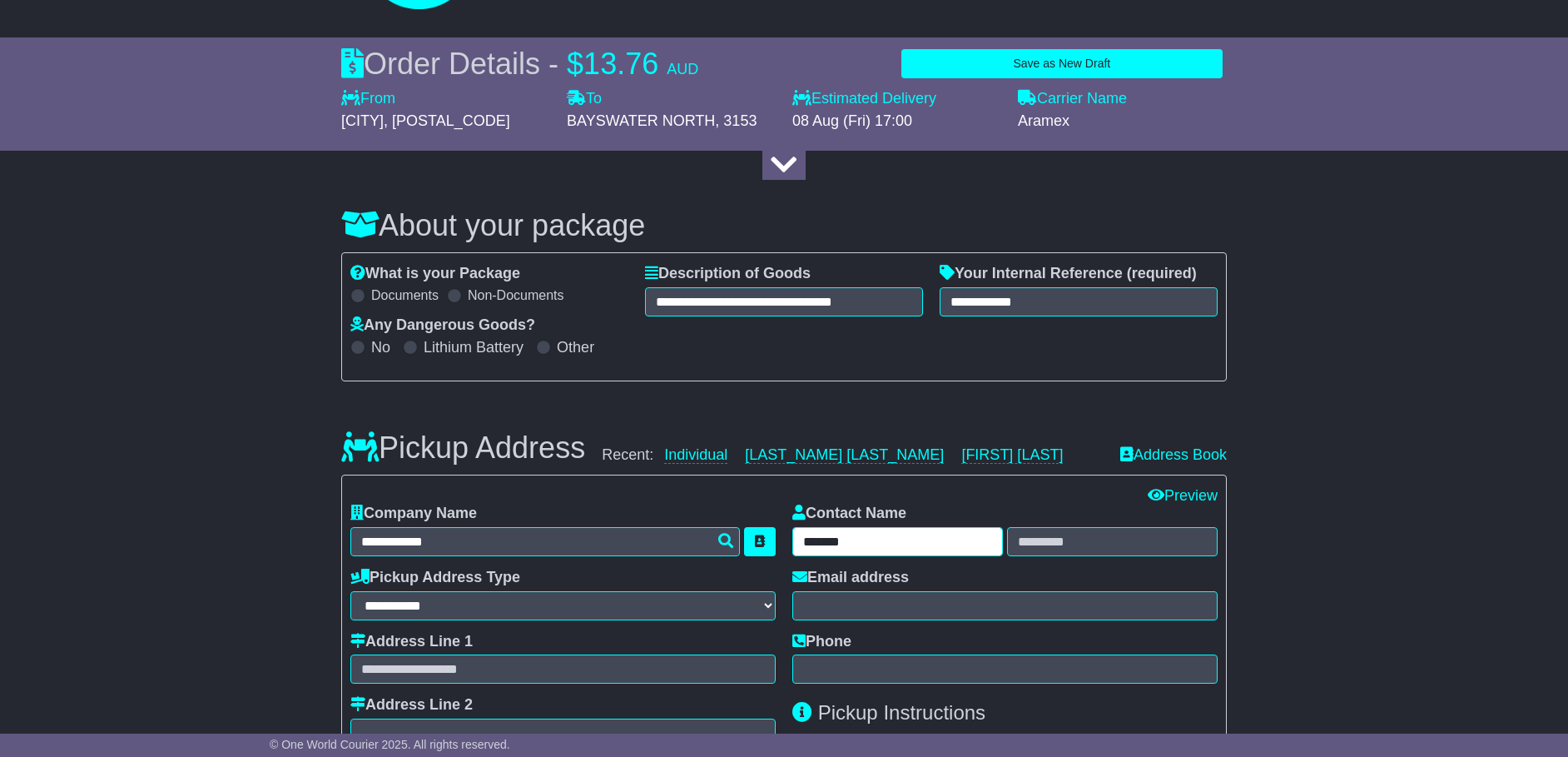 type on "******" 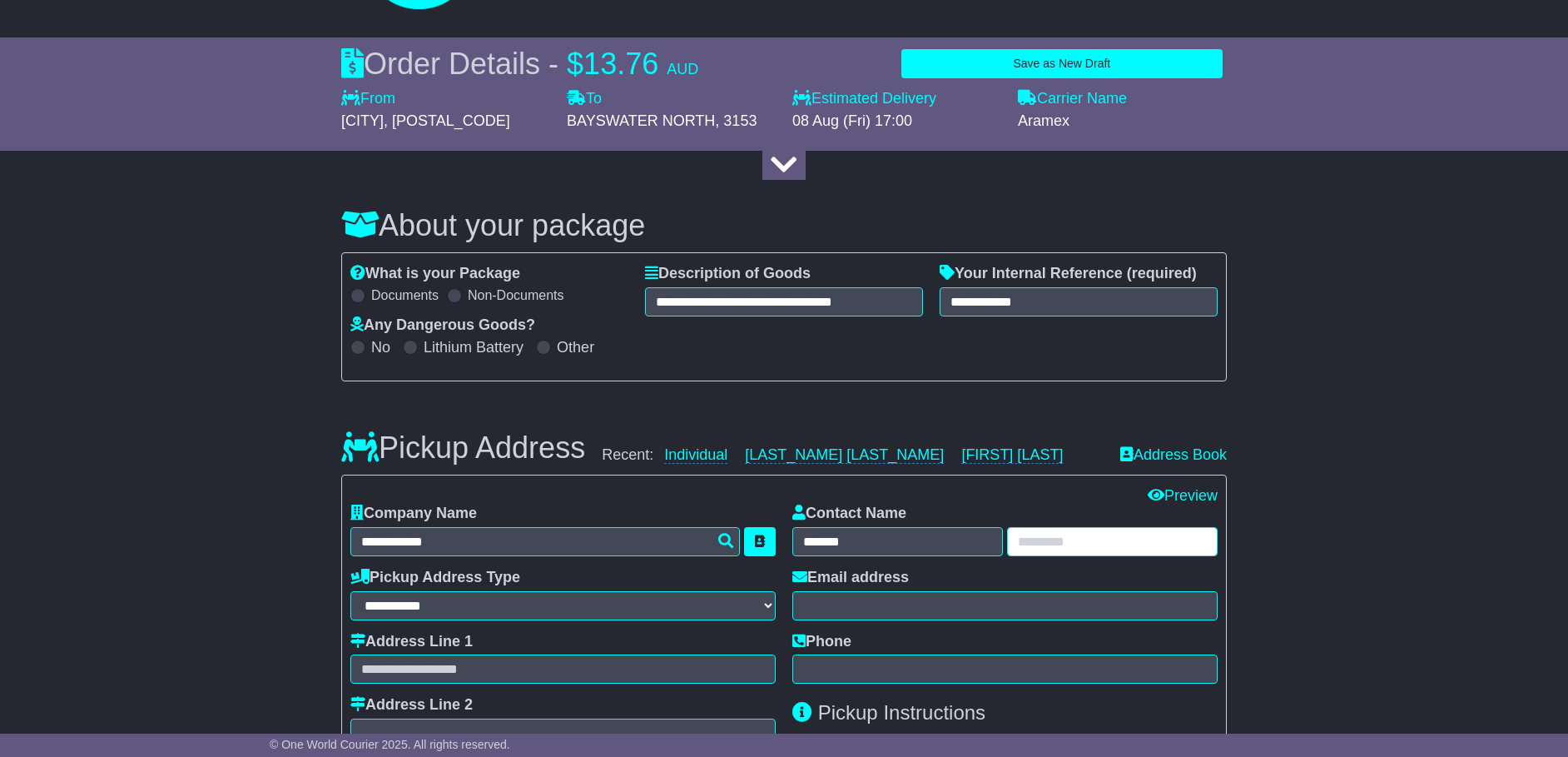click at bounding box center (1112, 541) 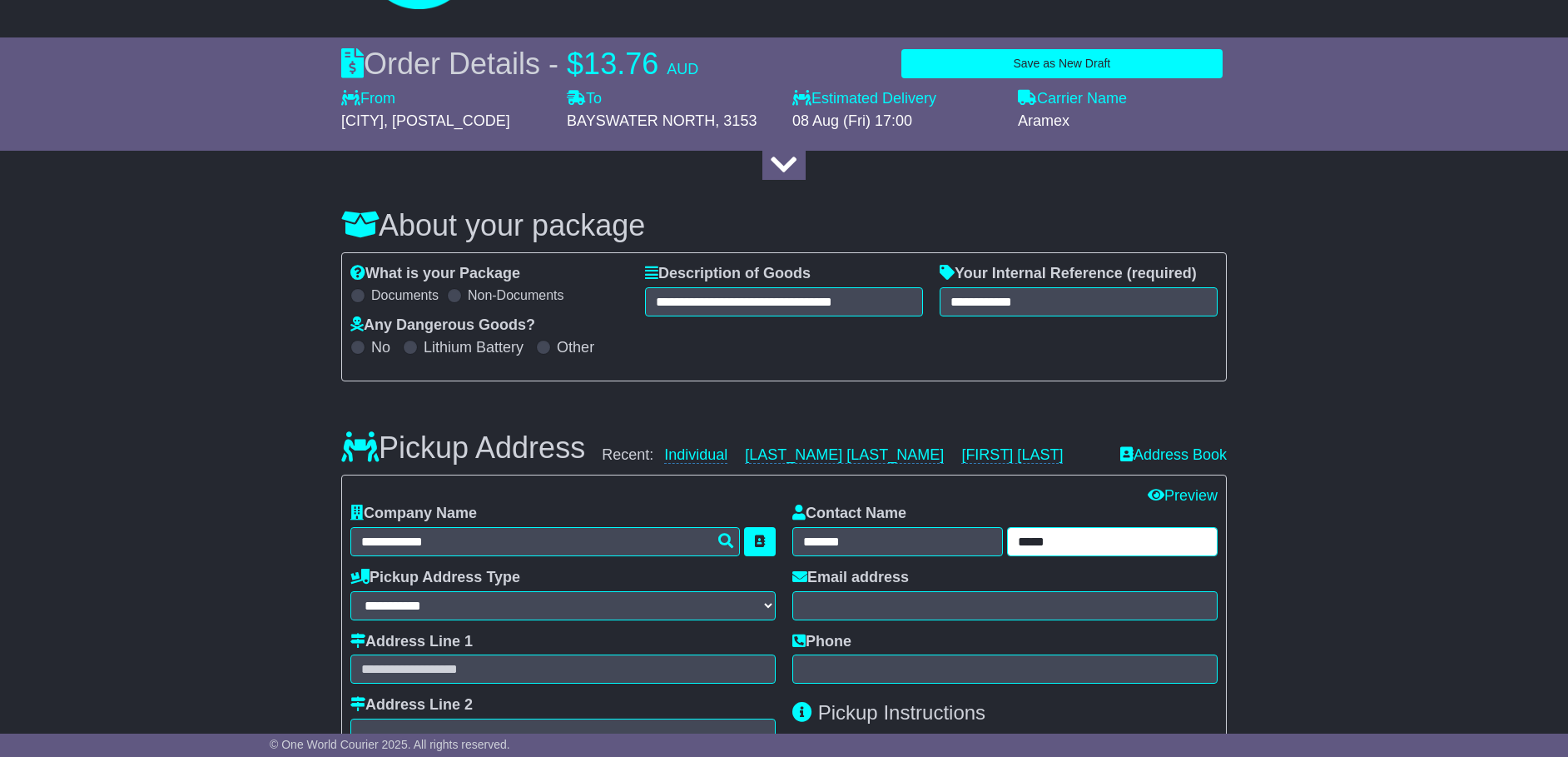 type on "*****" 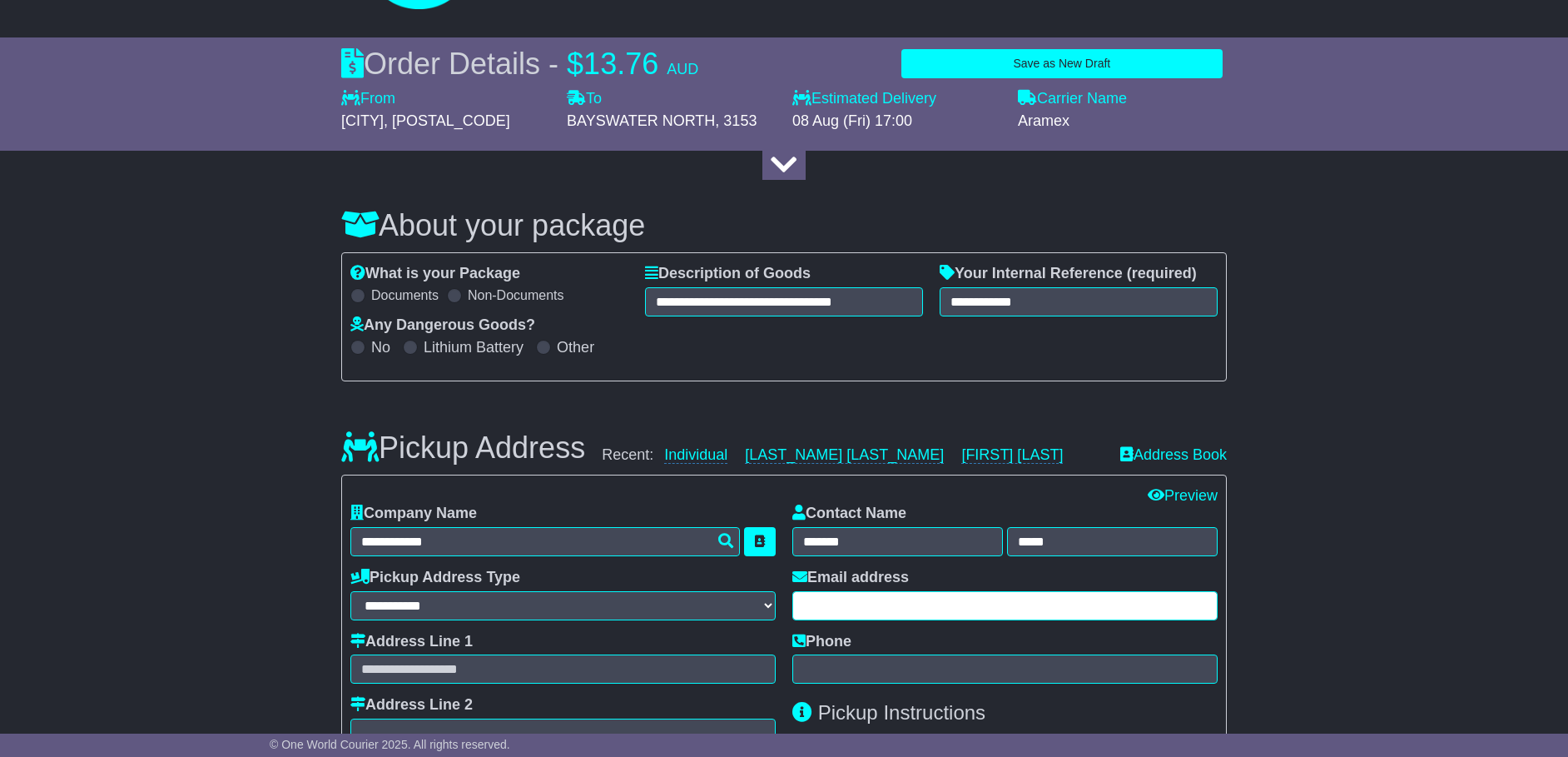 click at bounding box center (1005, 605) 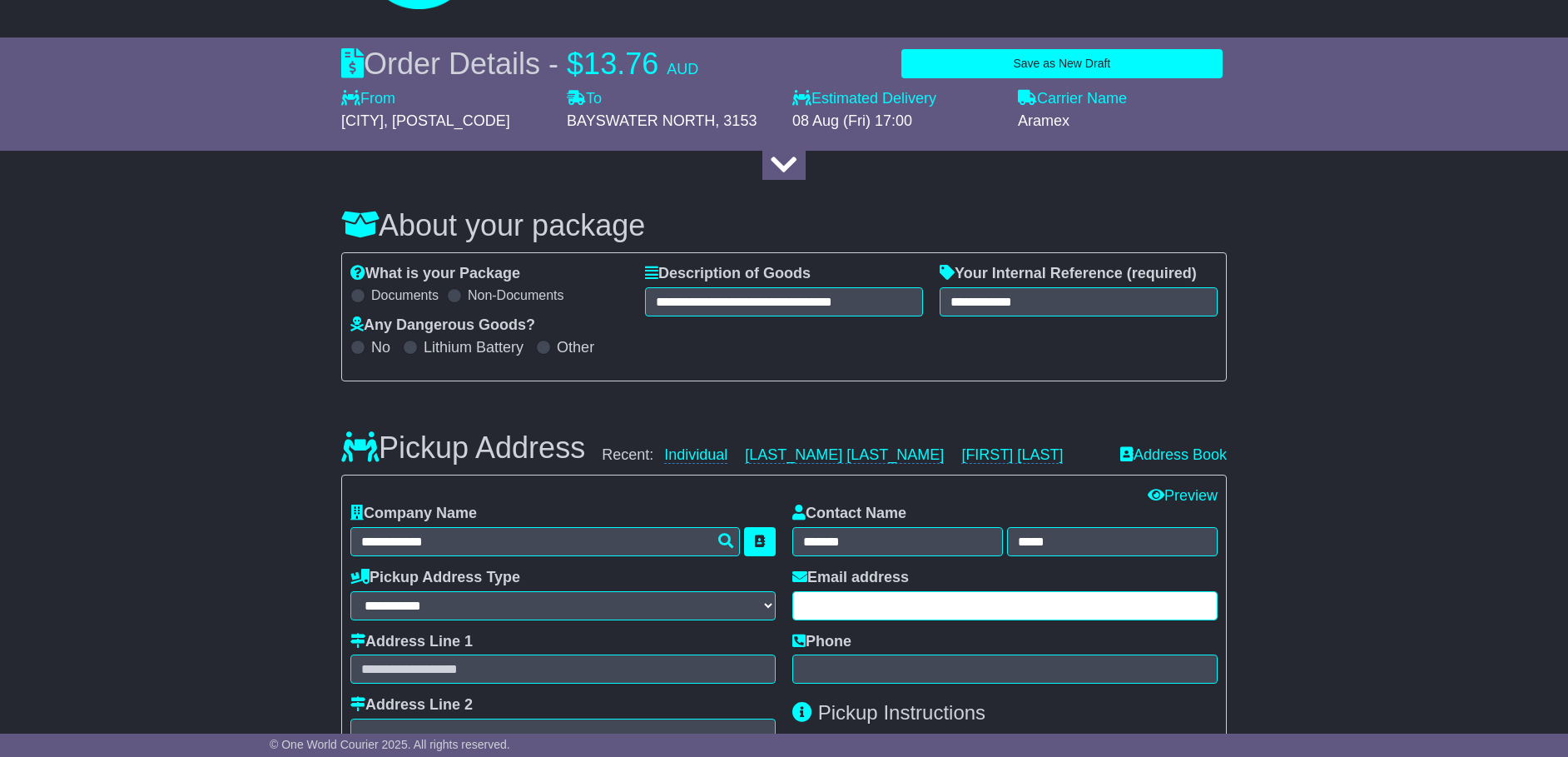 type on "**********" 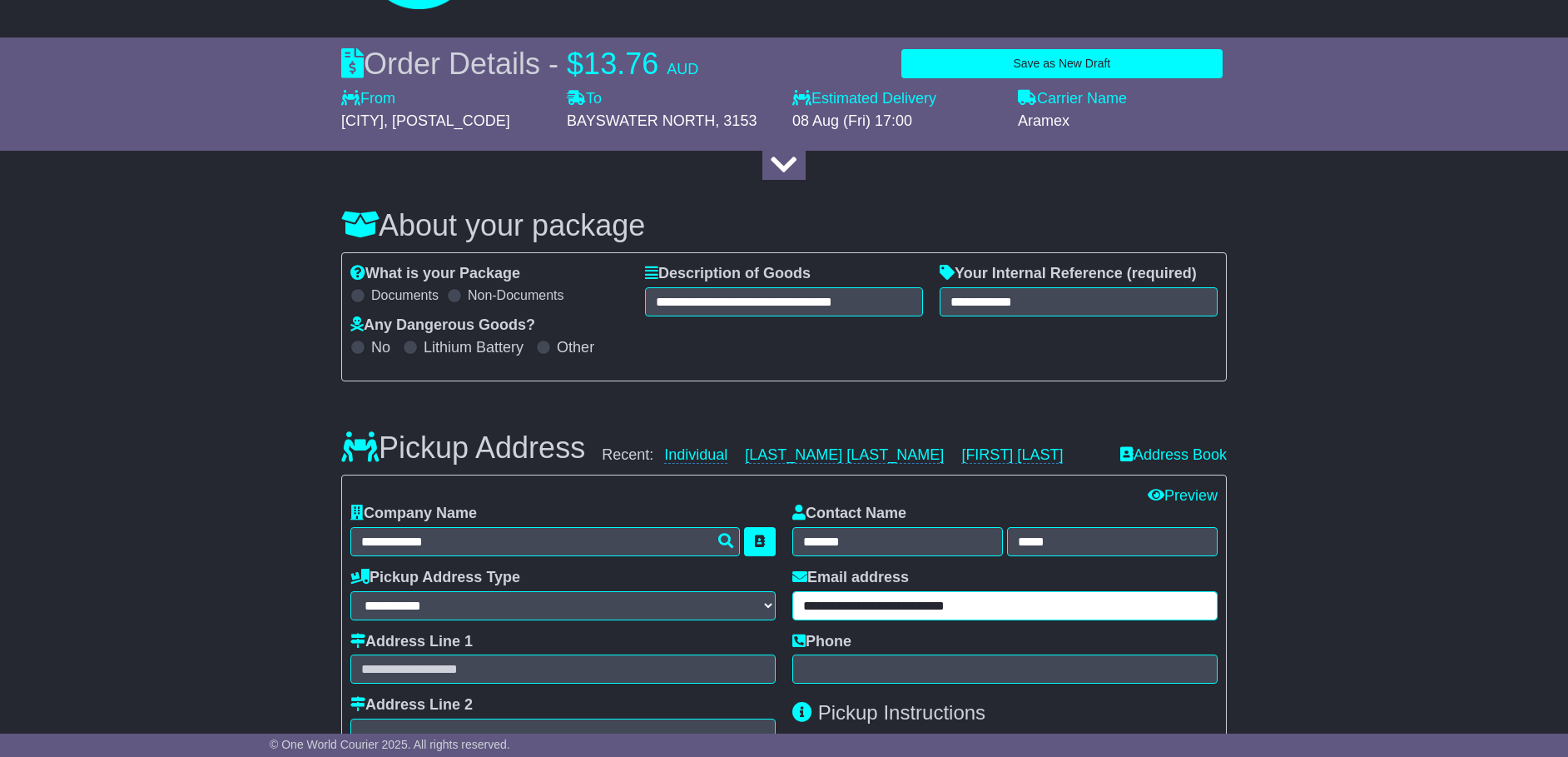 type on "**********" 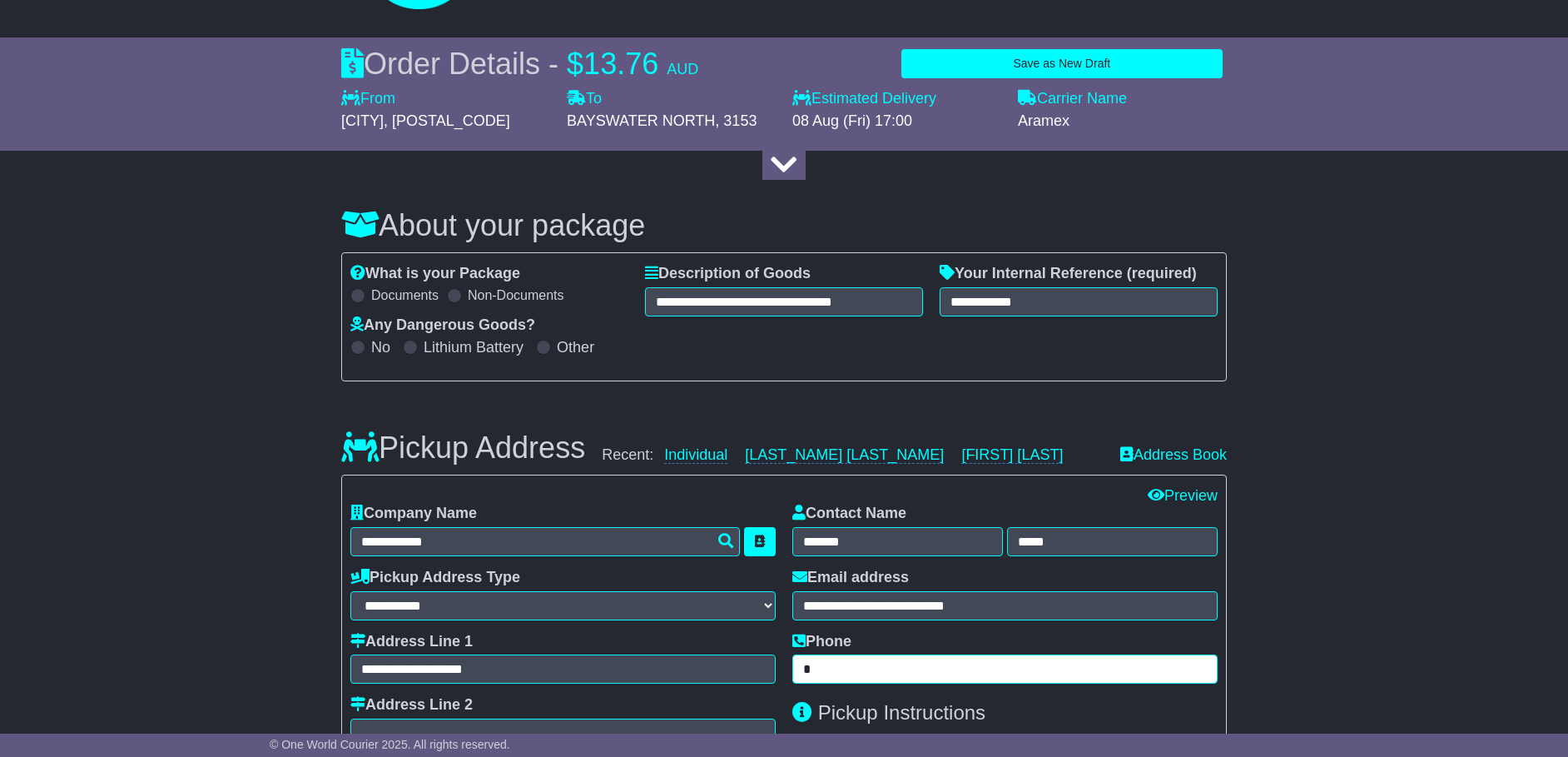 paste on "*********" 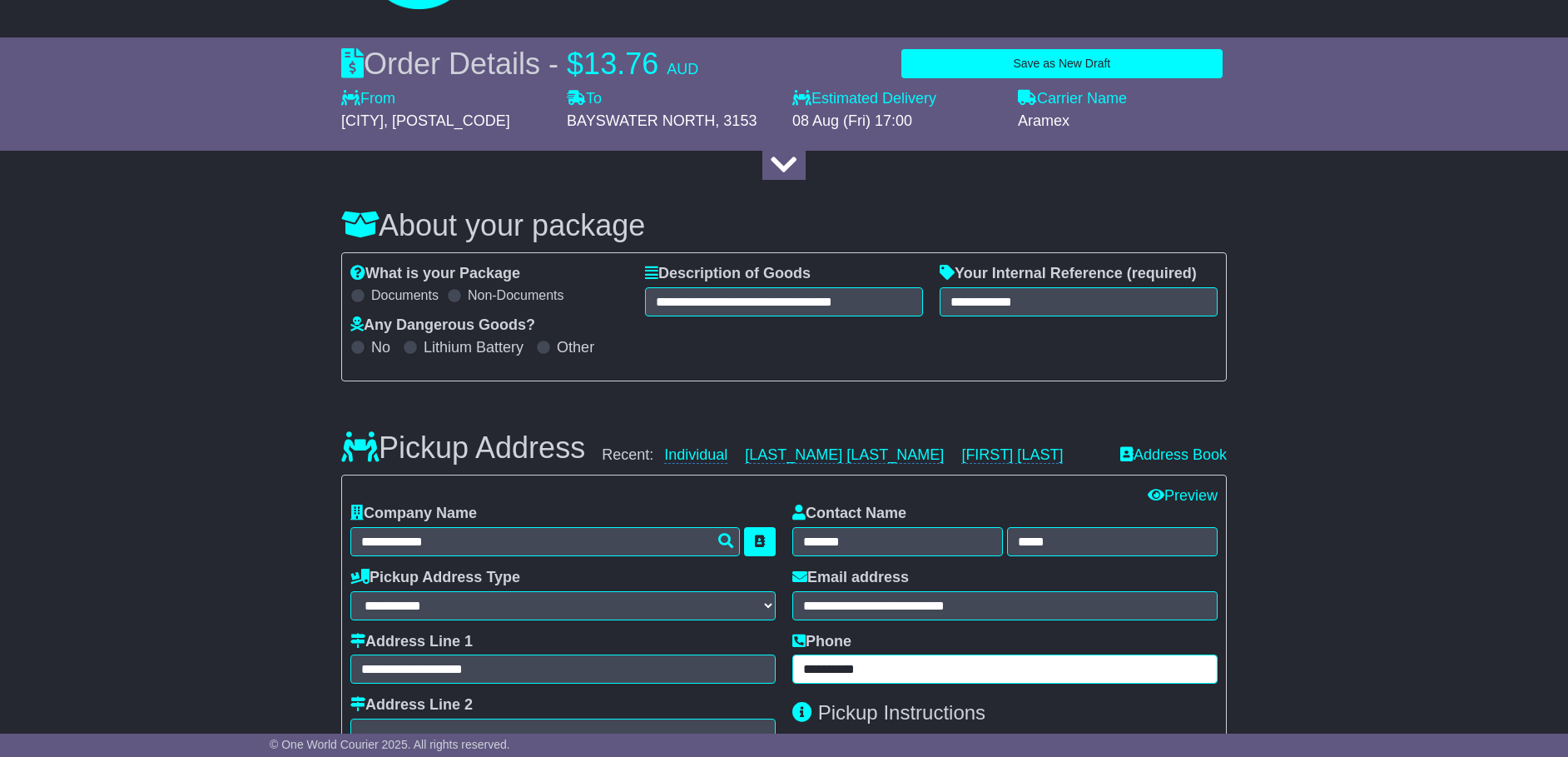 type on "**********" 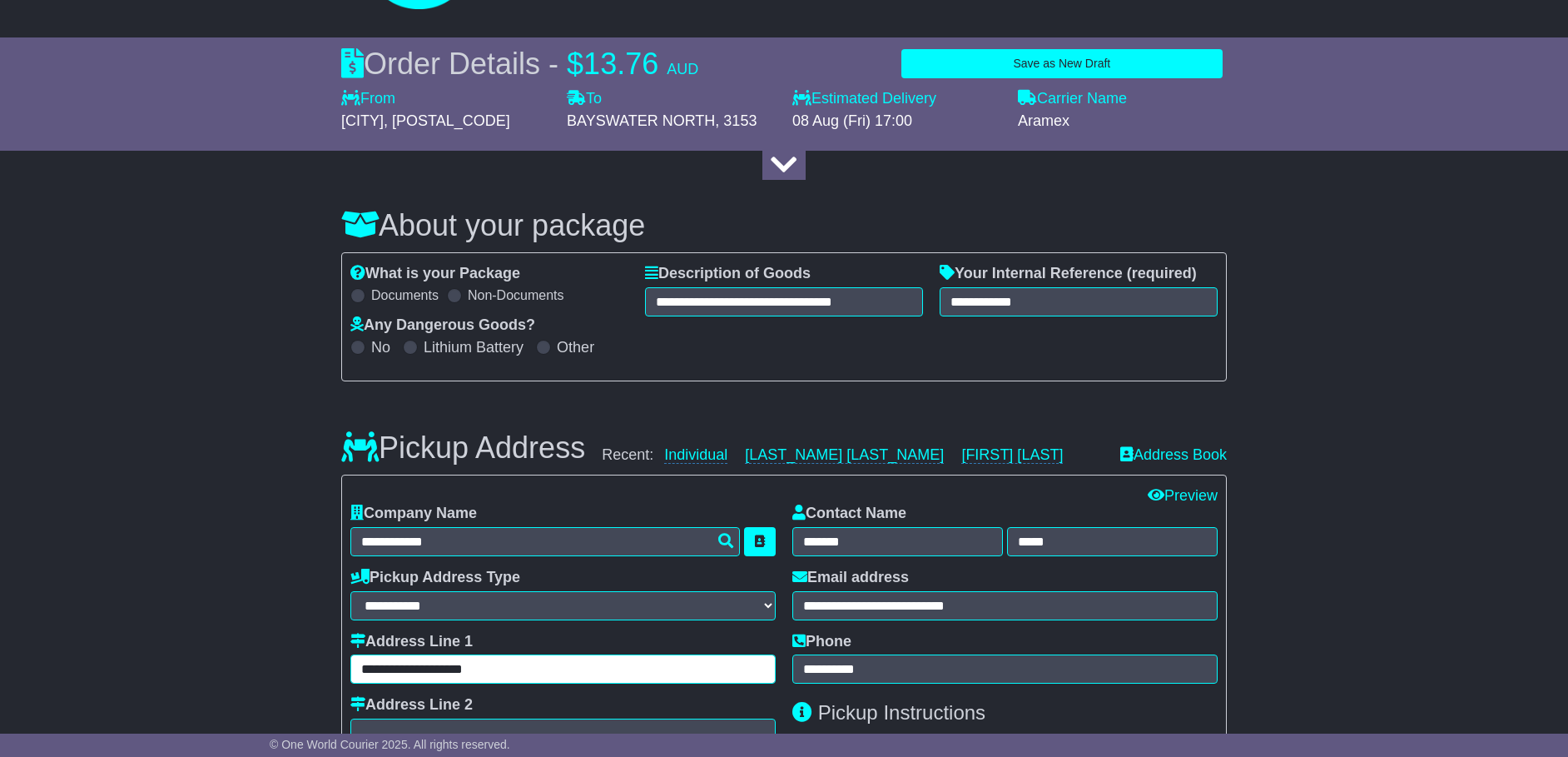 drag, startPoint x: 559, startPoint y: 665, endPoint x: 179, endPoint y: 654, distance: 380.1592 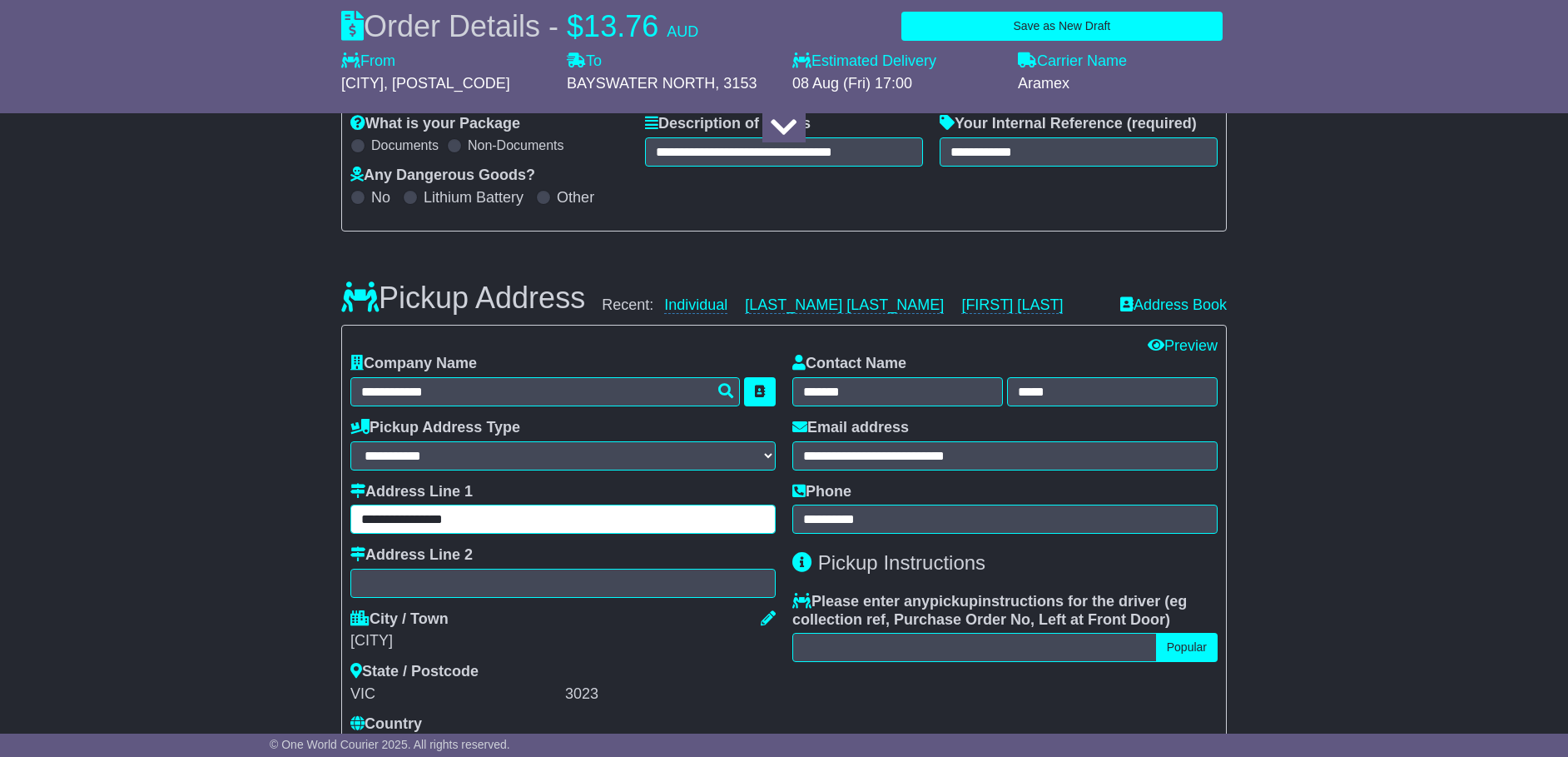 scroll, scrollTop: 320, scrollLeft: 0, axis: vertical 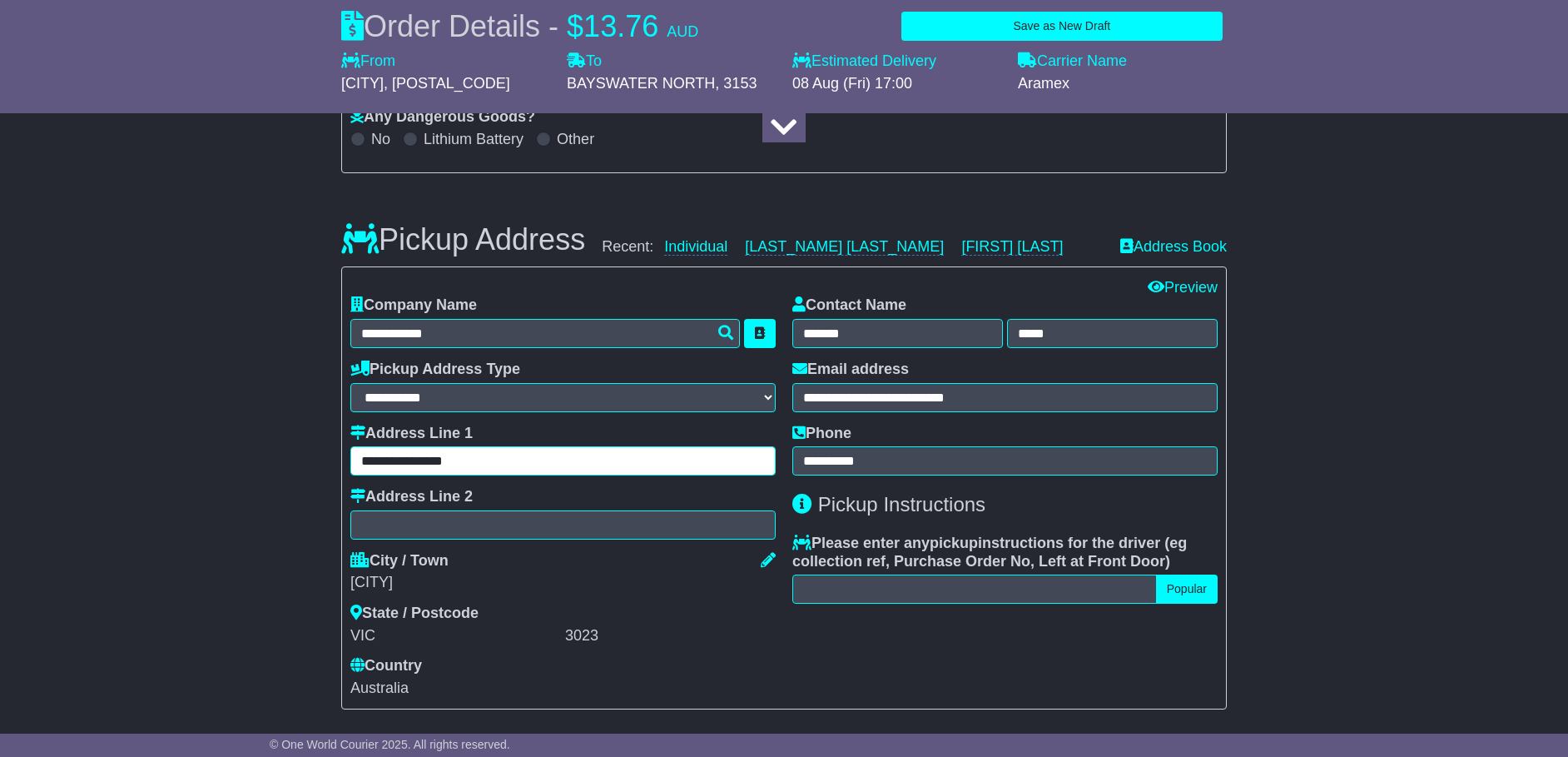 type on "**********" 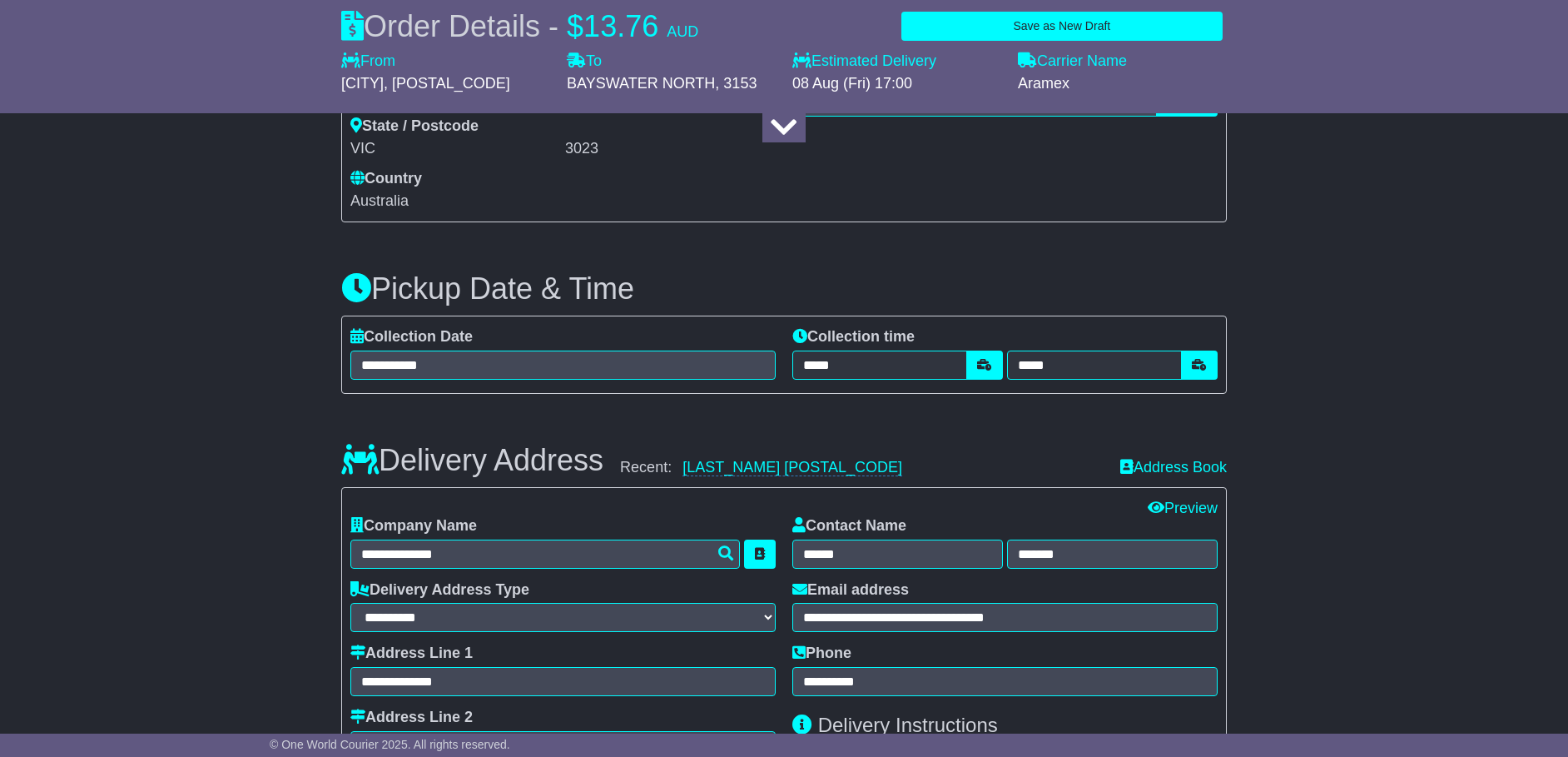 scroll, scrollTop: 840, scrollLeft: 0, axis: vertical 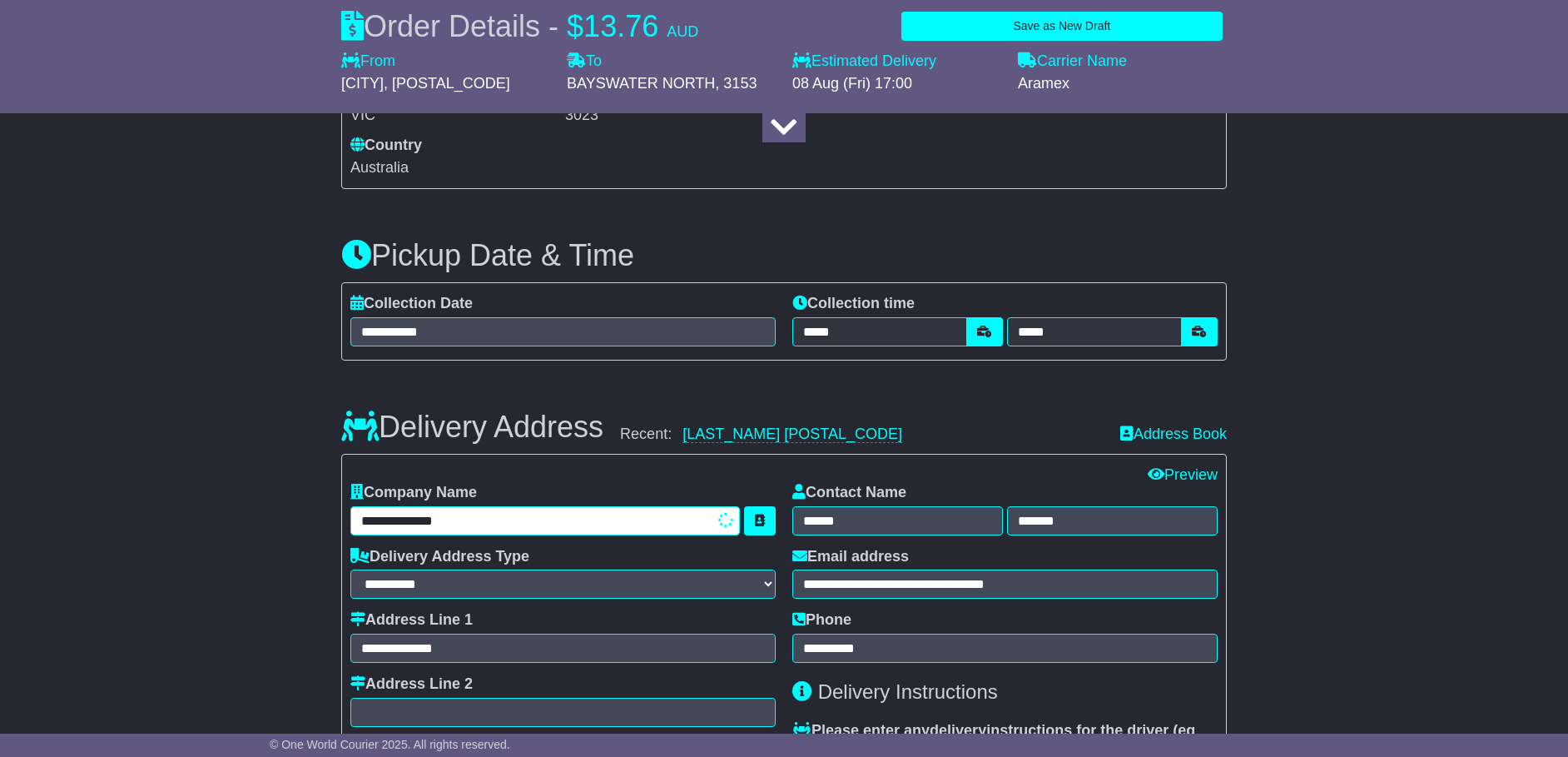 click on "**********" at bounding box center [545, 520] 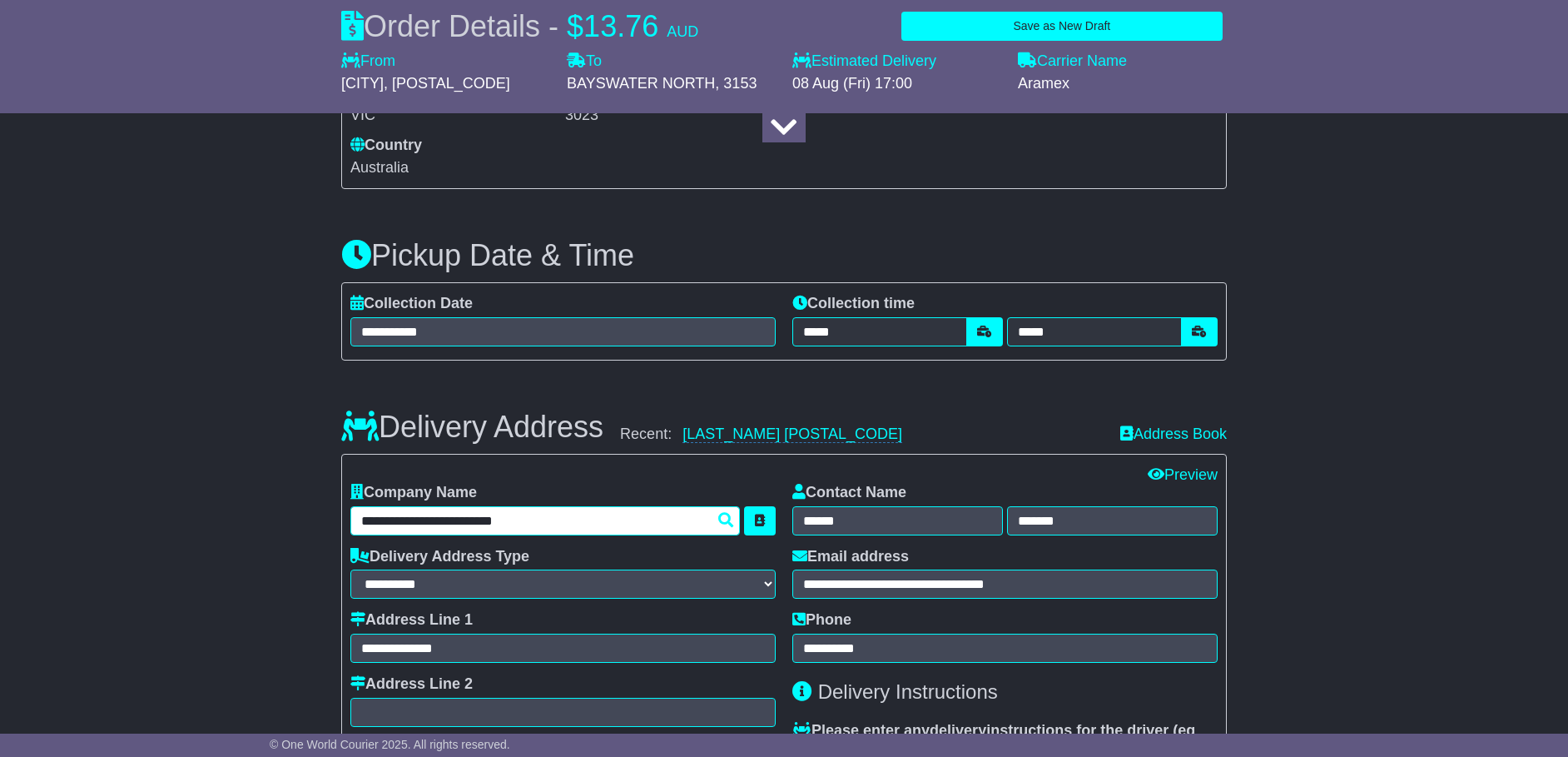 type on "**********" 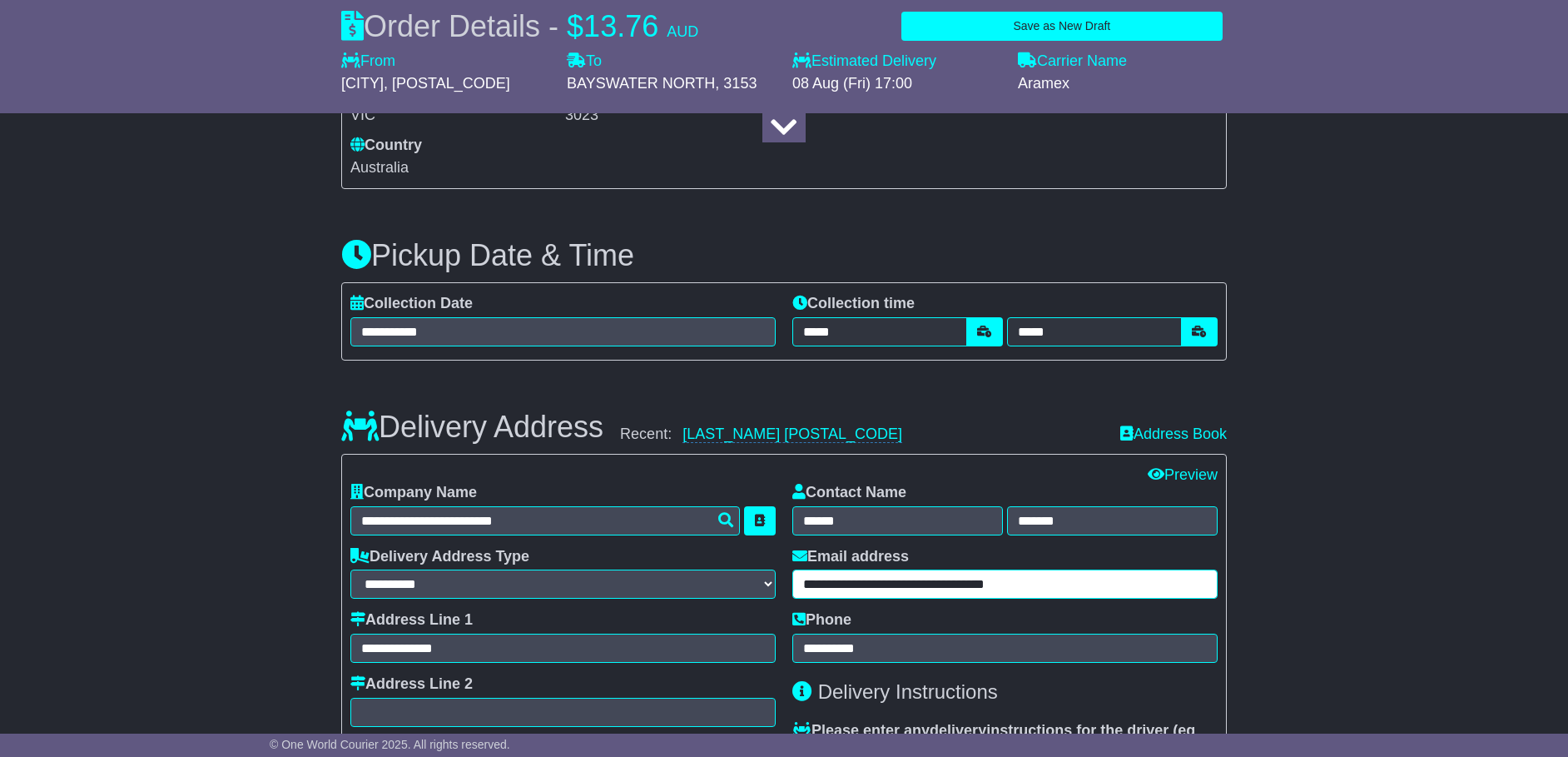 drag, startPoint x: 1079, startPoint y: 589, endPoint x: 721, endPoint y: 570, distance: 358.50384 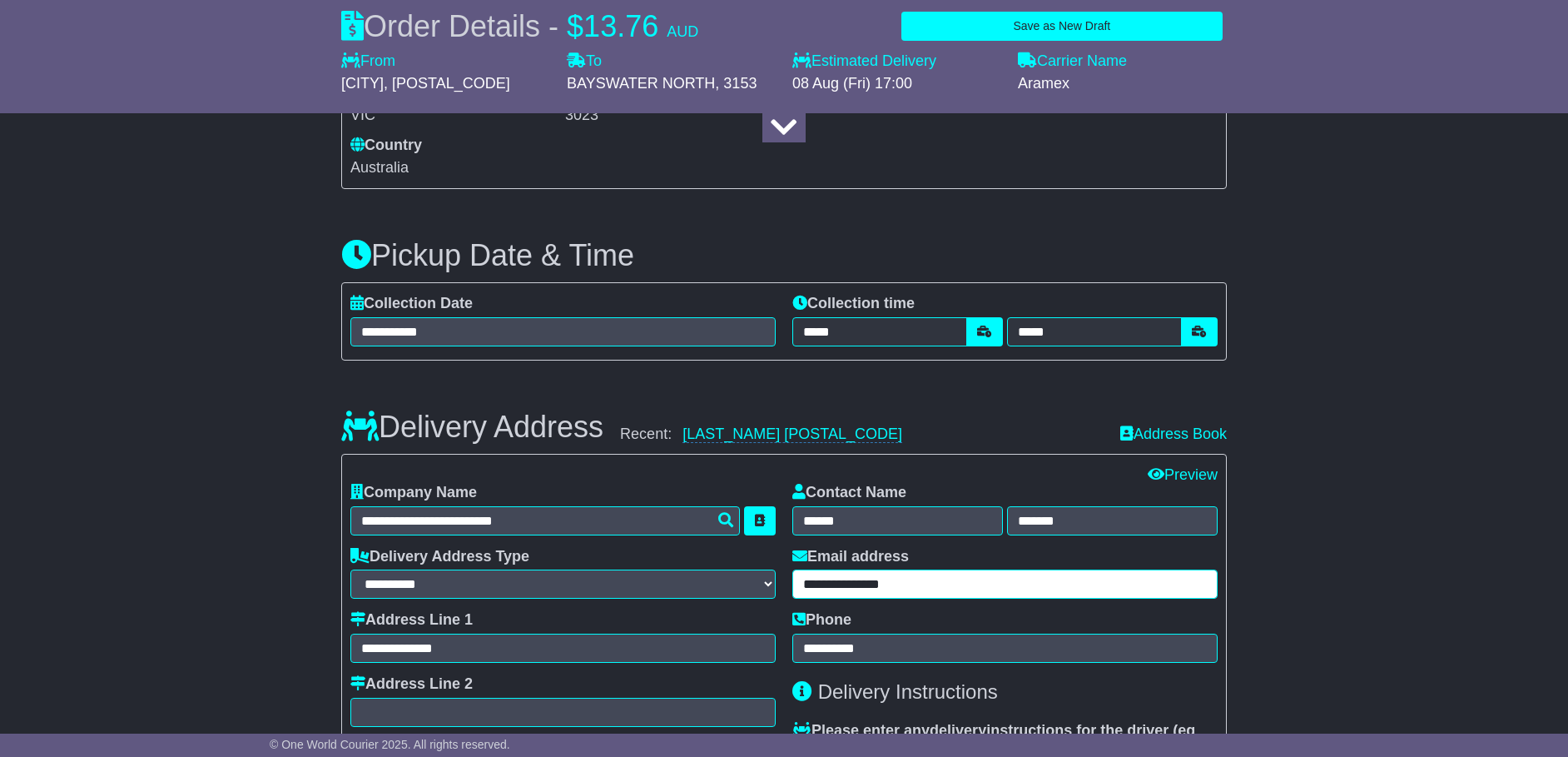 type on "**********" 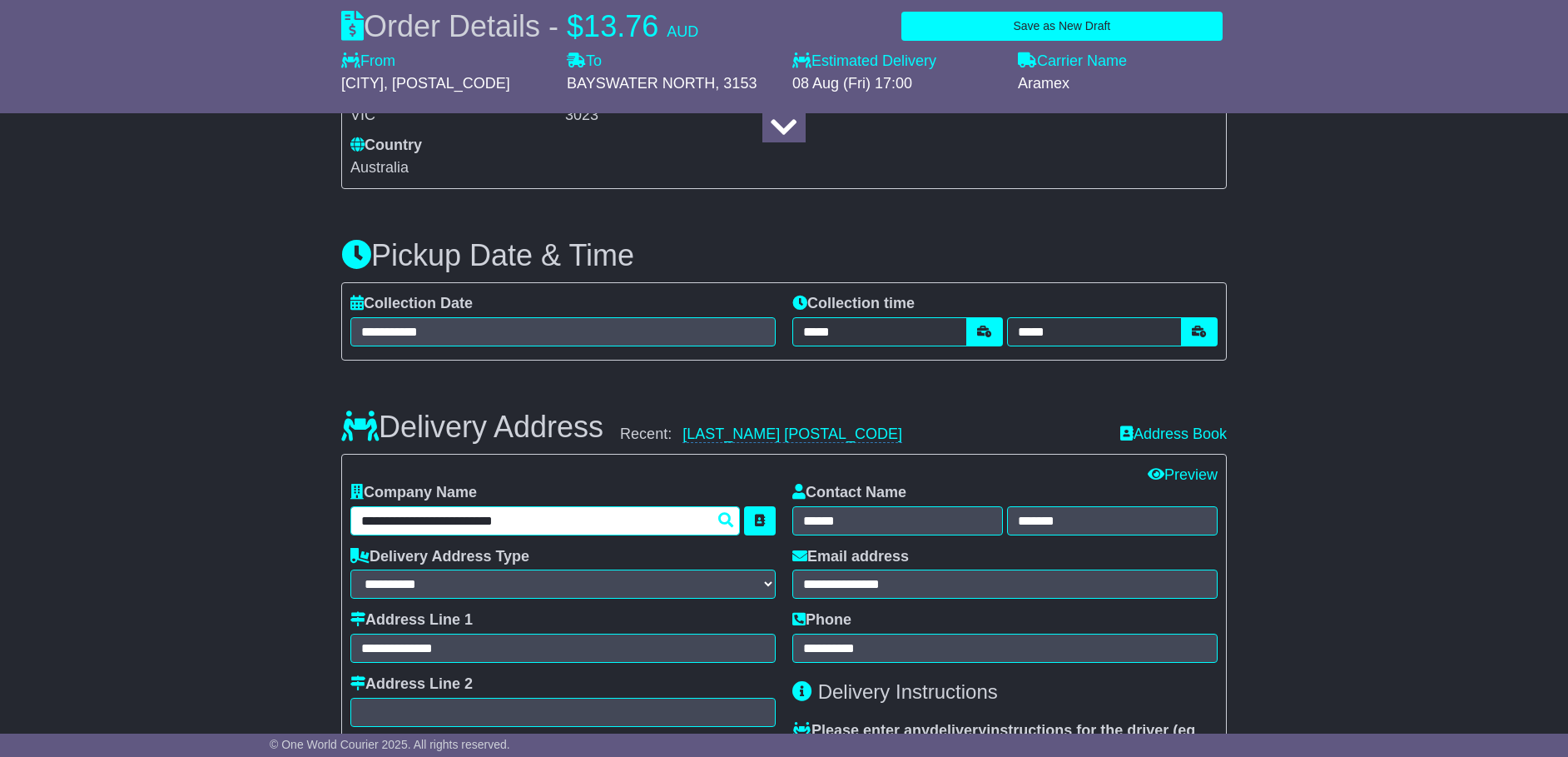 drag, startPoint x: 591, startPoint y: 522, endPoint x: 282, endPoint y: 504, distance: 309.52383 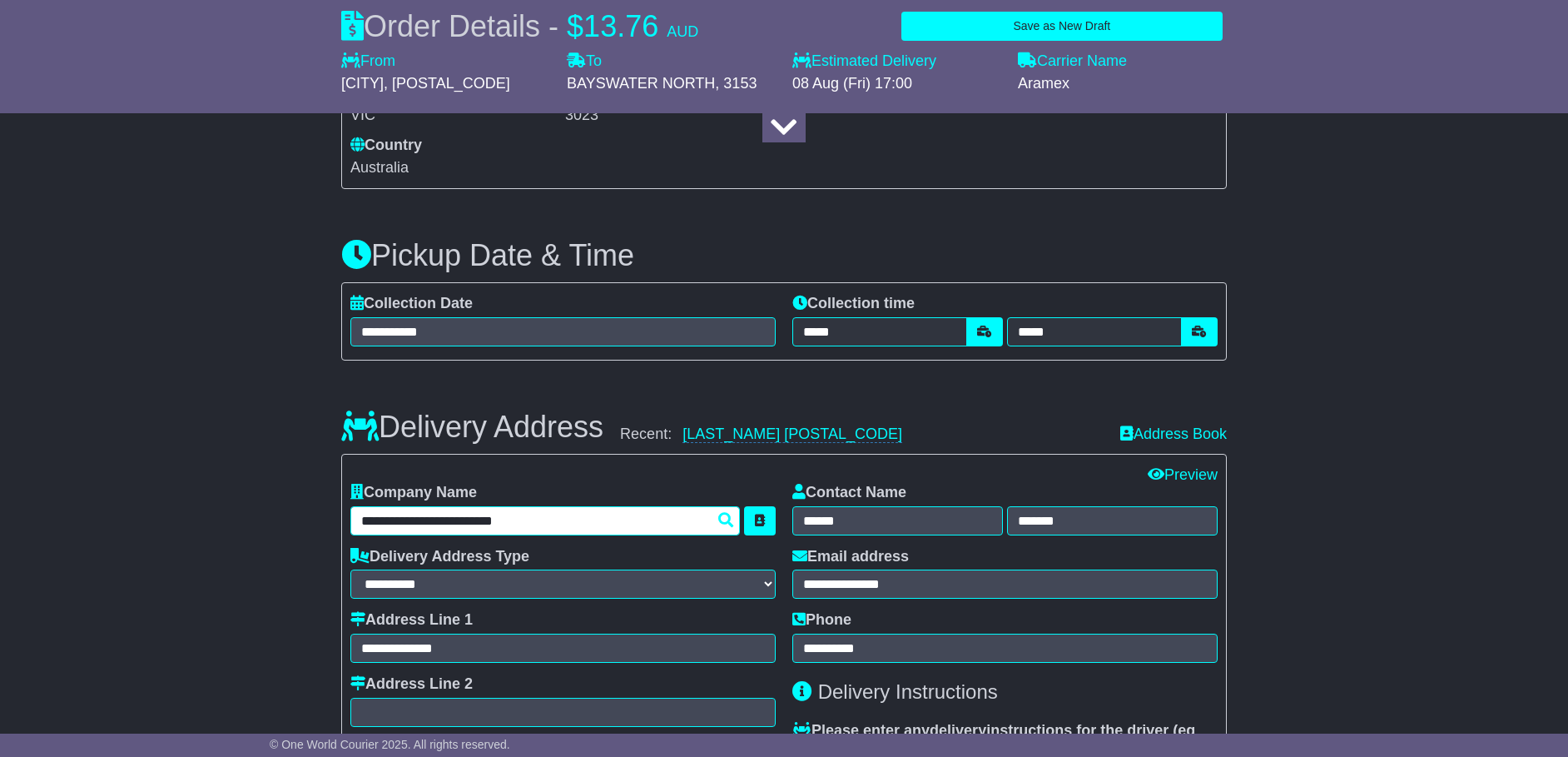 paste 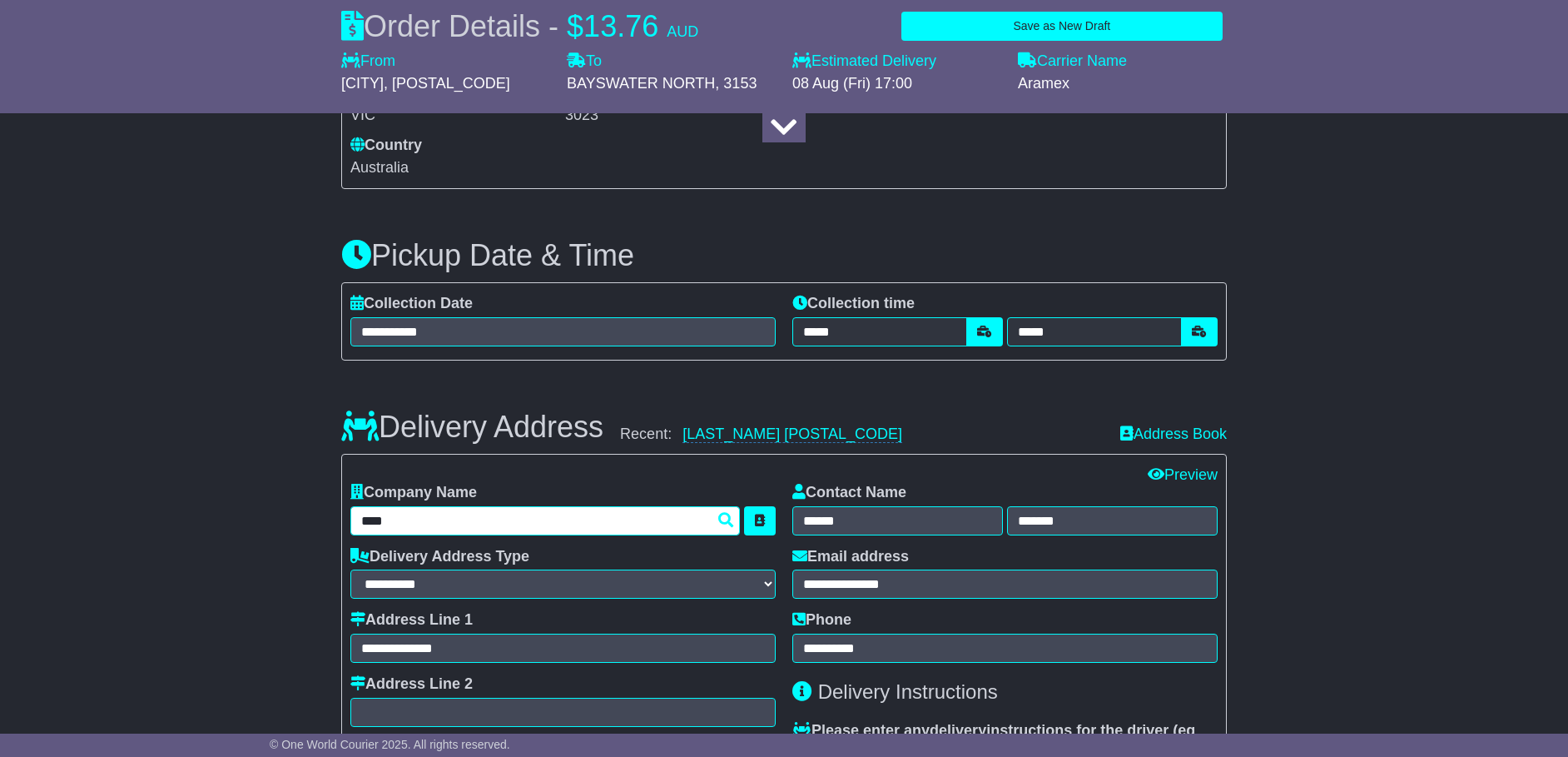 type on "****" 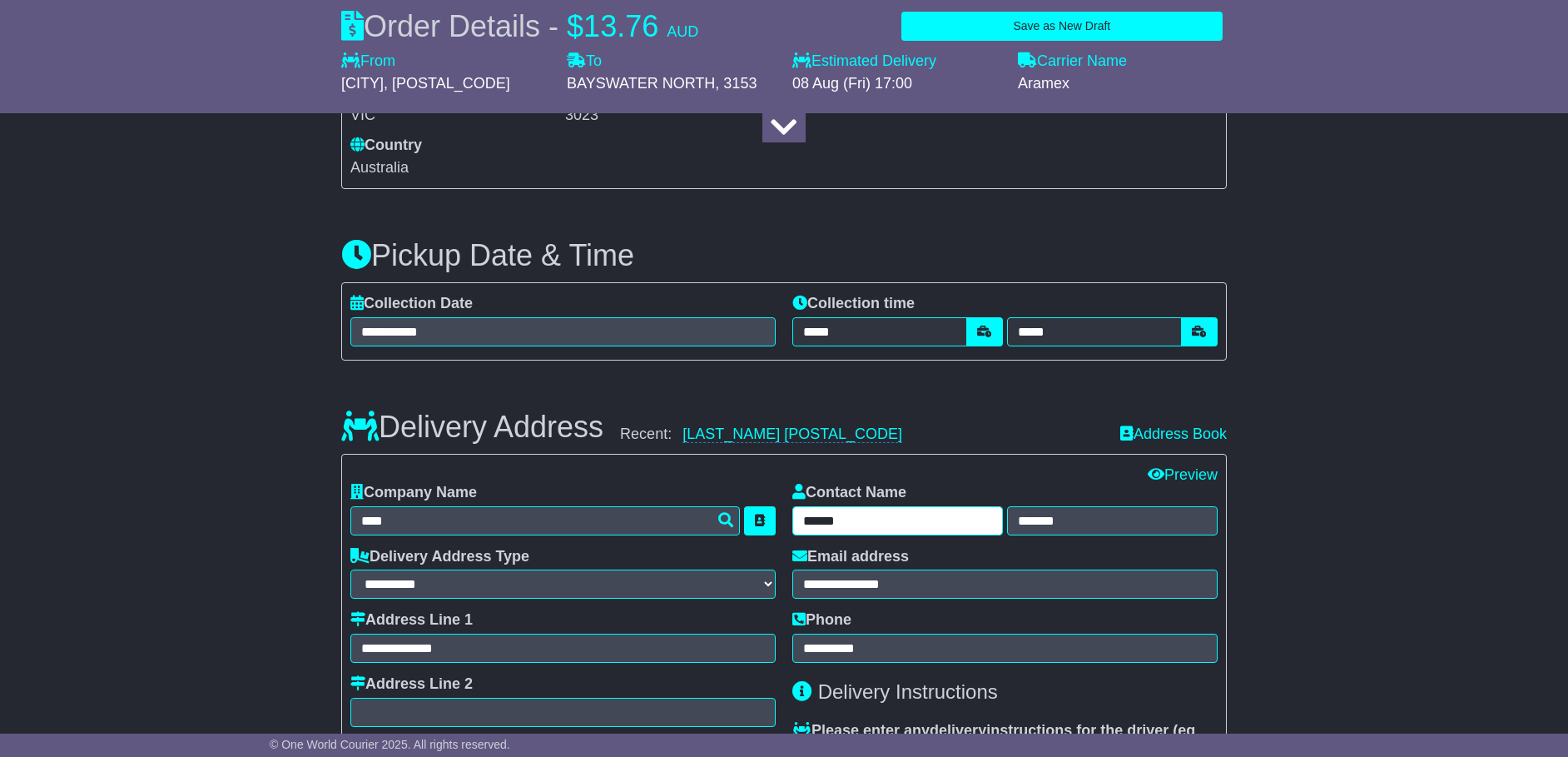 drag, startPoint x: 893, startPoint y: 525, endPoint x: 715, endPoint y: 516, distance: 178.22738 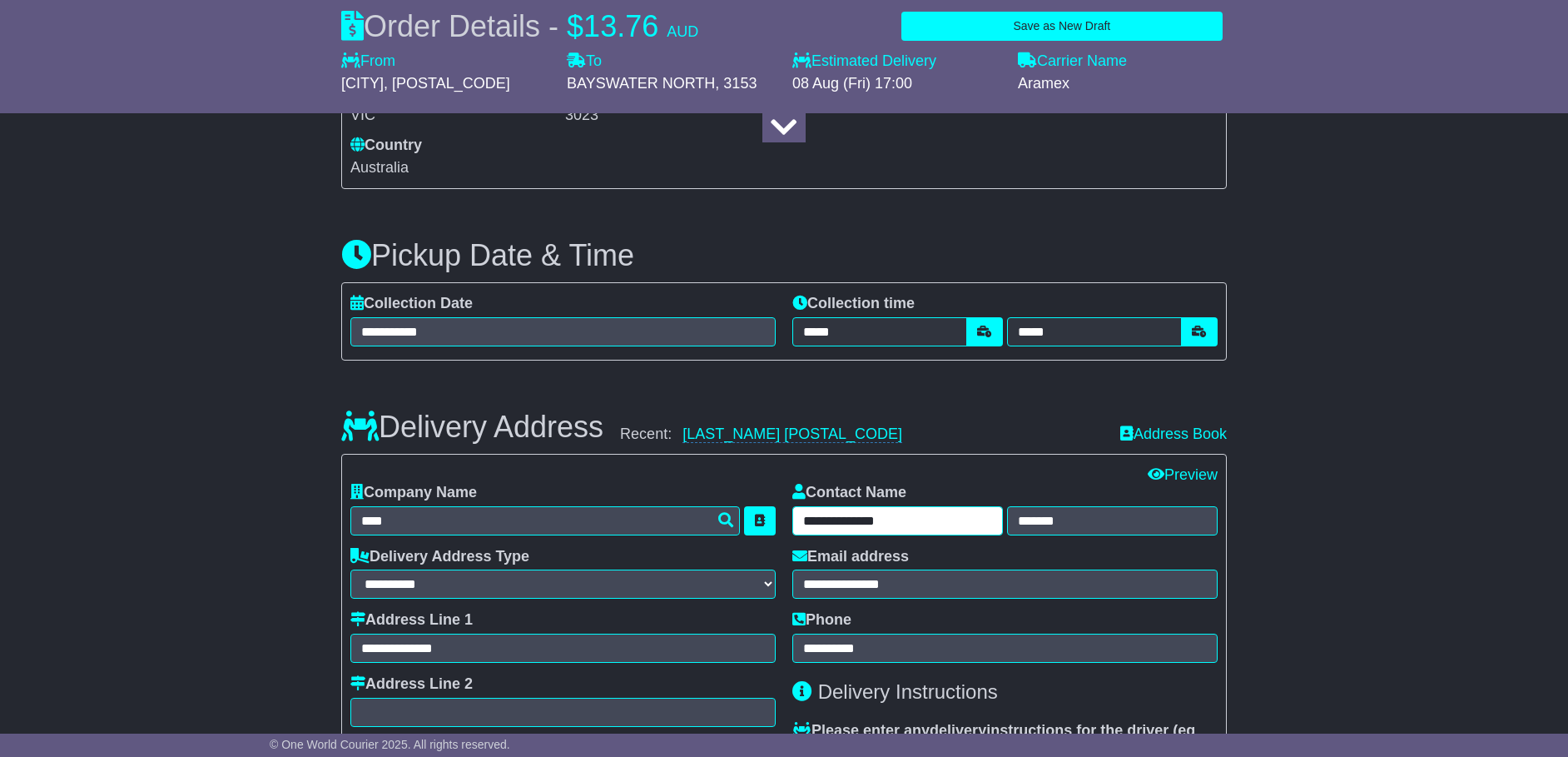 type on "**********" 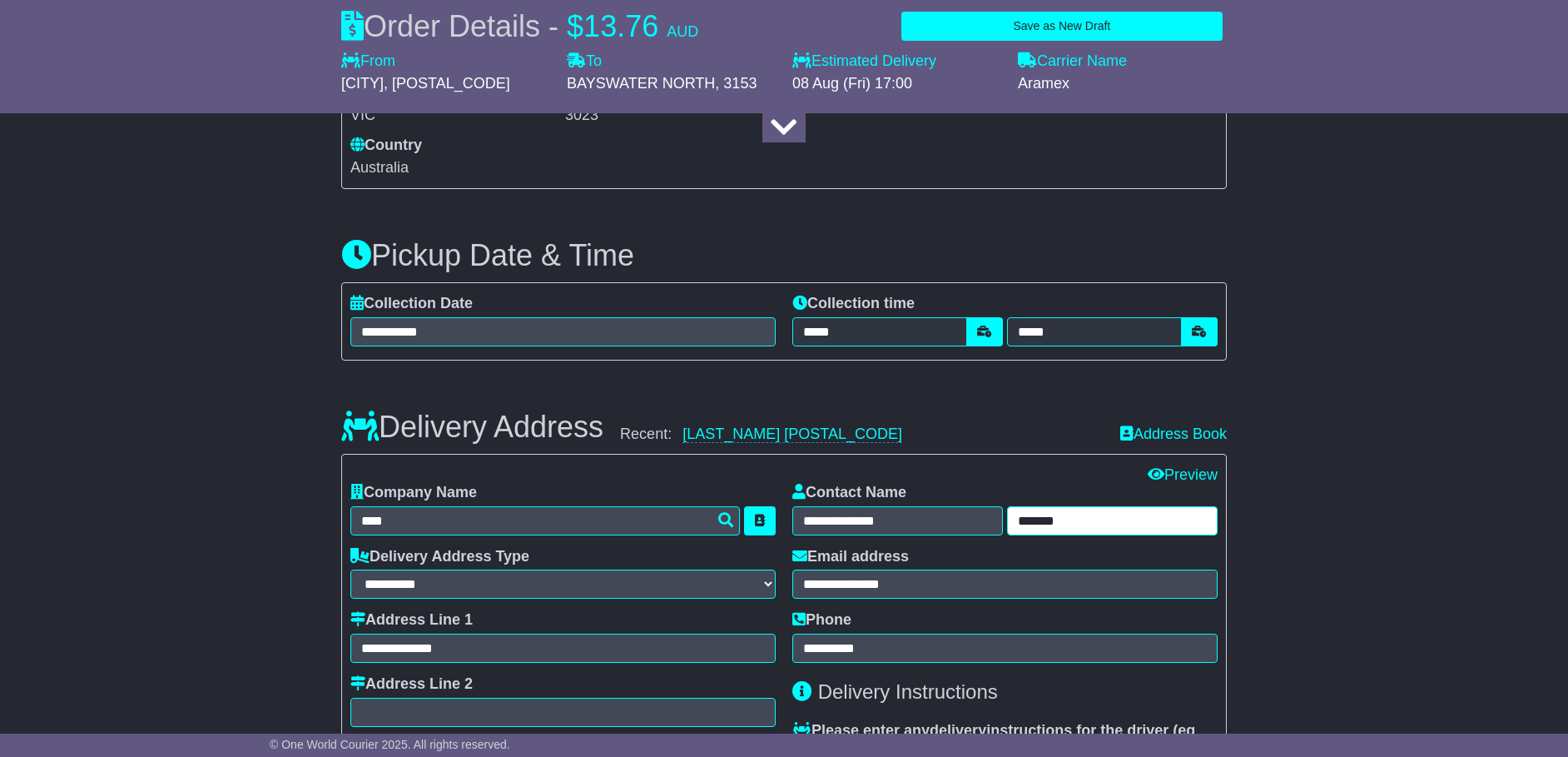 click on "*******" at bounding box center [1112, 520] 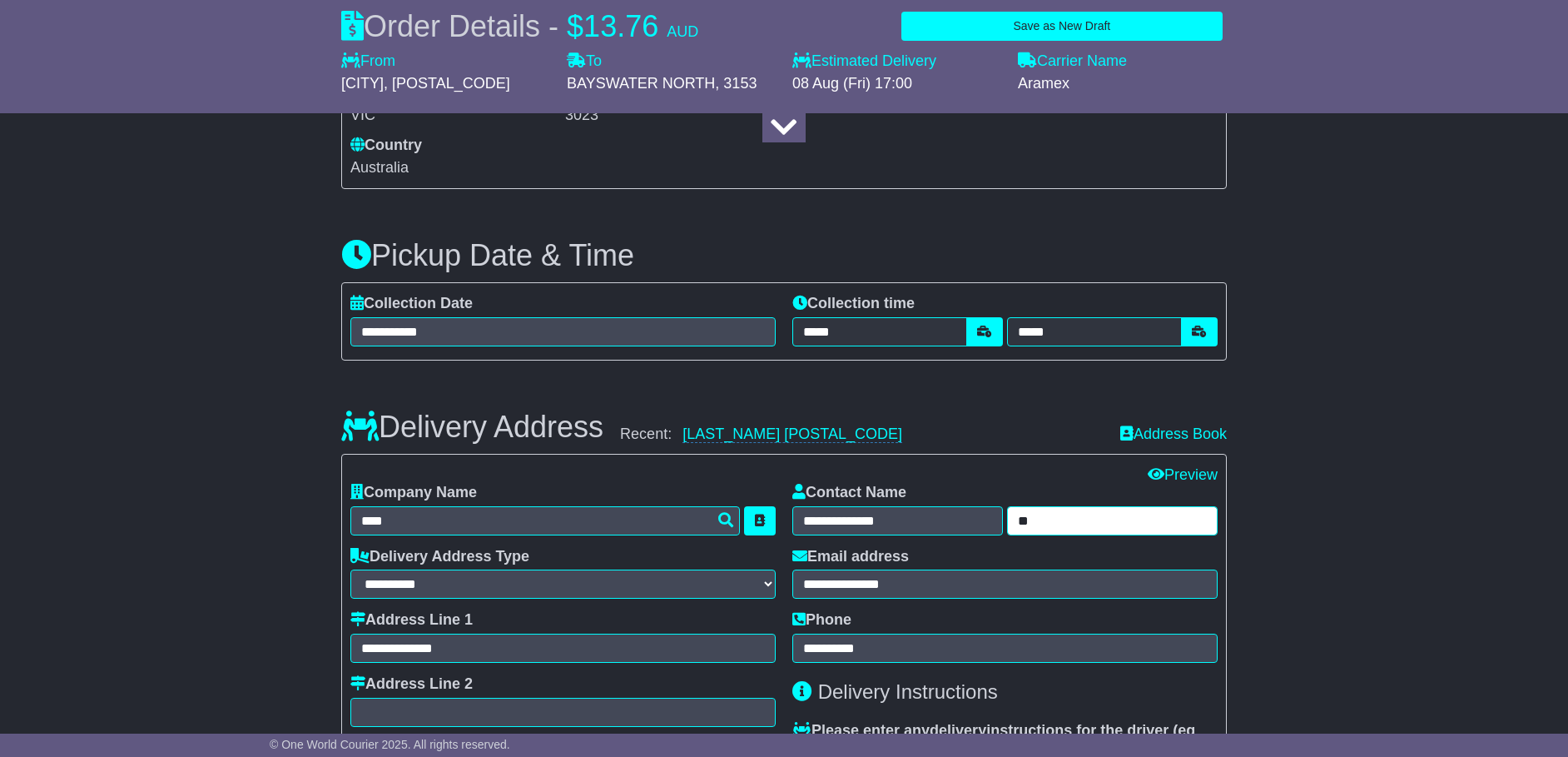 type on "*" 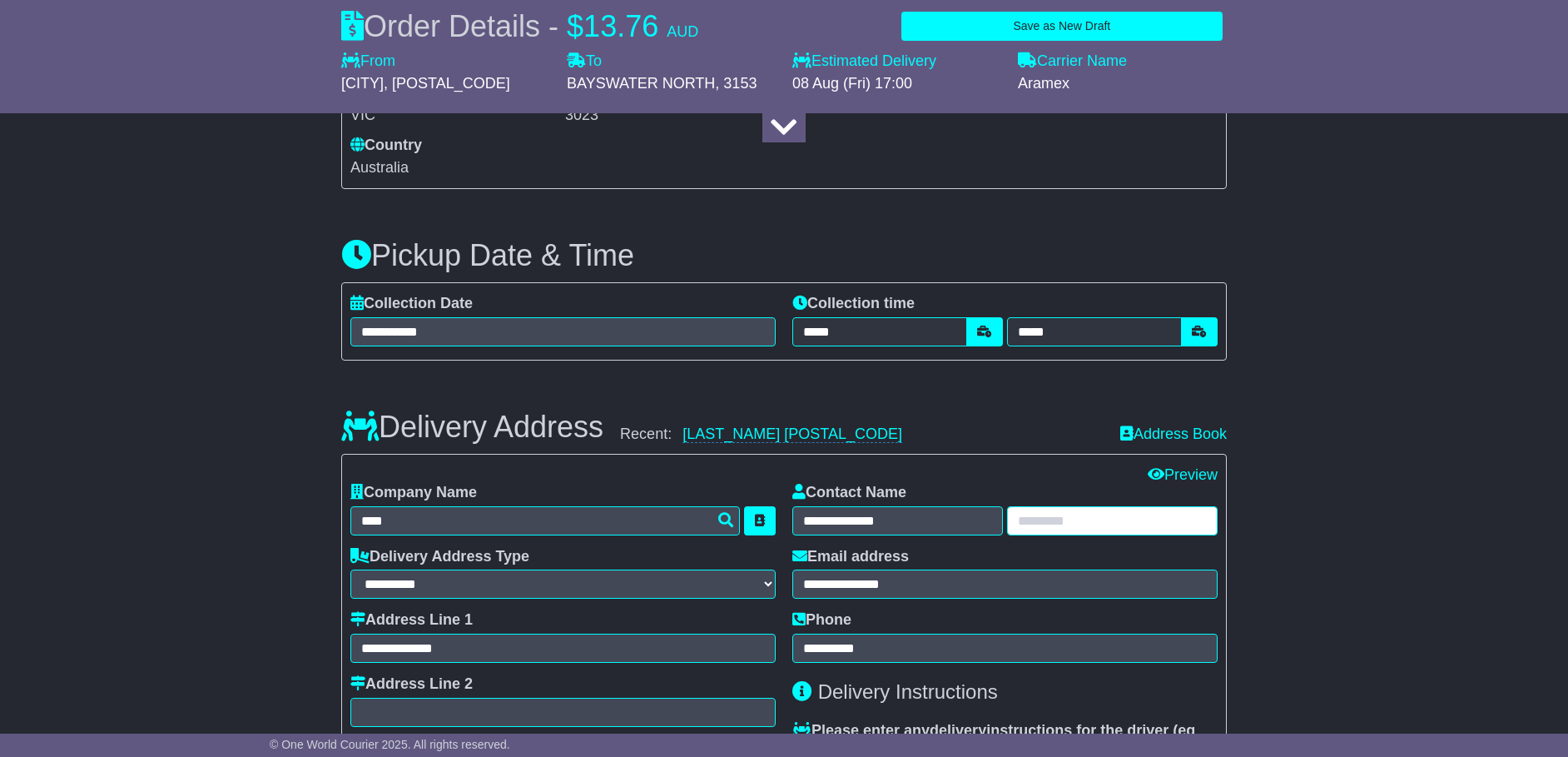 paste on "**********" 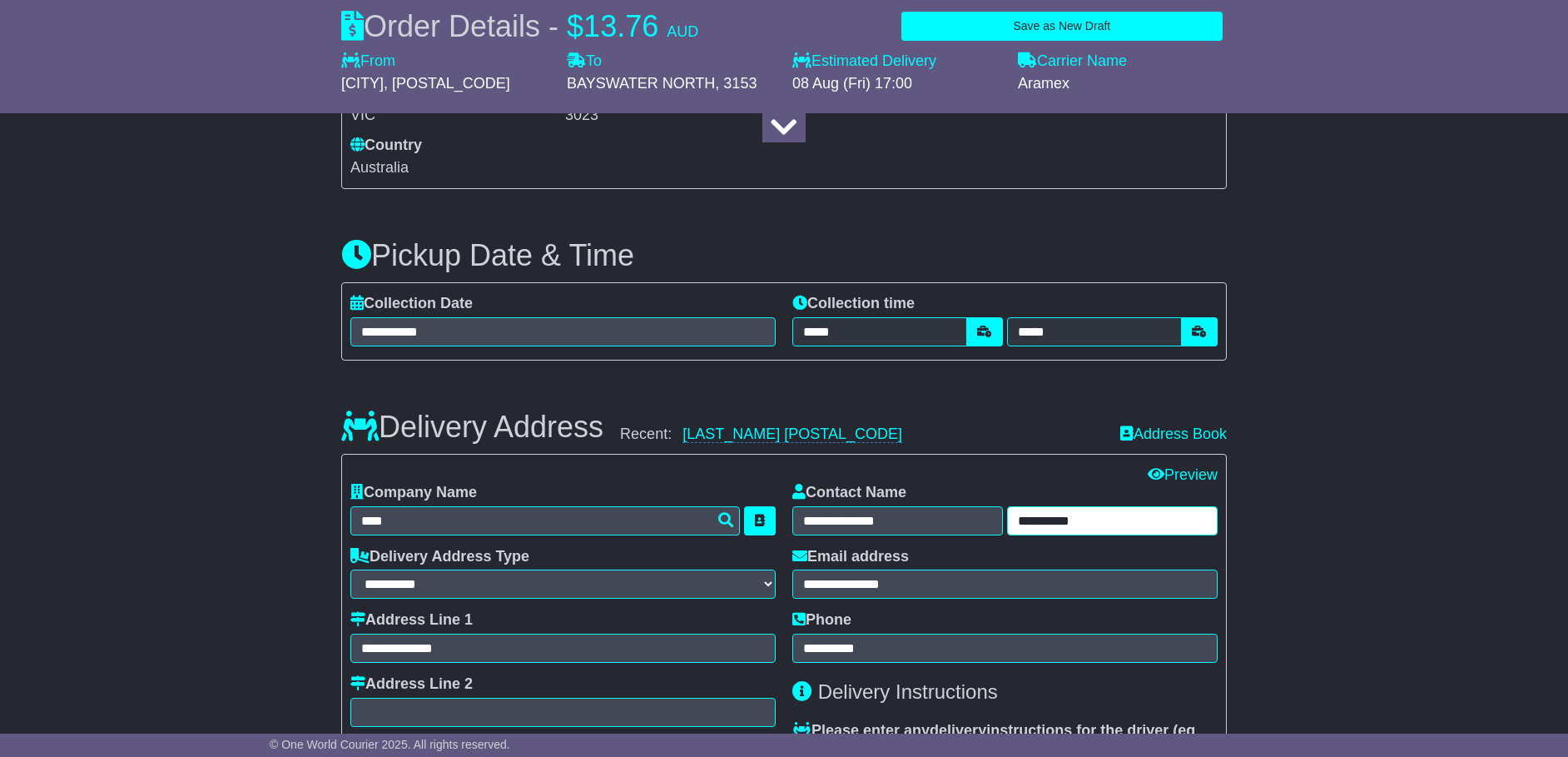 type on "**********" 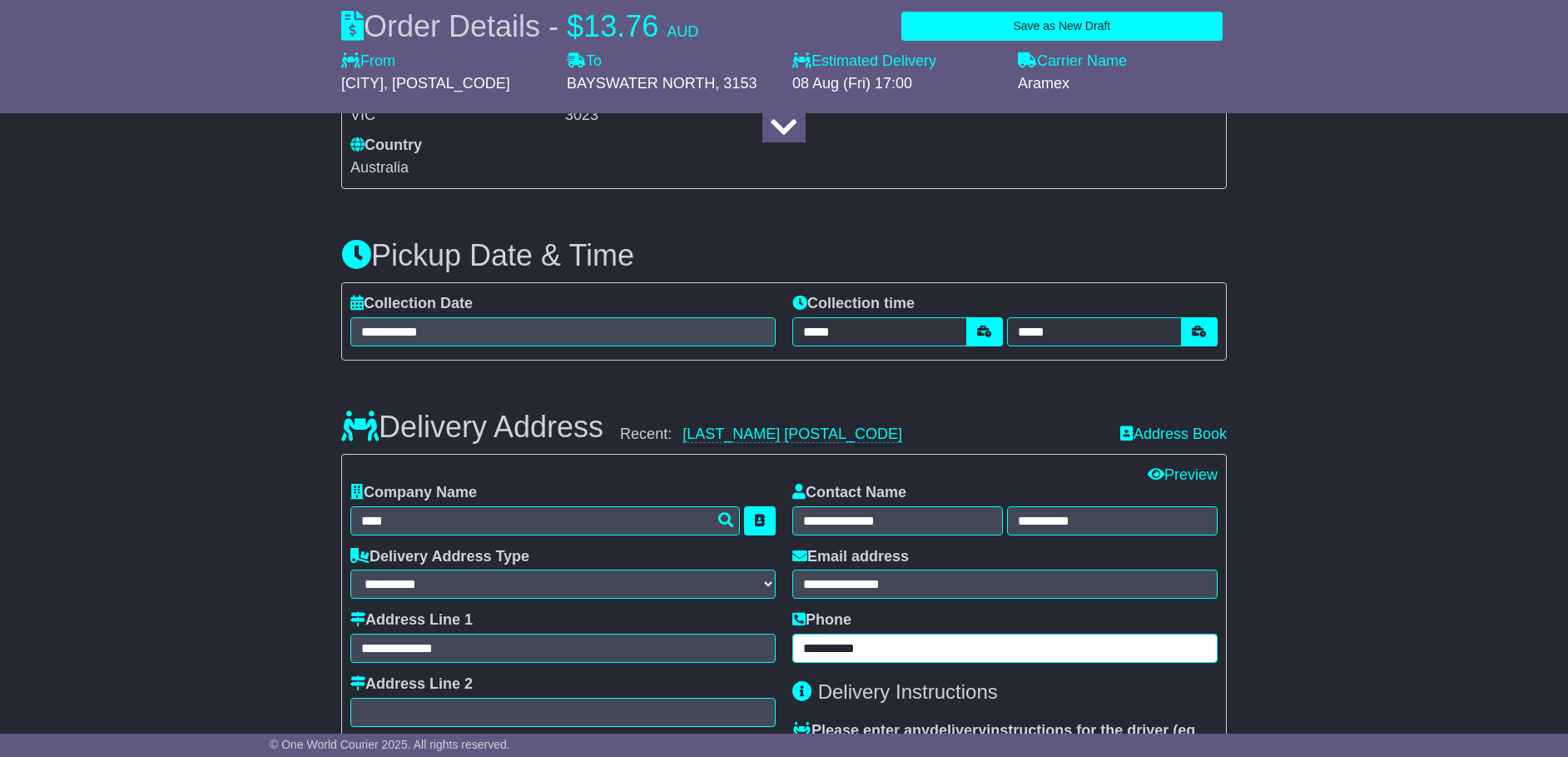 drag, startPoint x: 886, startPoint y: 648, endPoint x: 445, endPoint y: 628, distance: 441.4533 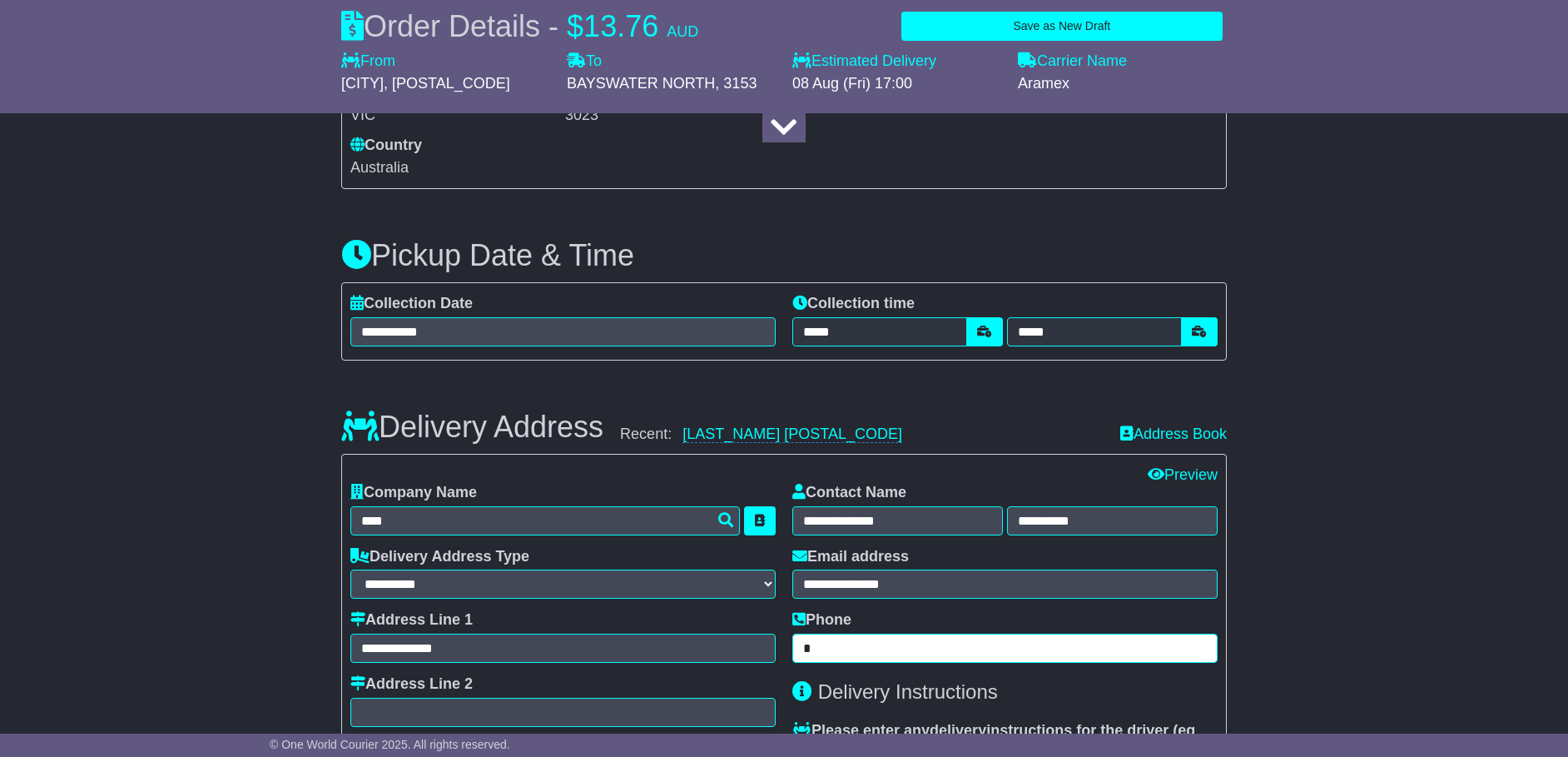 paste on "*********" 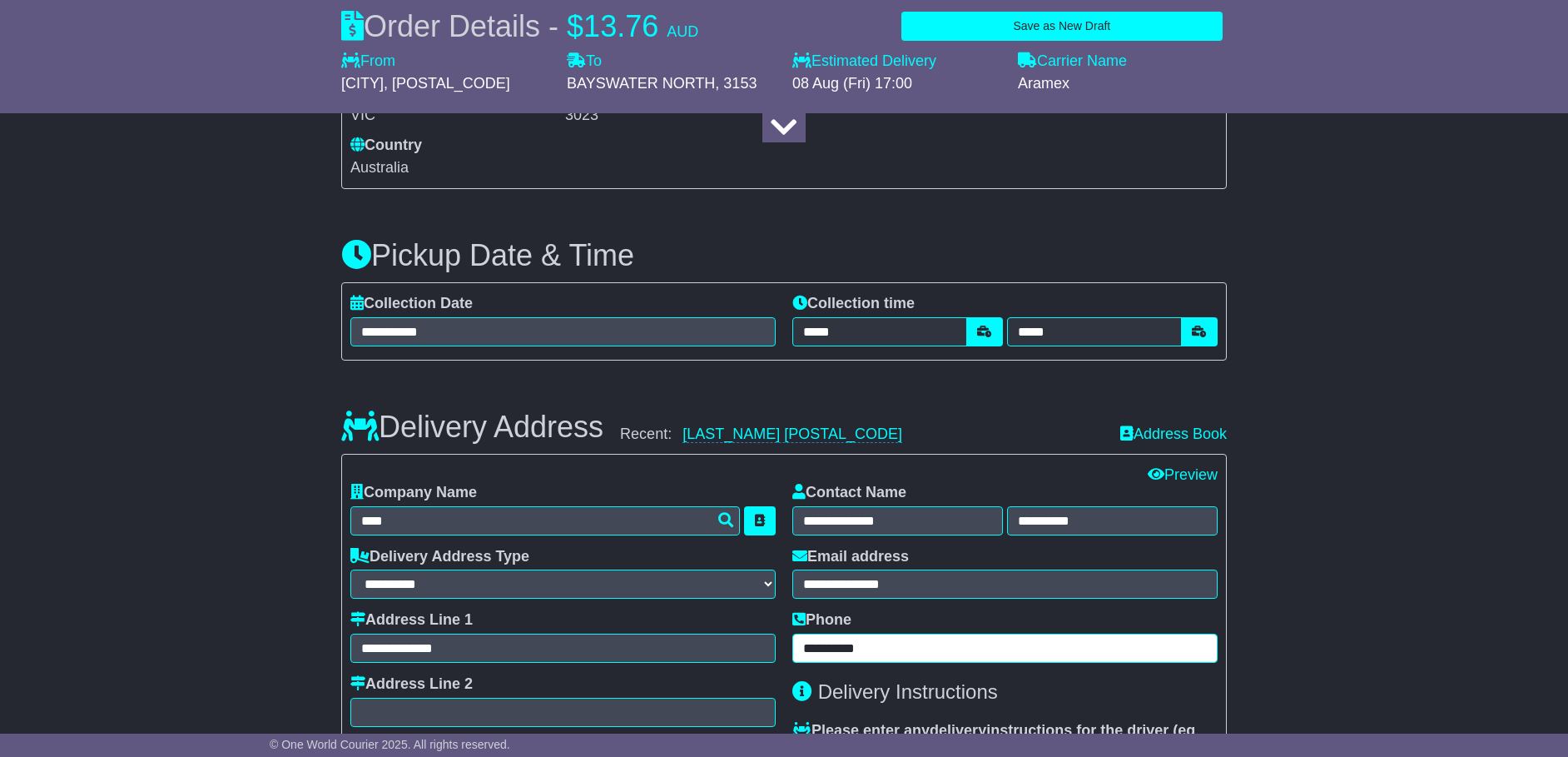 type on "**********" 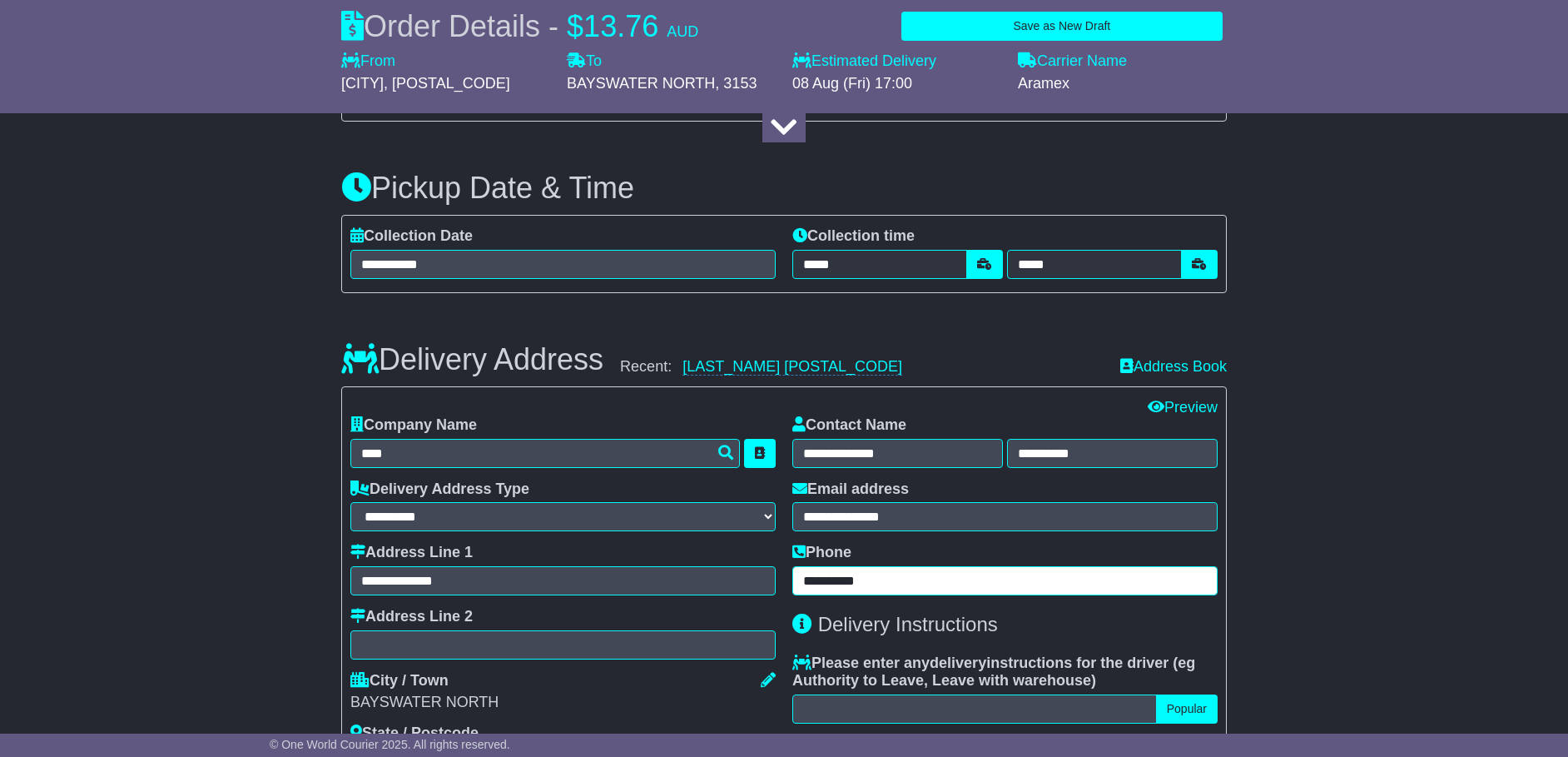 scroll, scrollTop: 944, scrollLeft: 0, axis: vertical 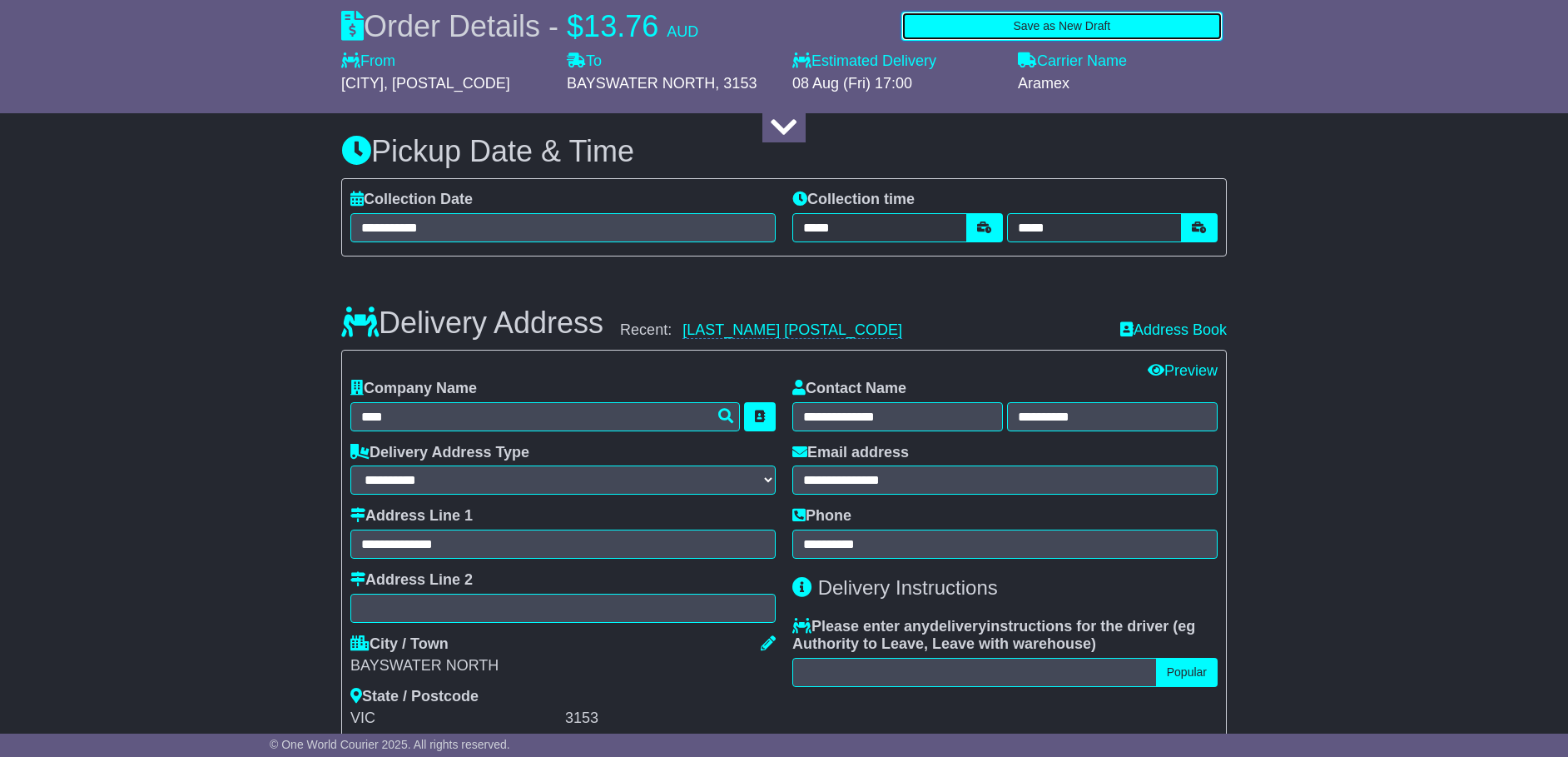 click on "Save as New Draft" at bounding box center (1062, 26) 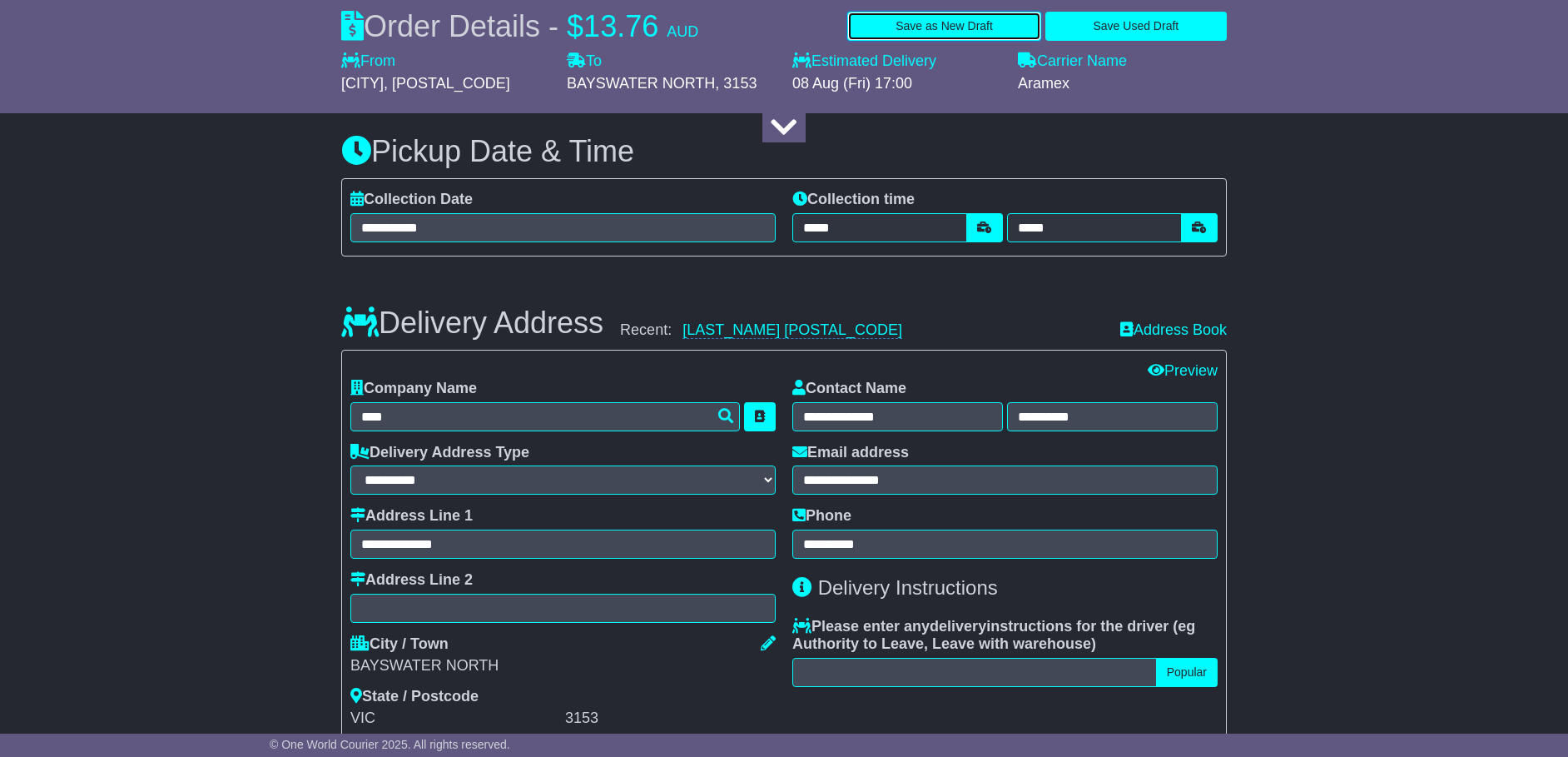 click on "Save as New Draft" at bounding box center [944, 26] 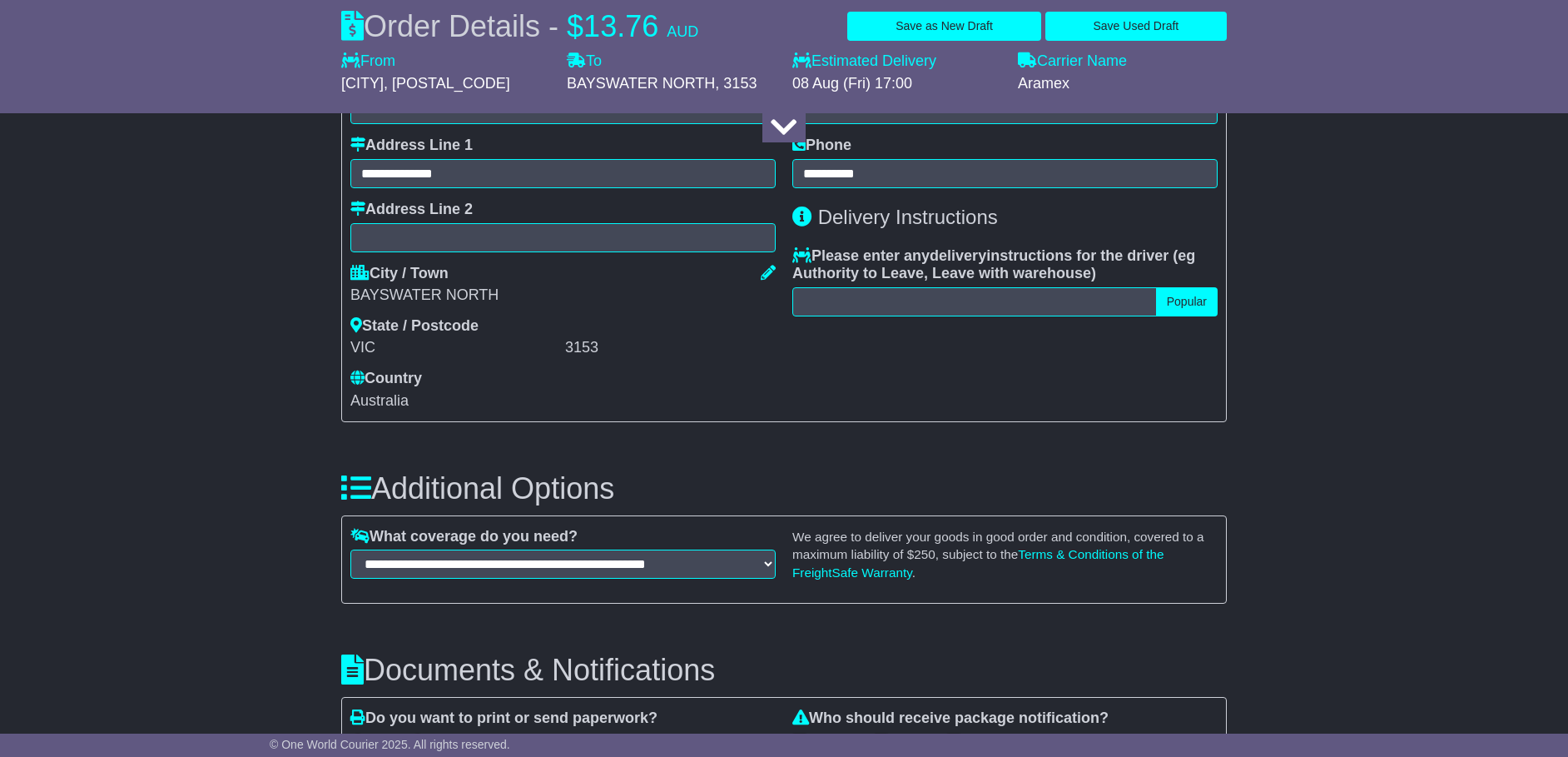 scroll, scrollTop: 690, scrollLeft: 0, axis: vertical 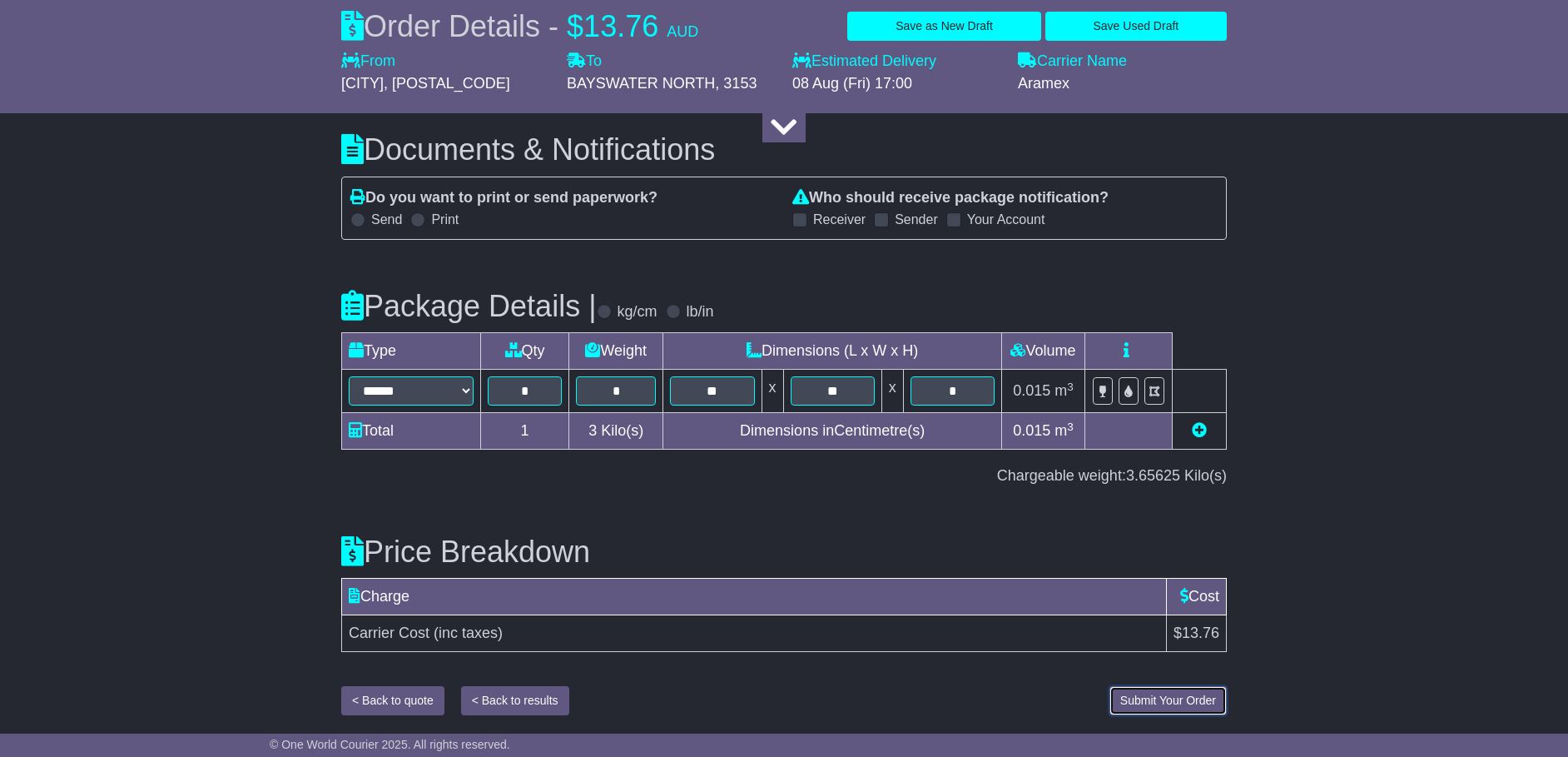 click on "Submit Your Order" at bounding box center [1168, 700] 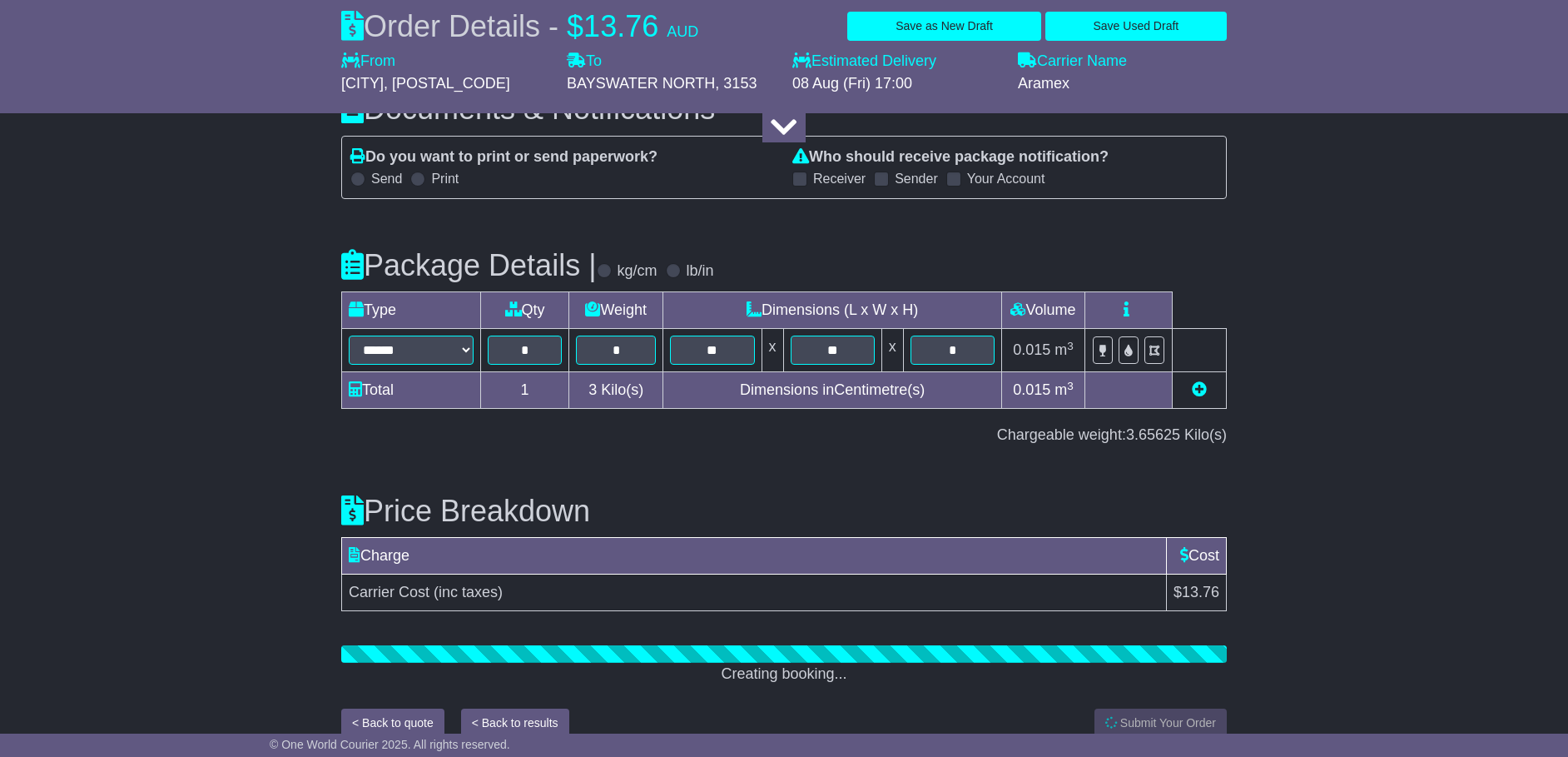 scroll, scrollTop: 1899, scrollLeft: 0, axis: vertical 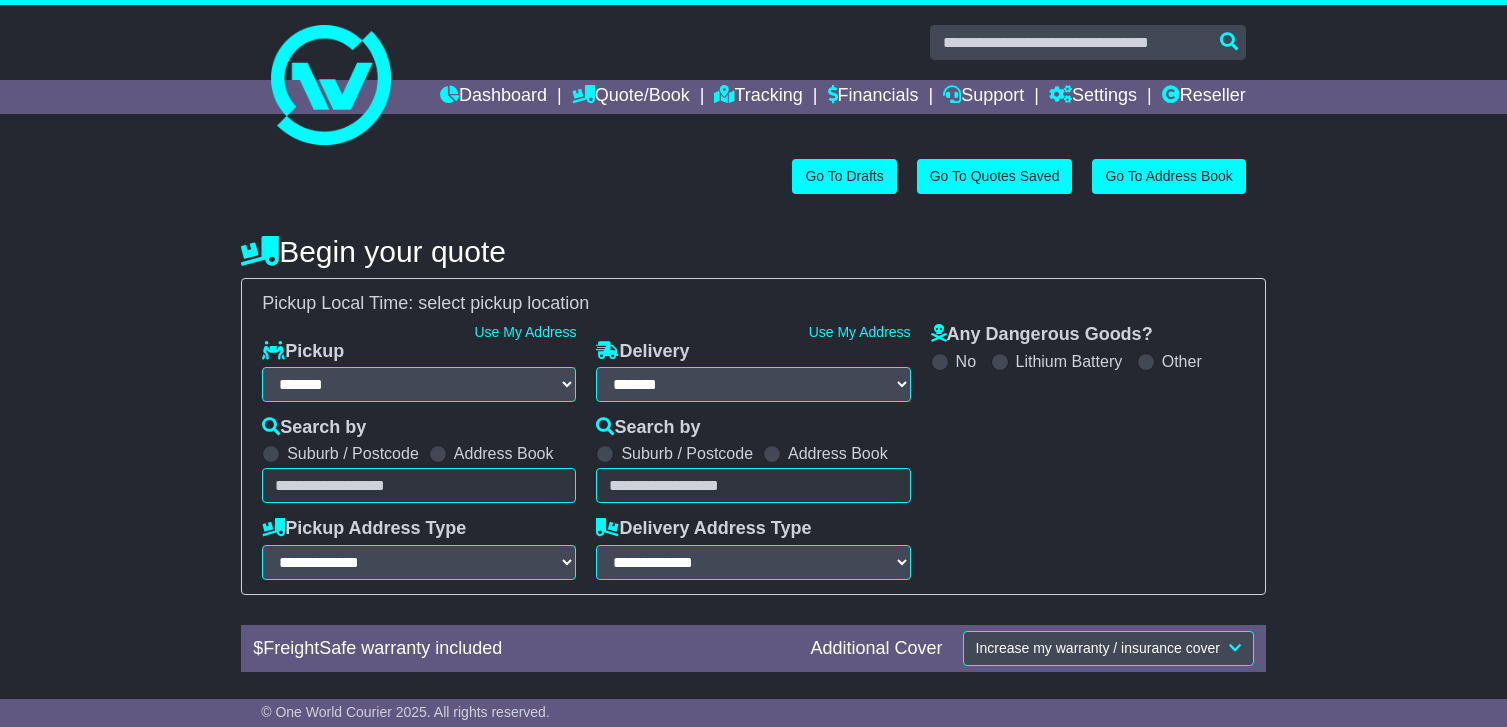 select on "**" 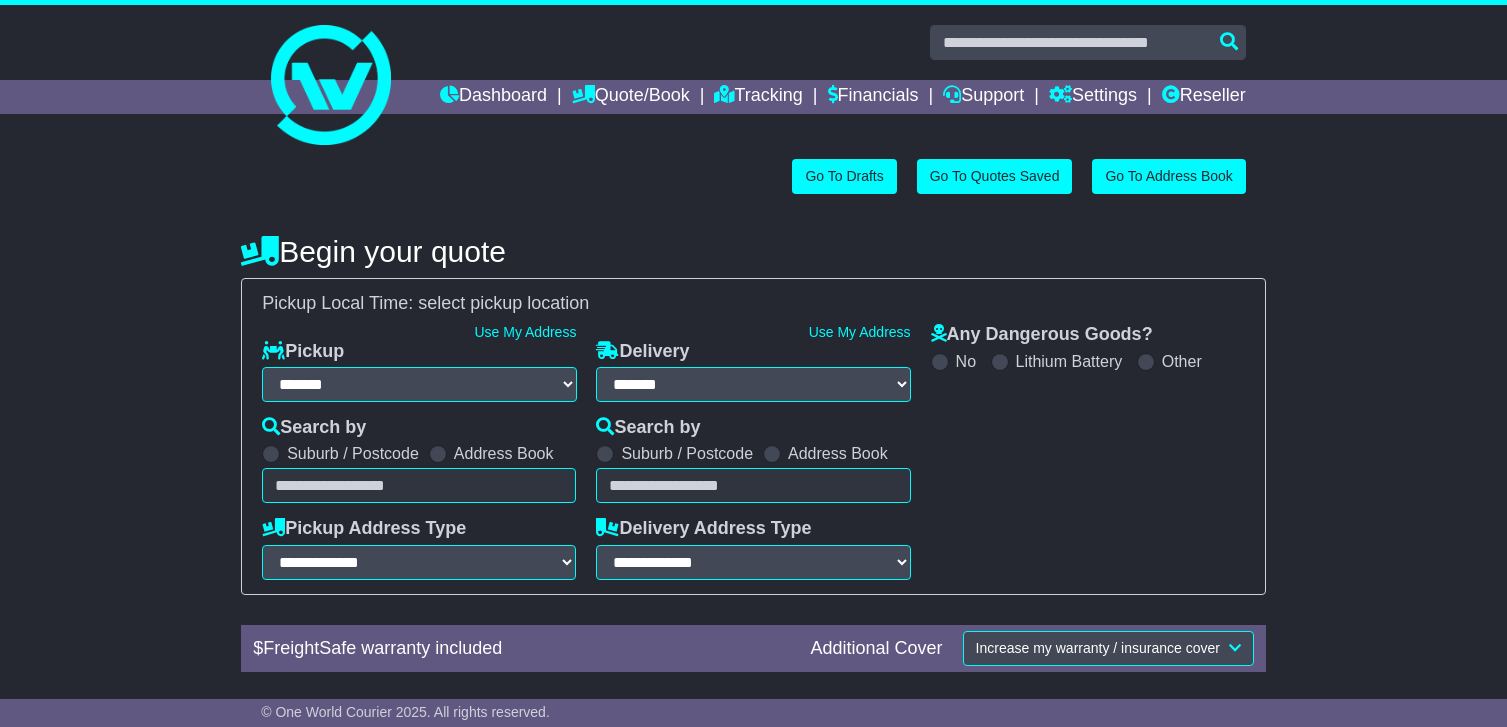 scroll, scrollTop: 0, scrollLeft: 0, axis: both 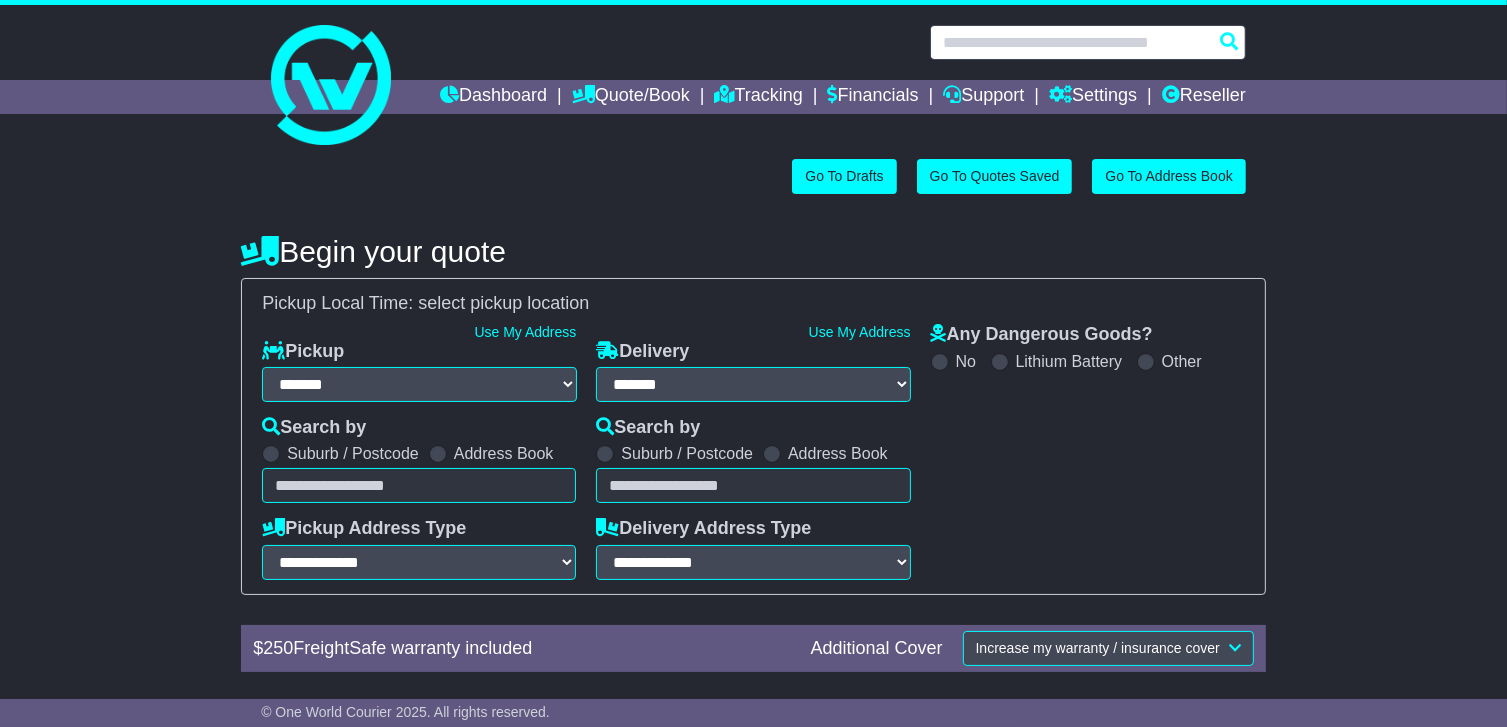 click at bounding box center (1088, 42) 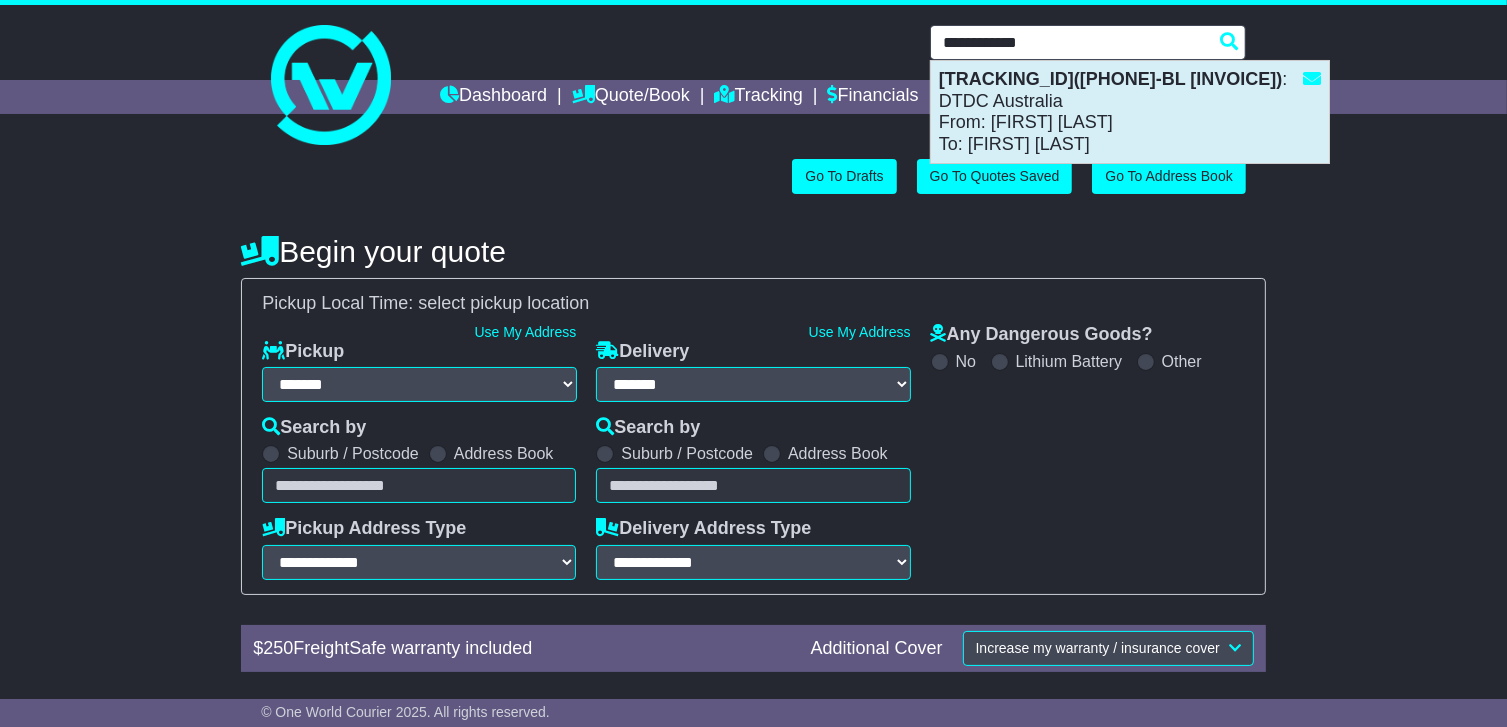 click on "ONEWOR00923(595003328651-BL IN337777) : DTDC Australia From: Vinutha Melugiriyappa To: Kaushika Hemachandra" at bounding box center [1130, 112] 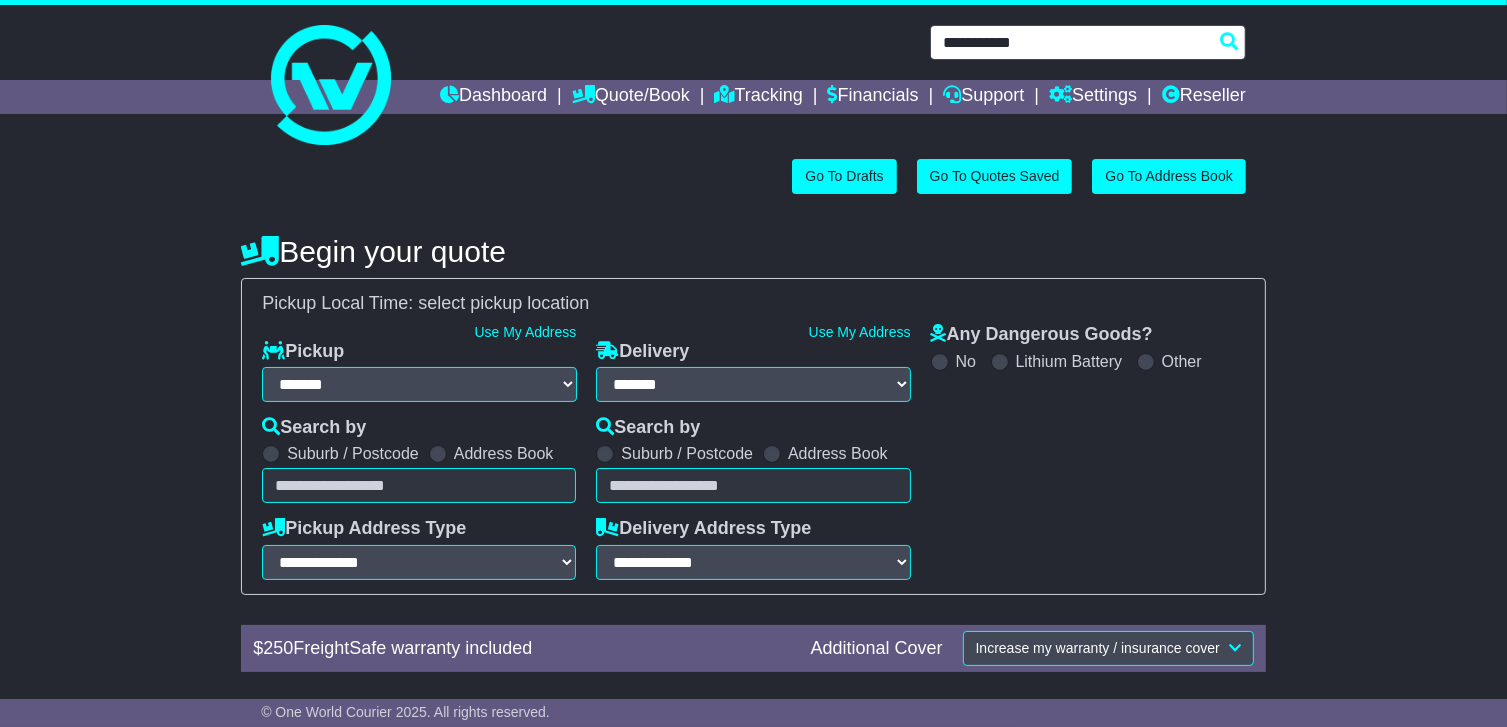 type on "**********" 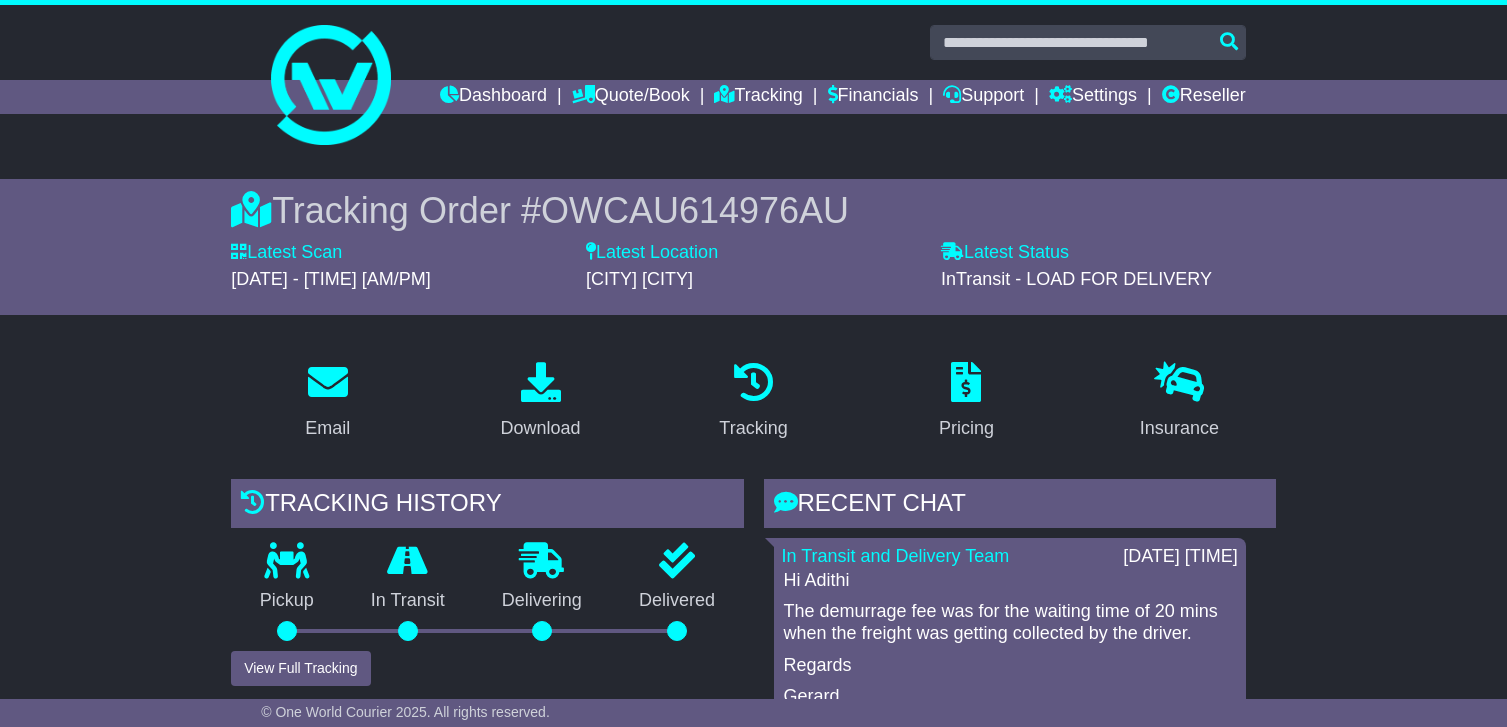 scroll, scrollTop: 0, scrollLeft: 0, axis: both 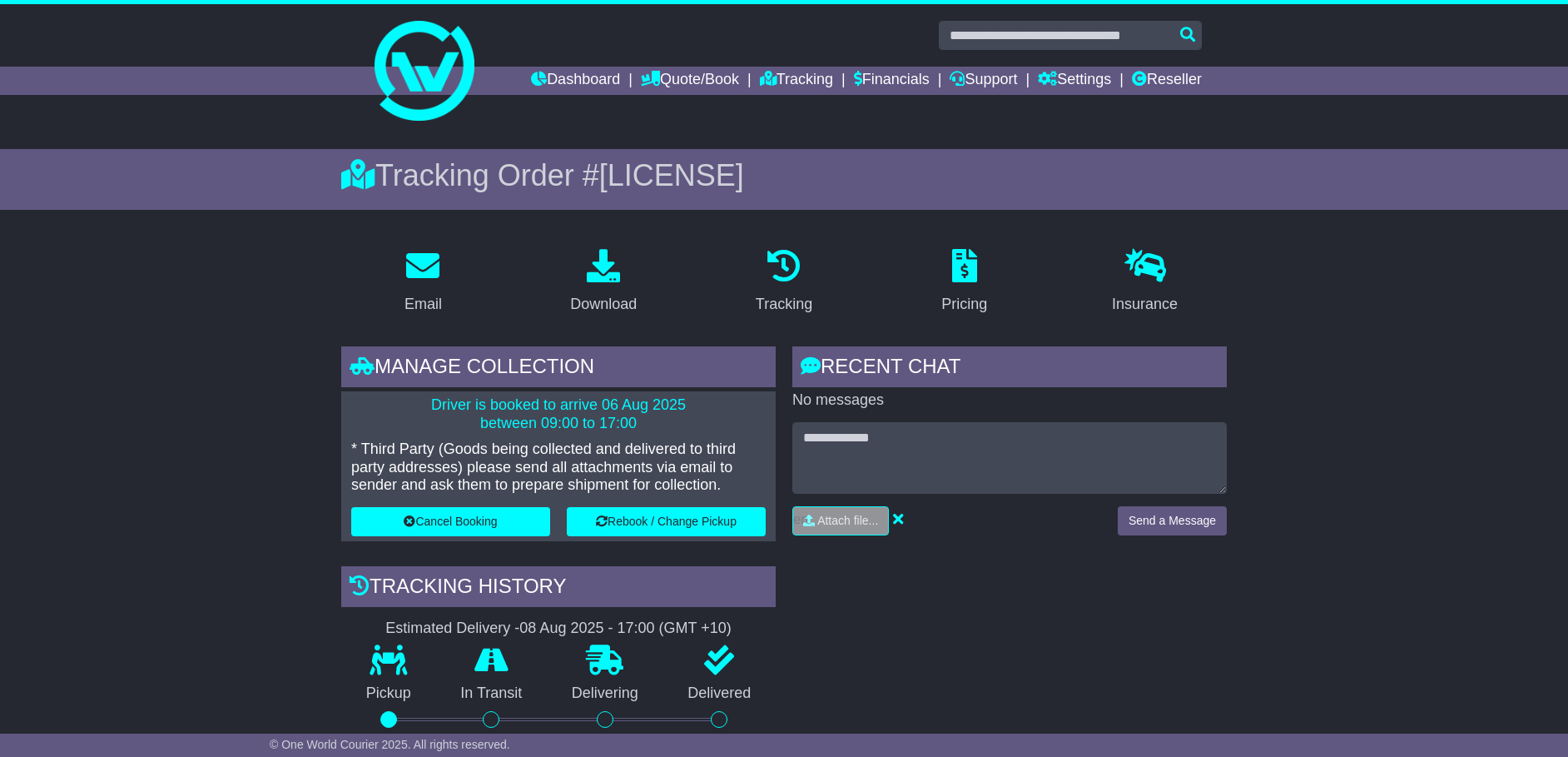 click on "[LICENSE]" at bounding box center (672, 175) 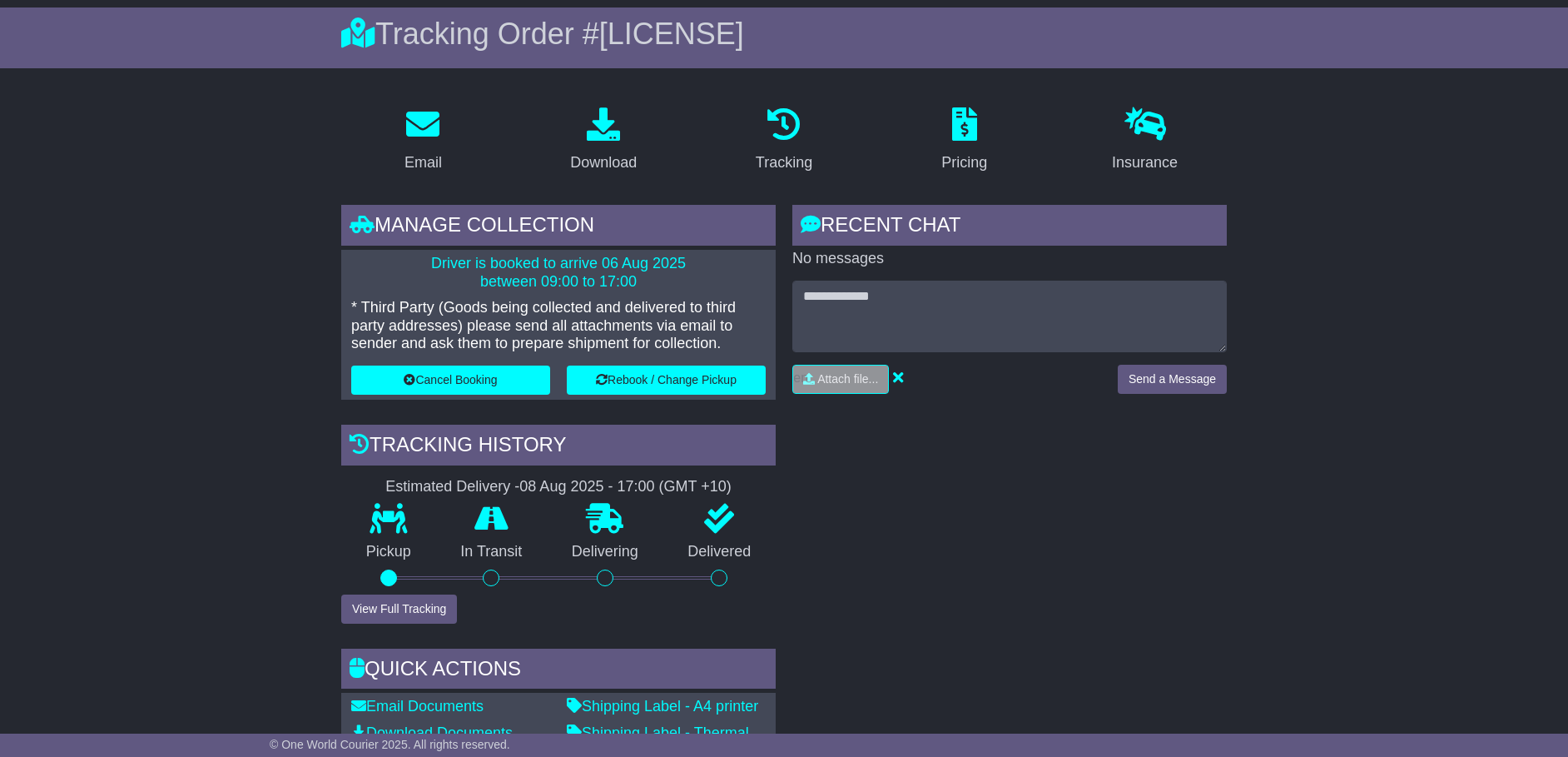 scroll, scrollTop: 104, scrollLeft: 0, axis: vertical 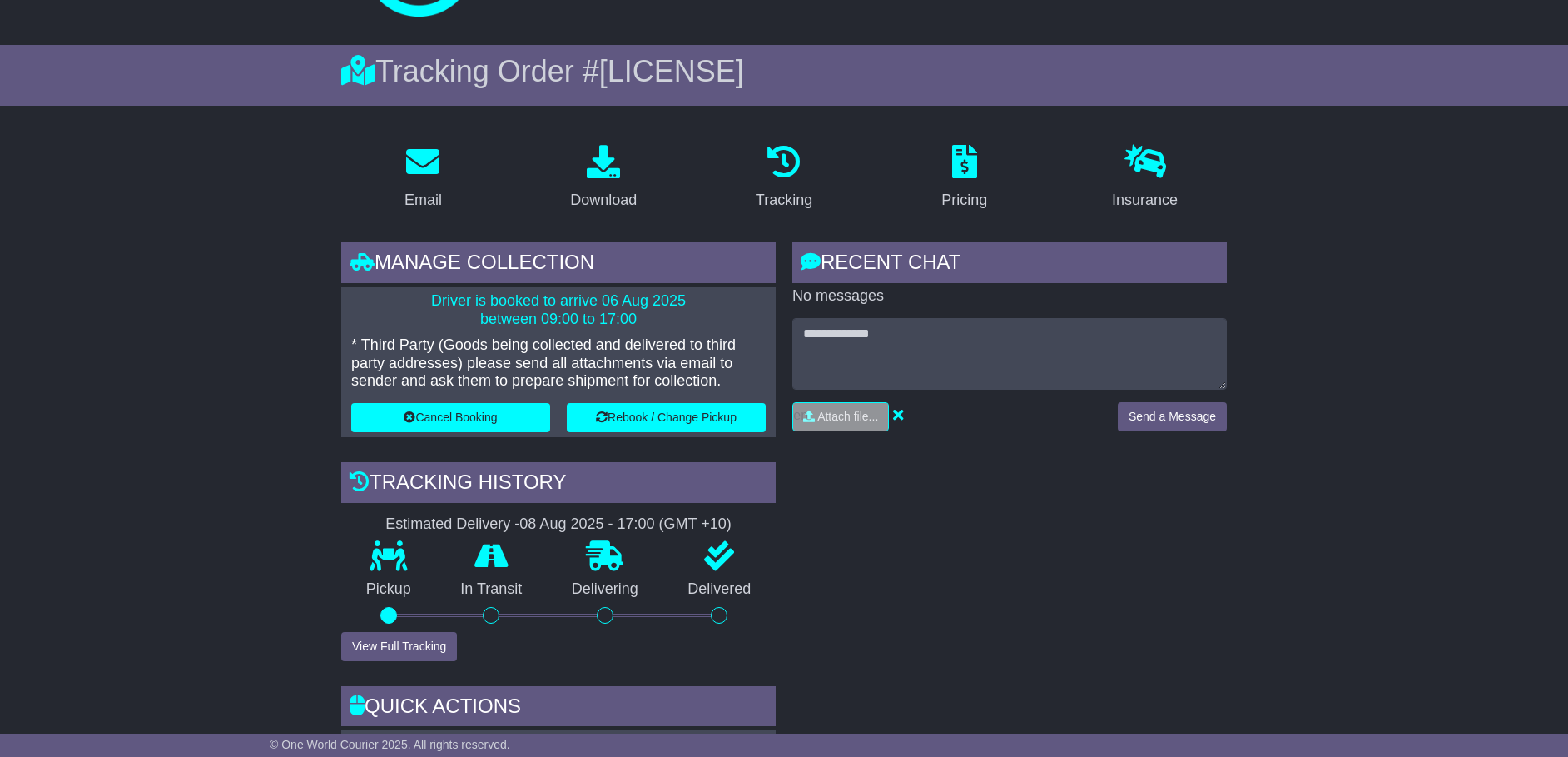 copy on "[LICENSE]" 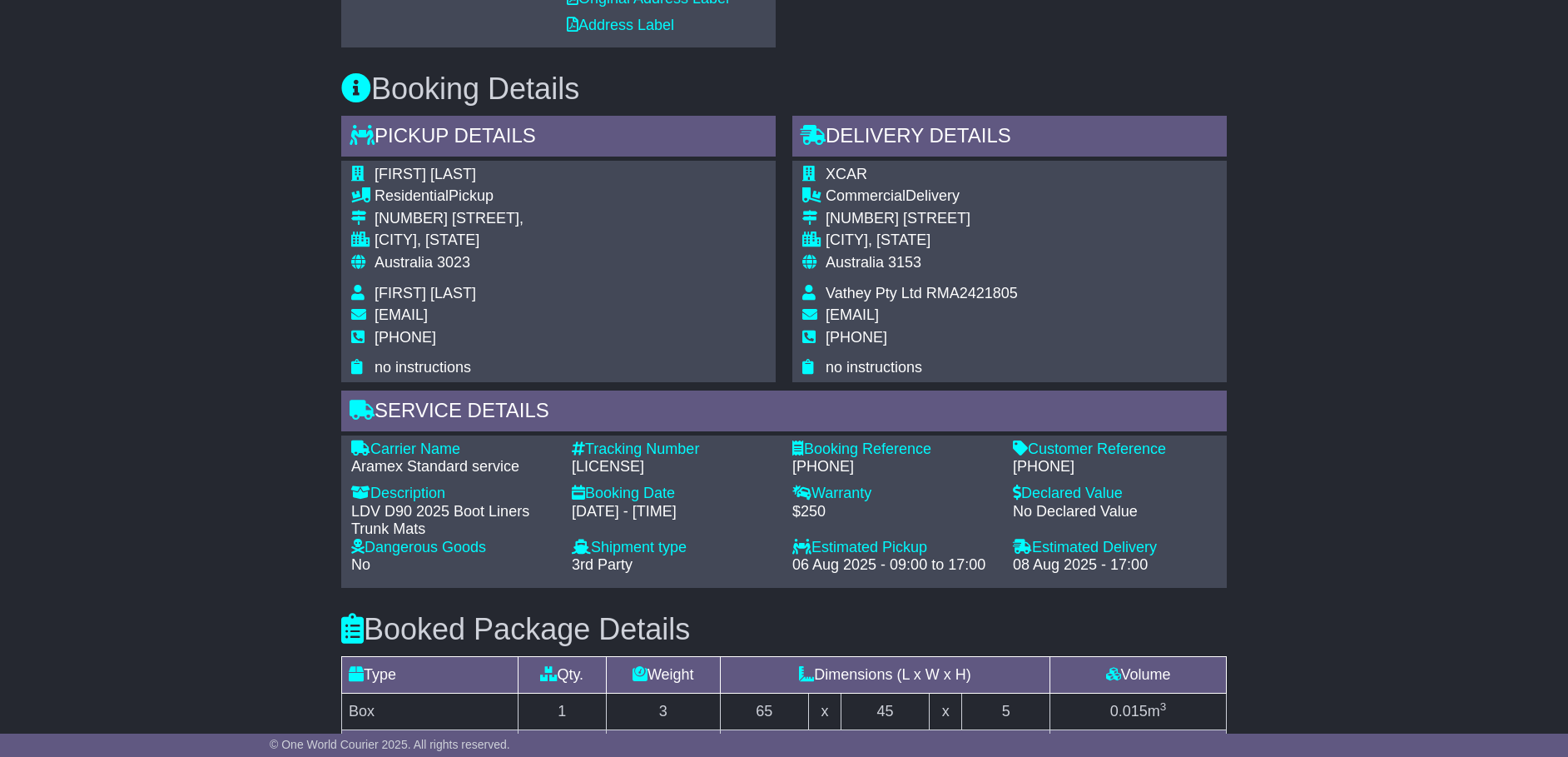 scroll, scrollTop: 1041, scrollLeft: 0, axis: vertical 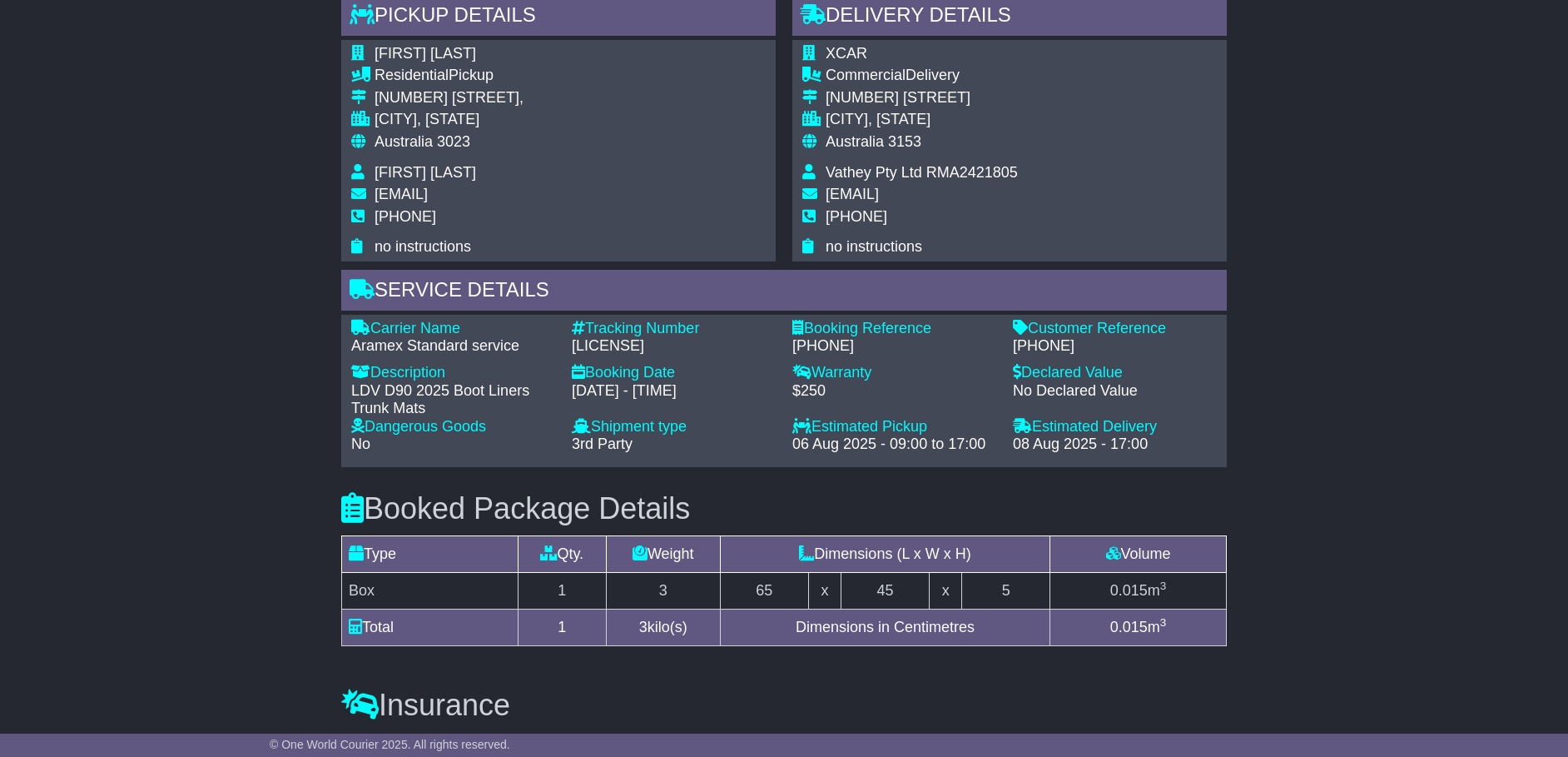 click on "[LICENSE]" at bounding box center (673, 346) 